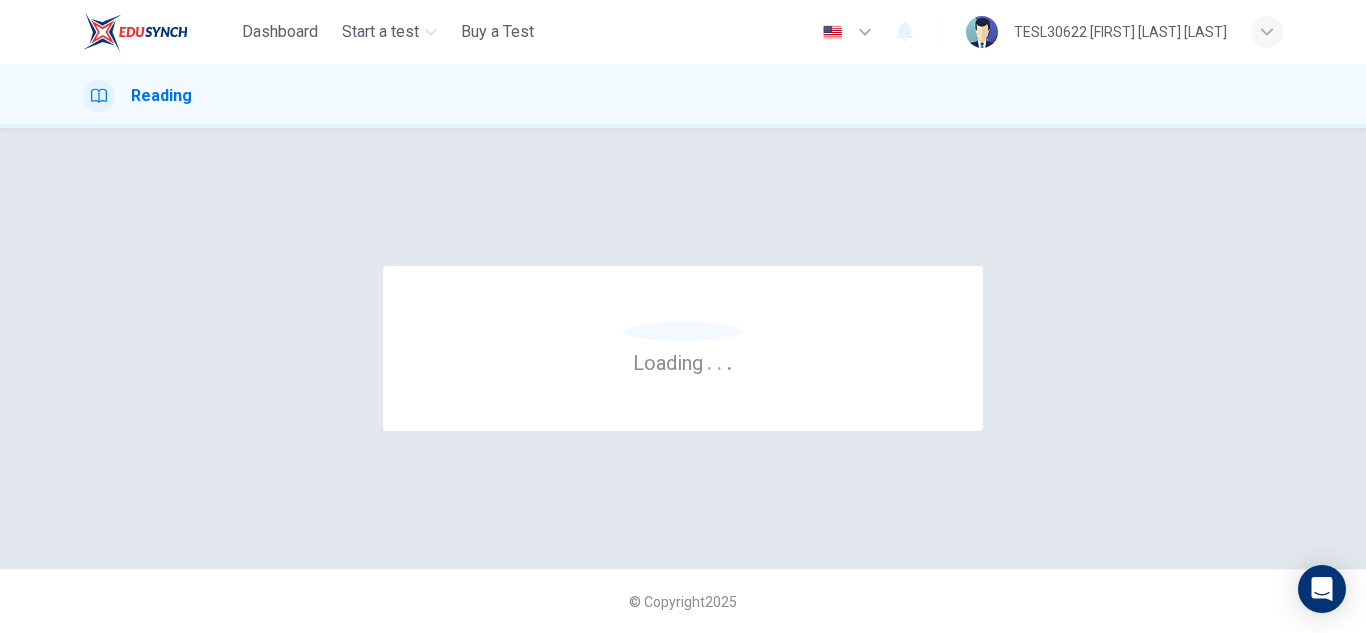 scroll, scrollTop: 0, scrollLeft: 0, axis: both 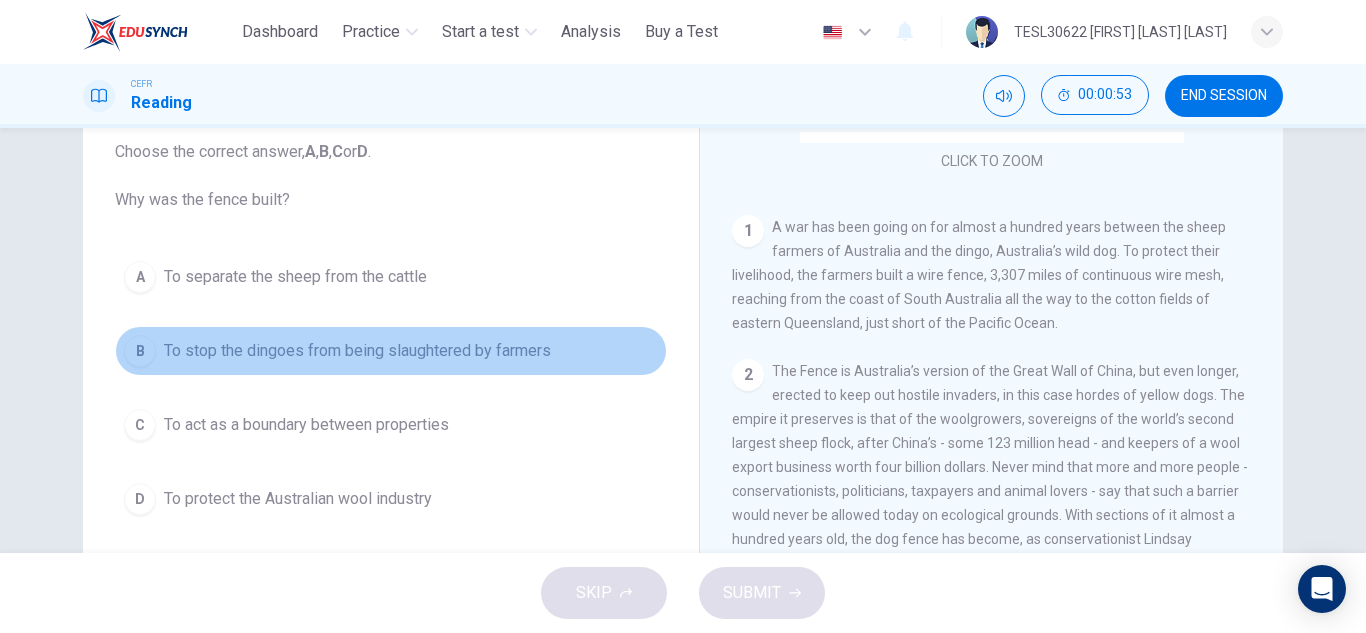 click on "To stop the dingoes from being slaughtered by farmers" at bounding box center (357, 351) 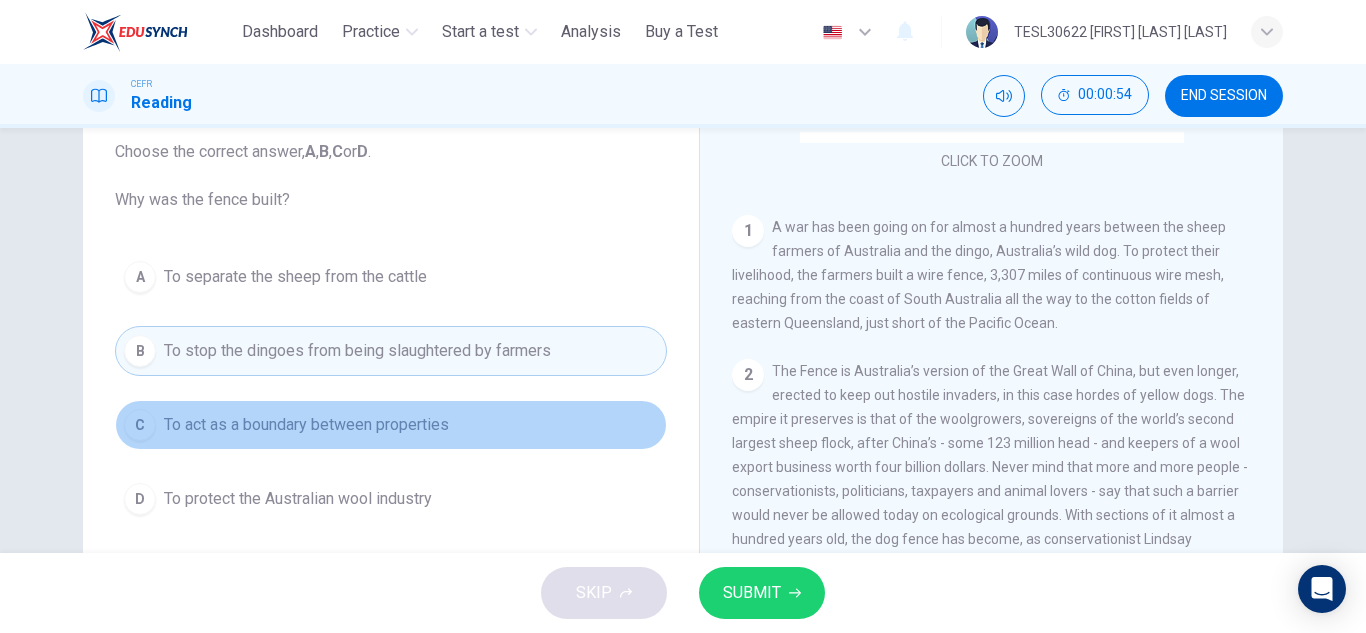 click on "To act as a boundary between properties" at bounding box center (306, 425) 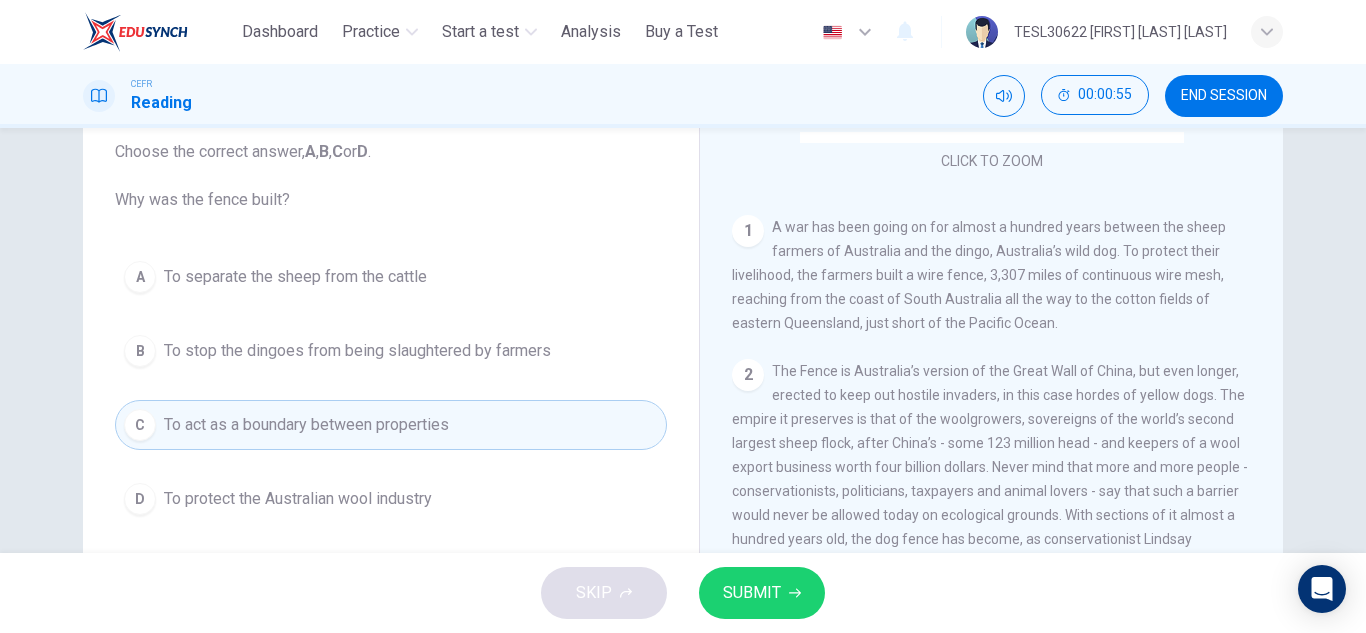 click on "To protect the Australian wool industry" at bounding box center [298, 499] 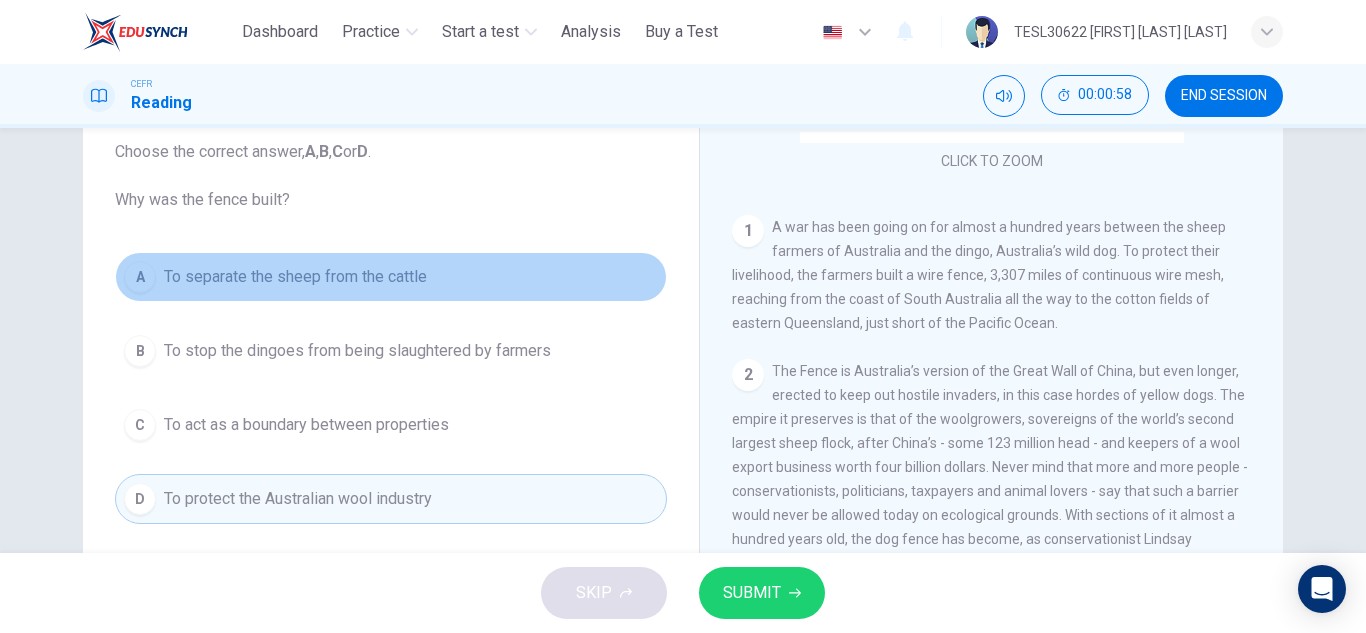 click on "To separate the sheep from the cattle" at bounding box center [295, 277] 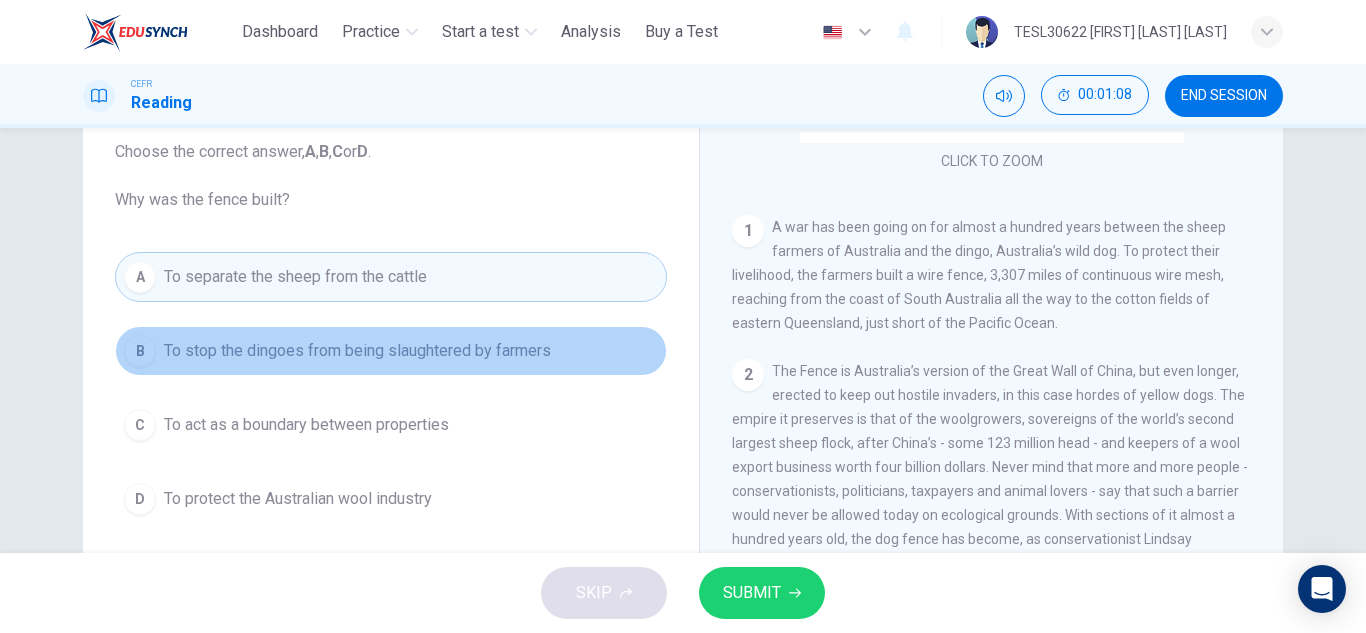 click on "To stop the dingoes from being slaughtered by farmers" at bounding box center (357, 351) 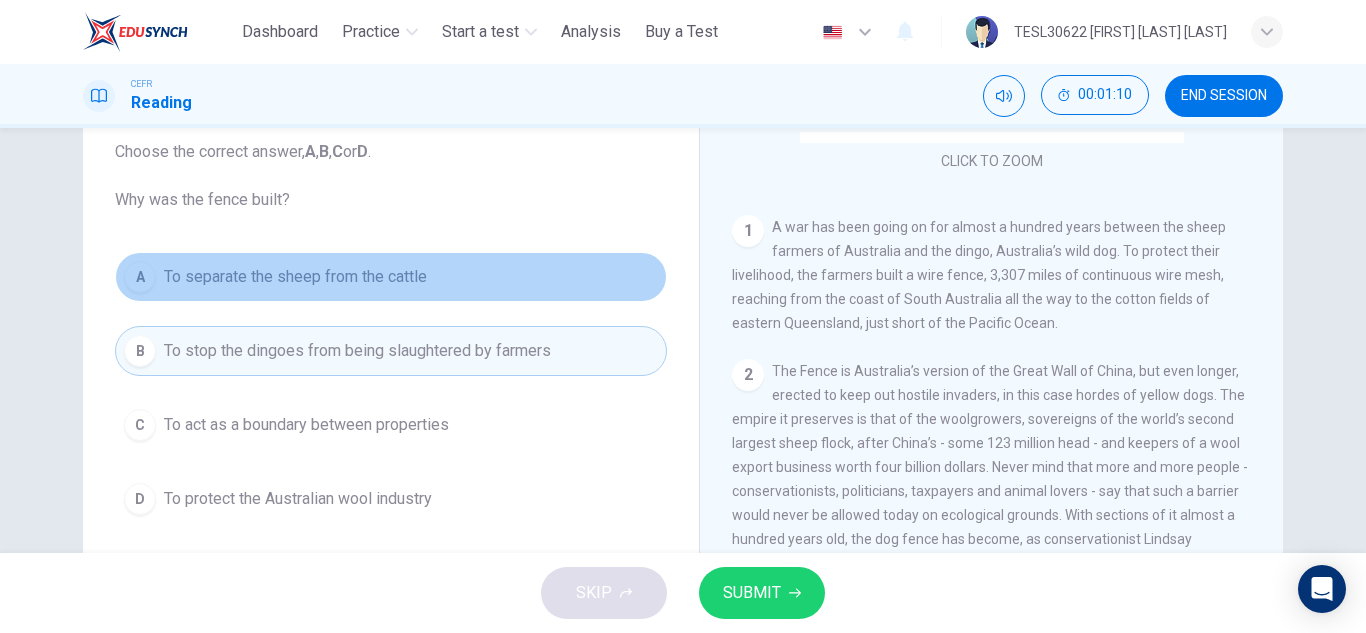 click on "To separate the sheep from the cattle" at bounding box center (295, 277) 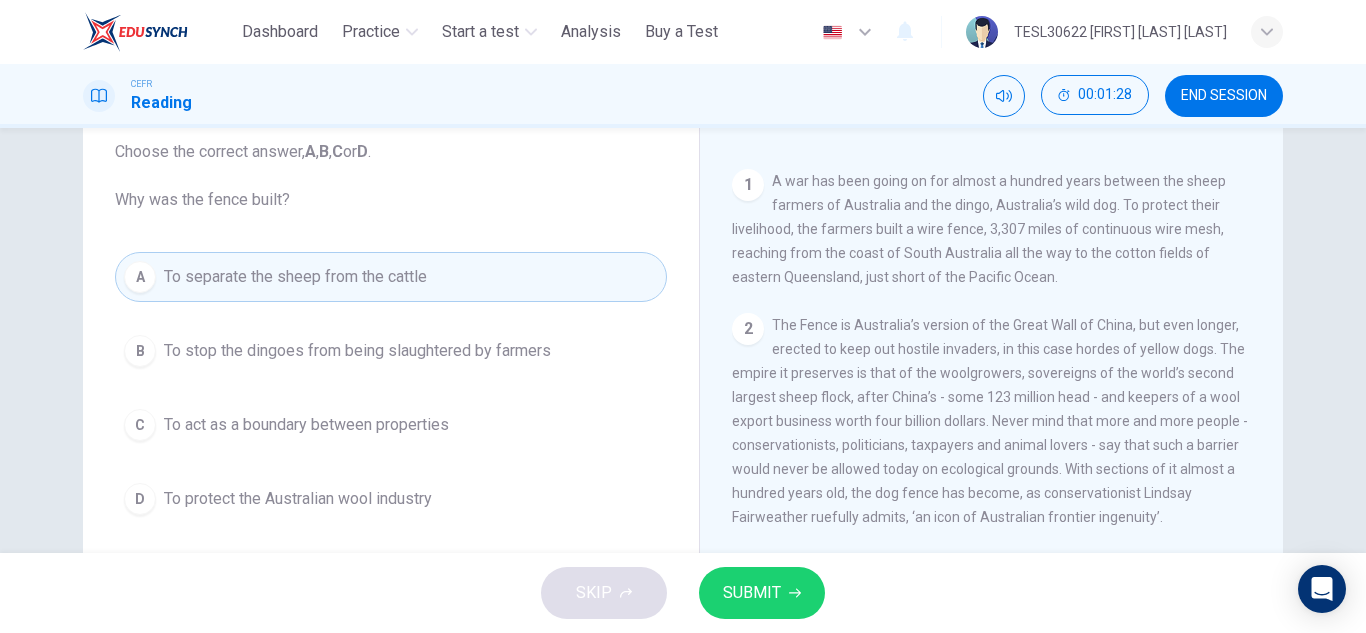 scroll, scrollTop: 389, scrollLeft: 0, axis: vertical 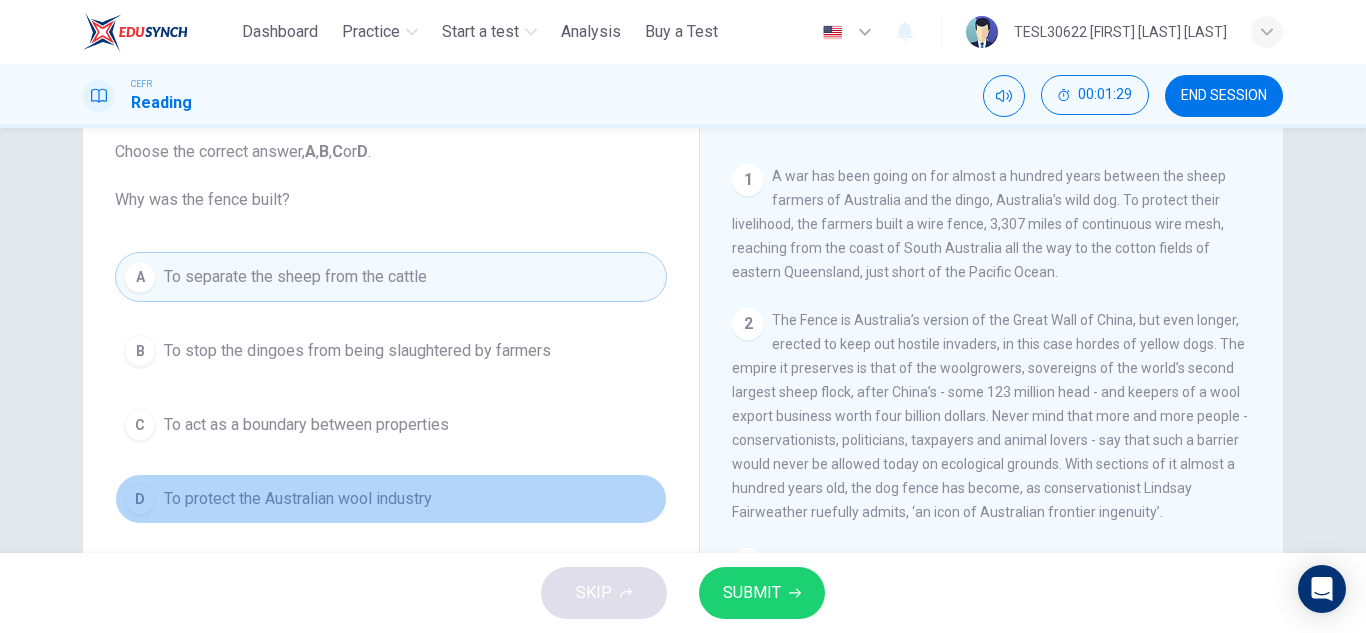 click on "To protect the Australian wool industry" at bounding box center [298, 499] 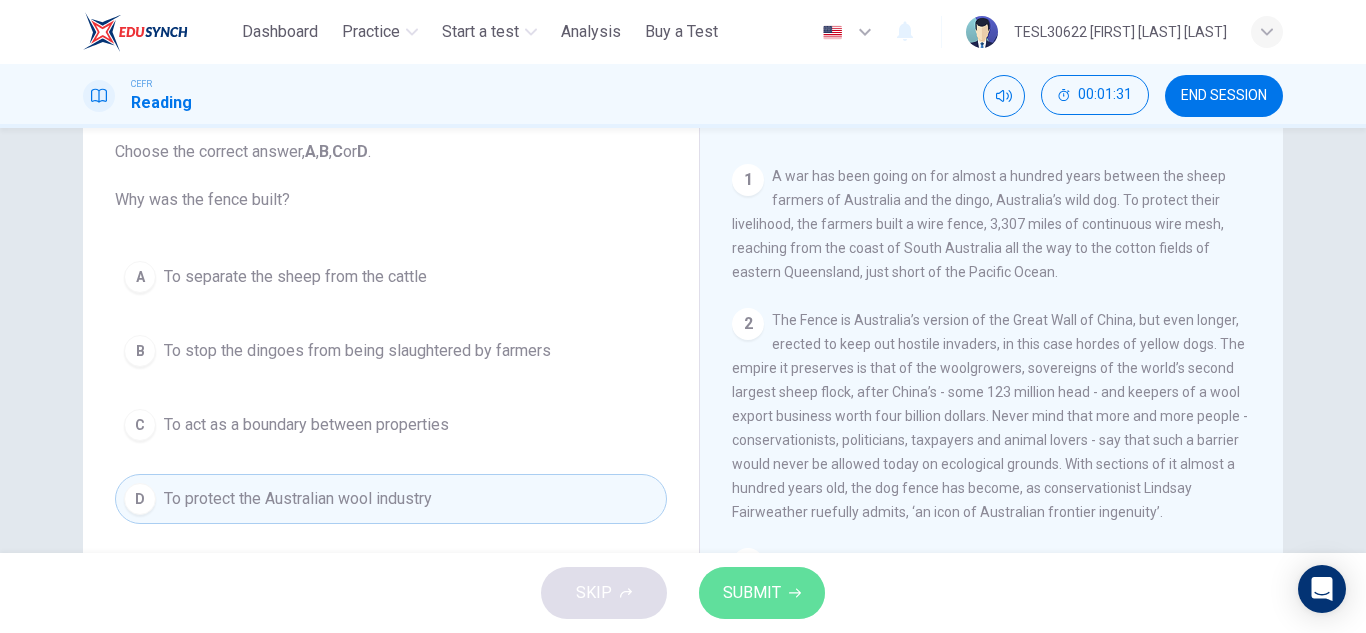 click on "SUBMIT" at bounding box center (752, 593) 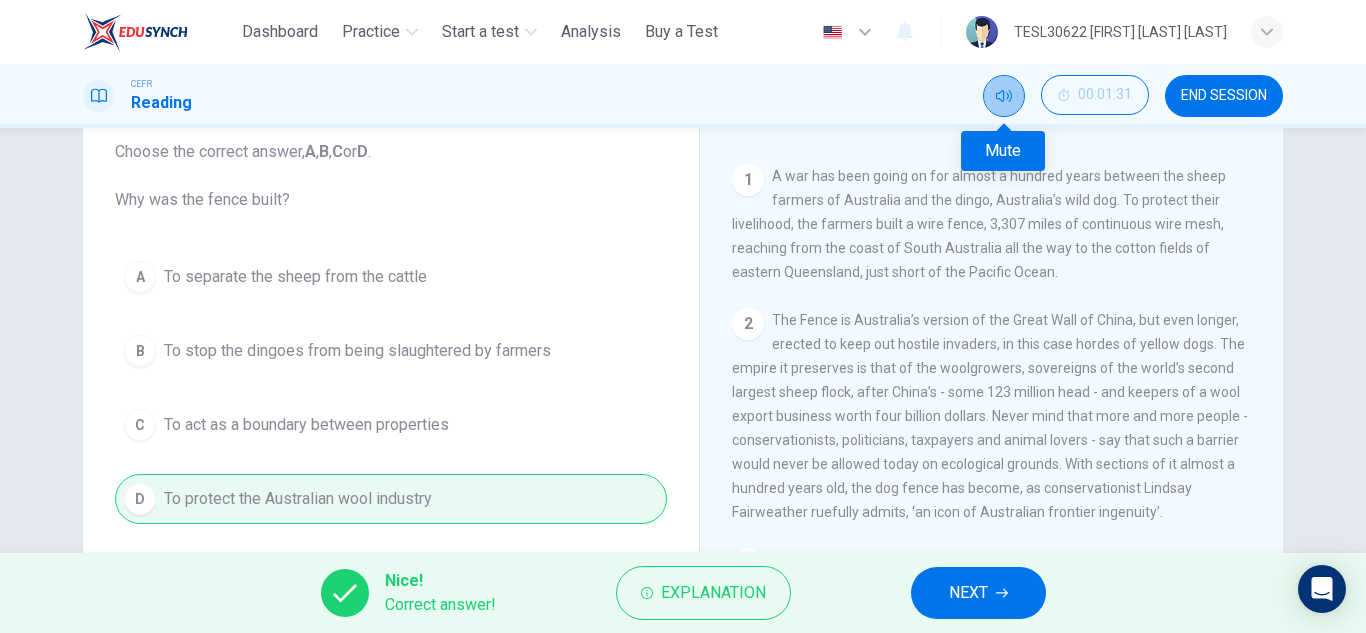 click 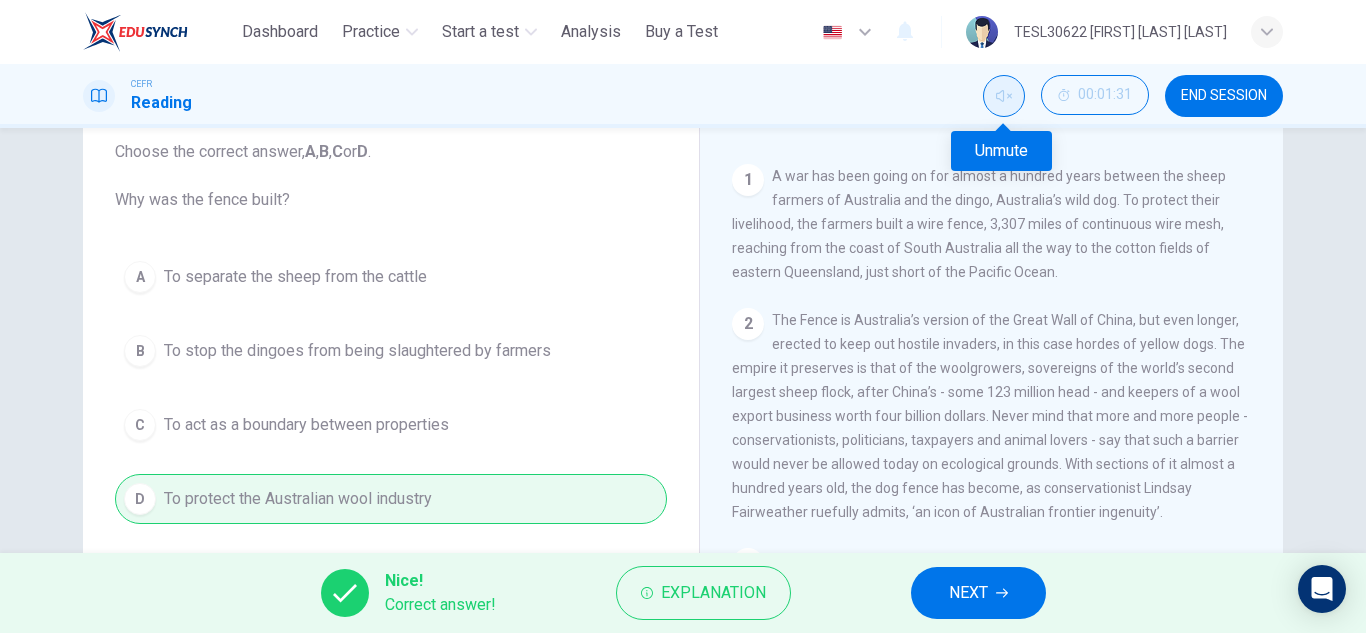 click 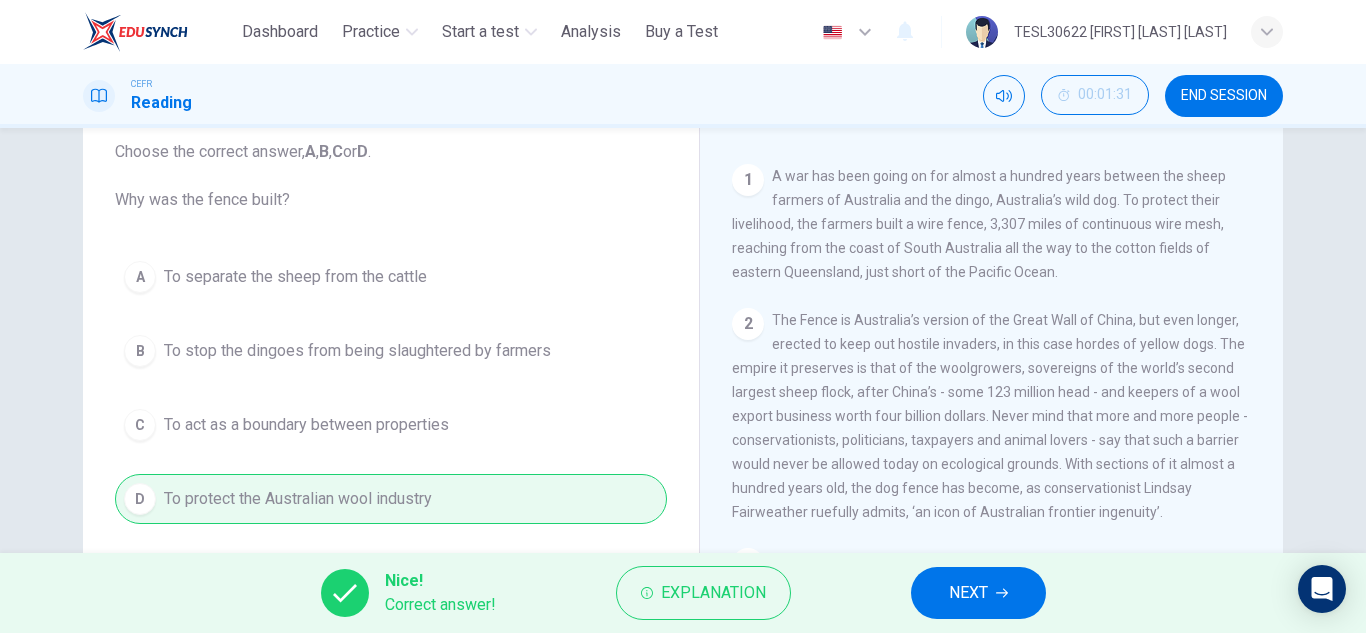 type 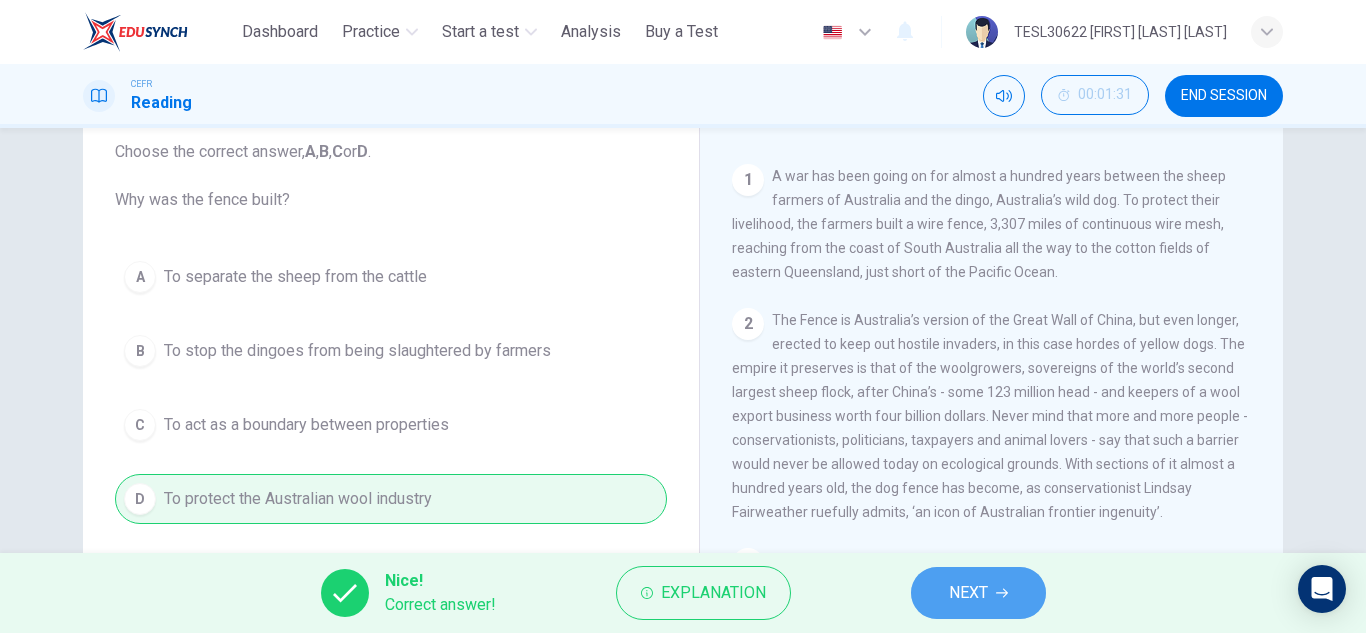 click 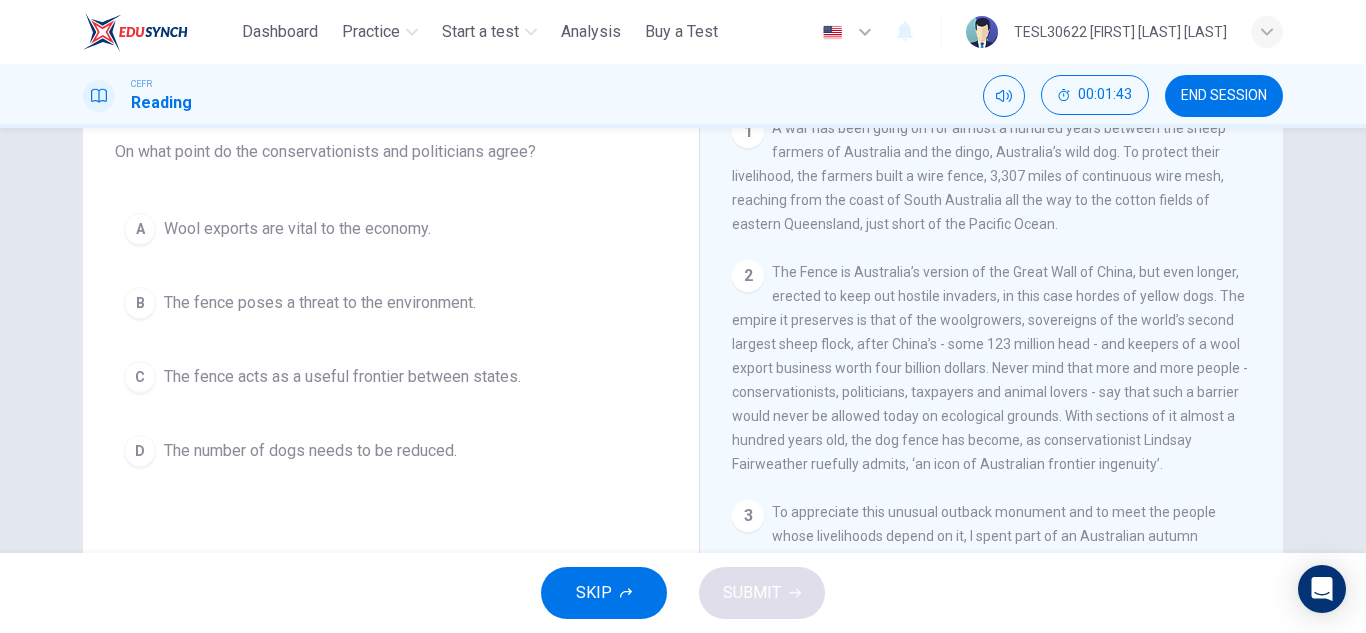 scroll, scrollTop: 170, scrollLeft: 0, axis: vertical 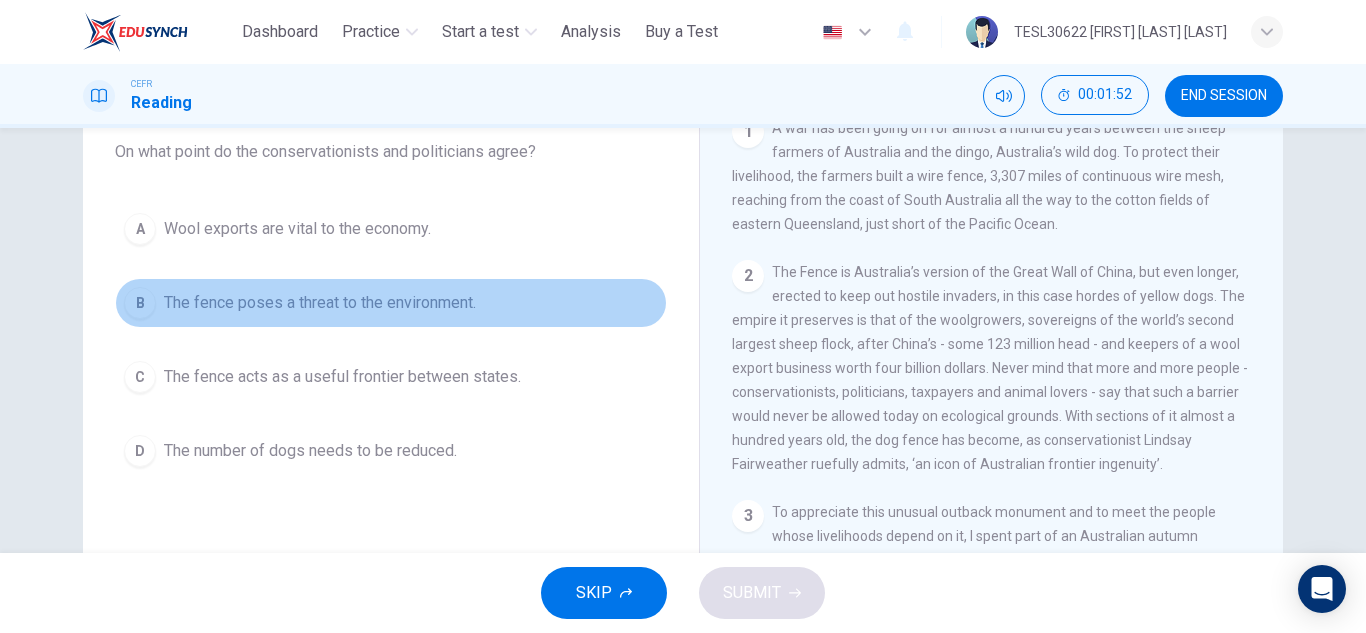 click on "The fence poses a threat to the environment." at bounding box center (320, 303) 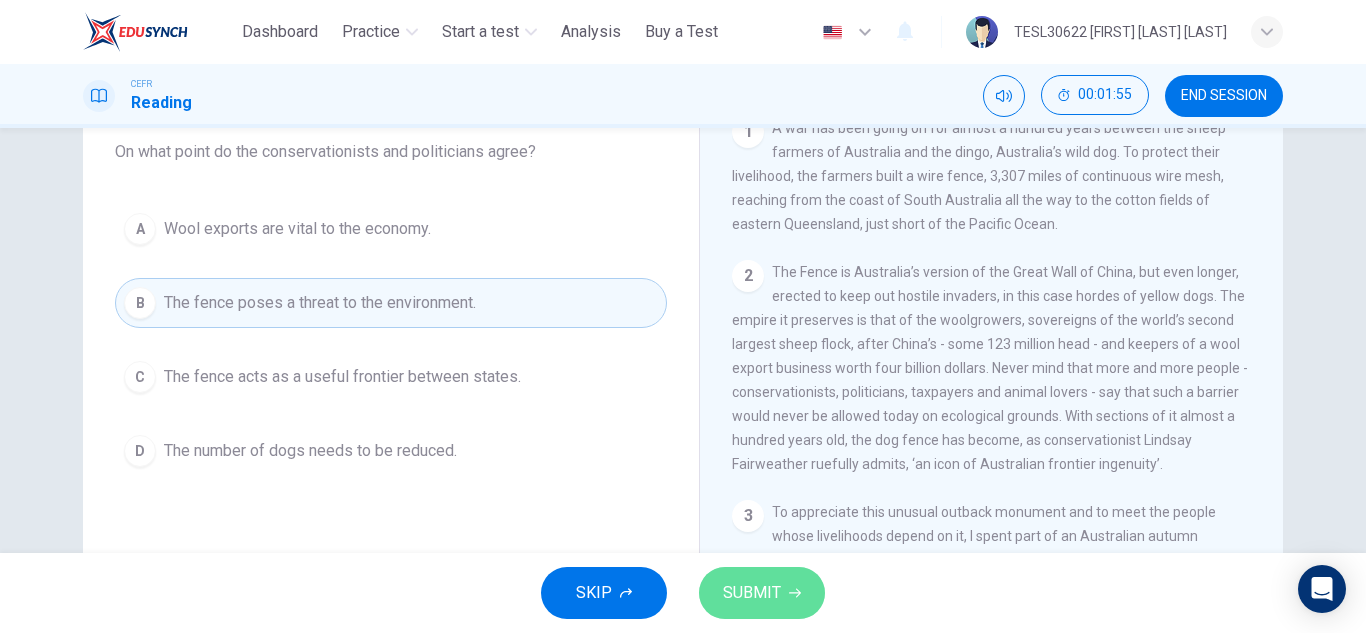click 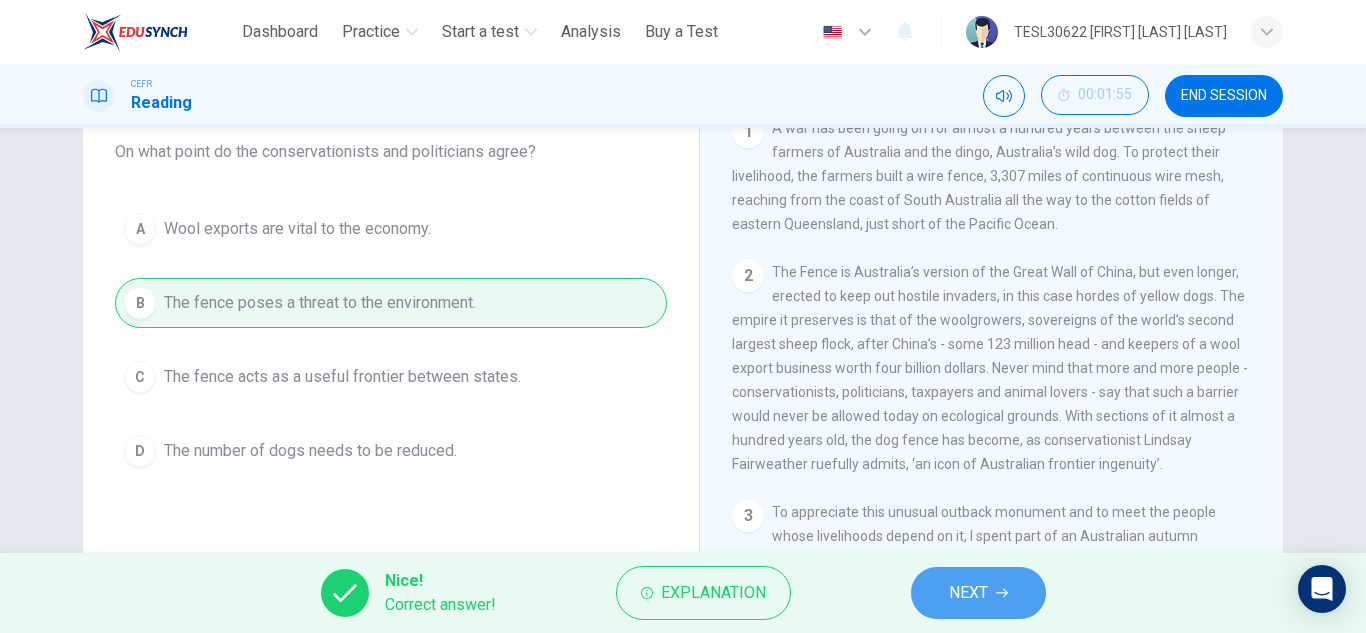 click on "NEXT" at bounding box center (968, 593) 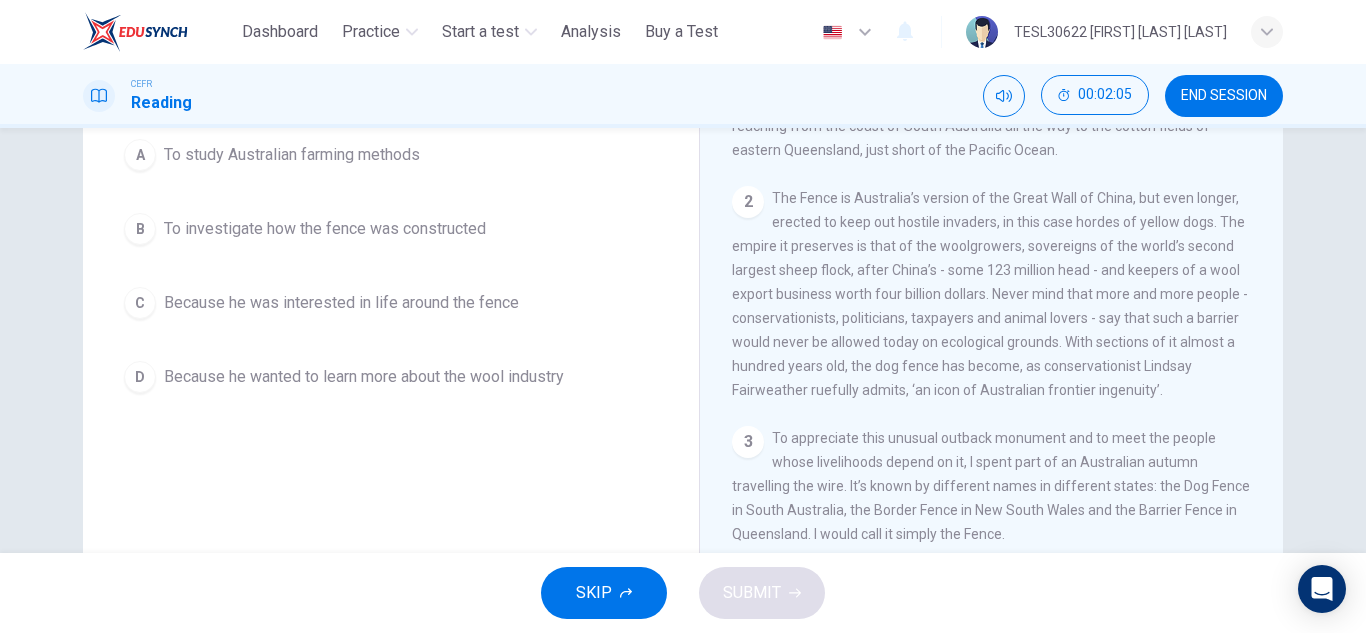 scroll, scrollTop: 228, scrollLeft: 0, axis: vertical 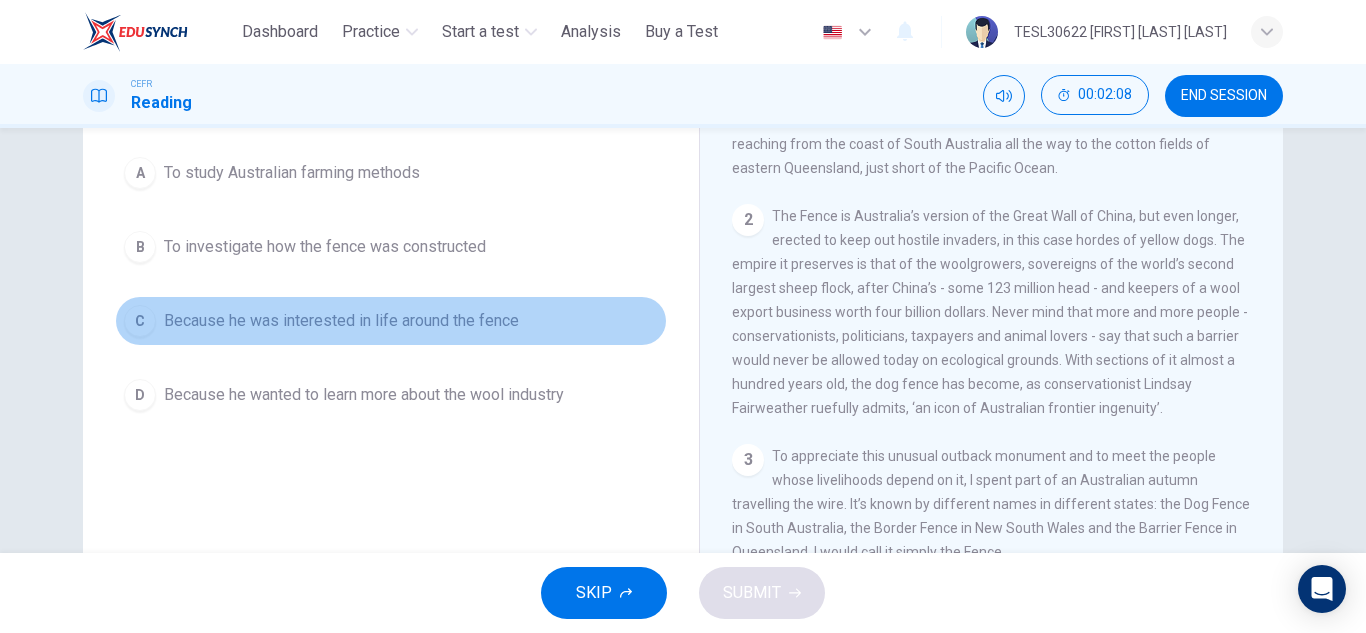 click on "Because he was interested in life around the fence" at bounding box center (341, 321) 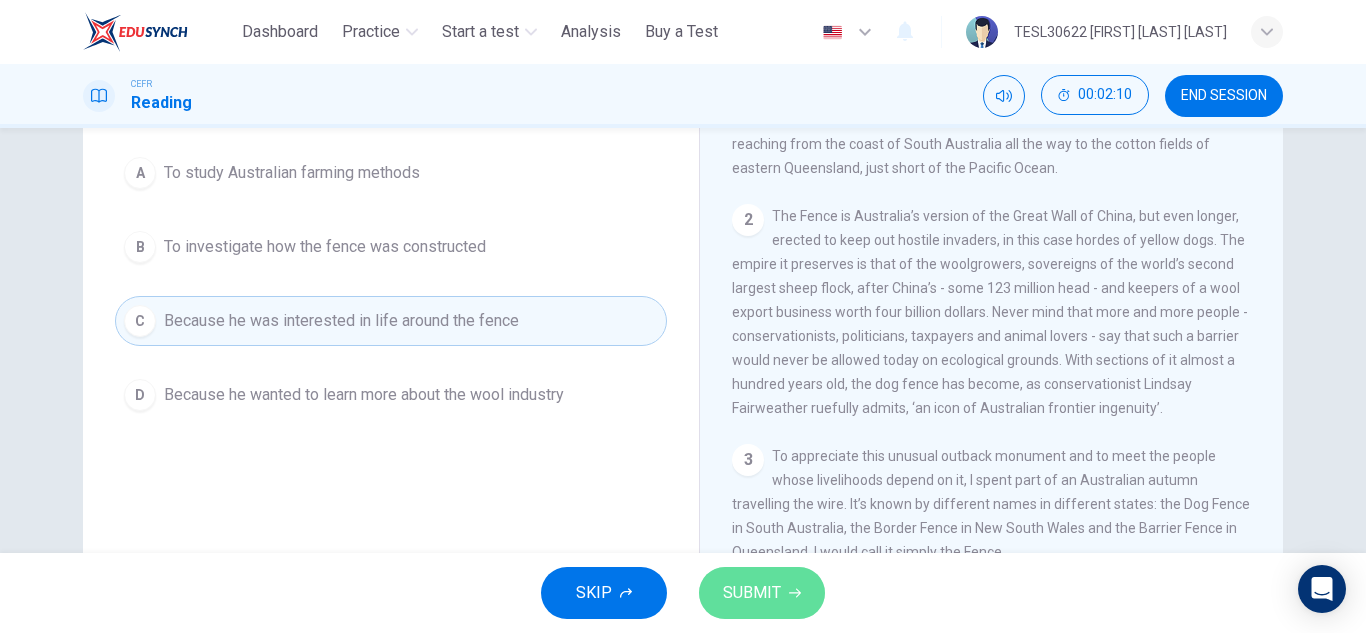 click on "SUBMIT" at bounding box center (752, 593) 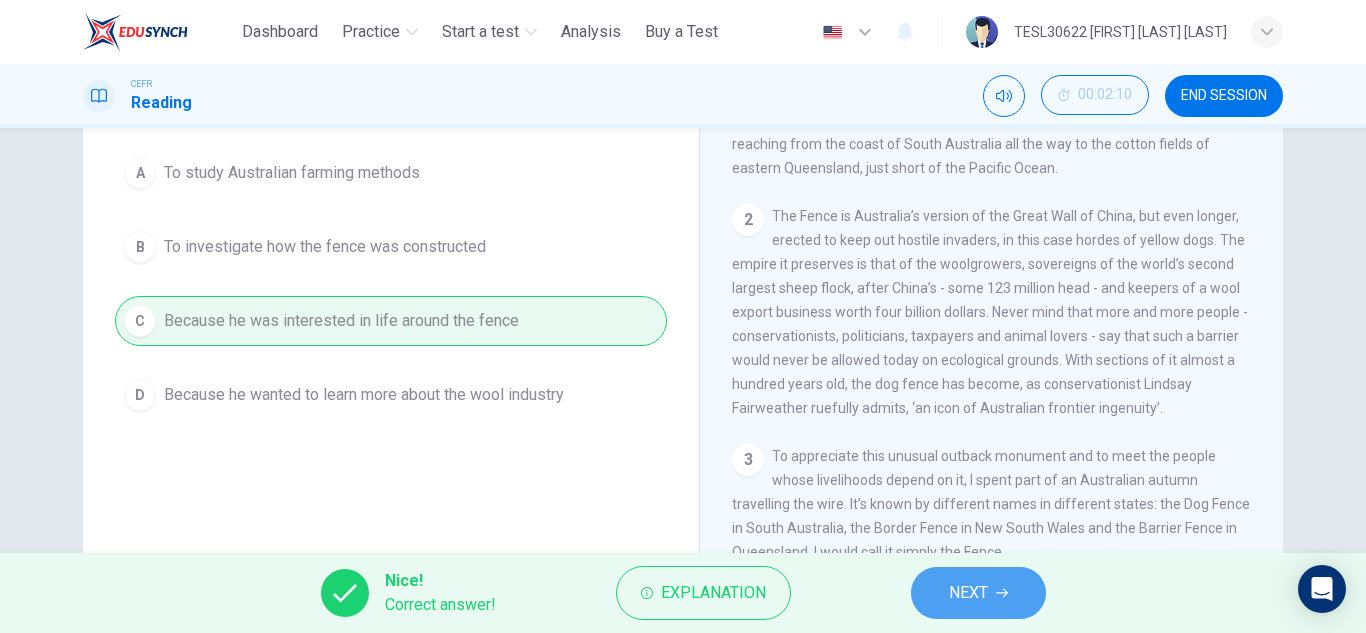 click on "NEXT" at bounding box center [978, 593] 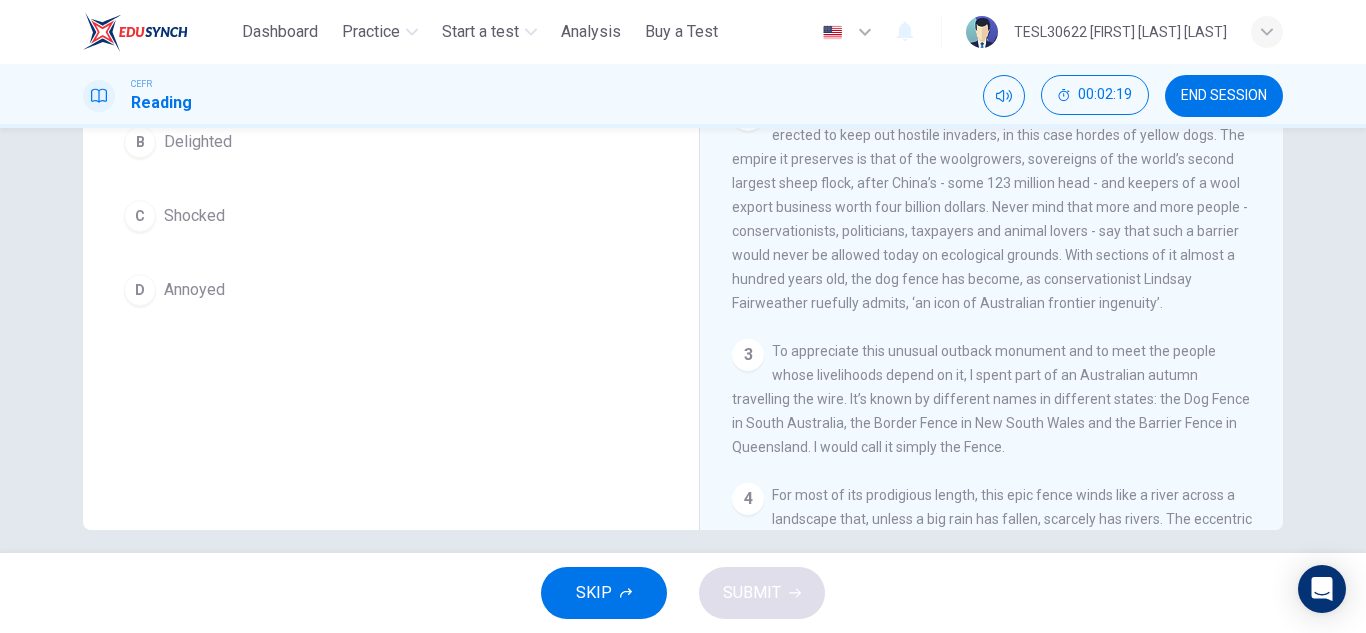 scroll, scrollTop: 350, scrollLeft: 0, axis: vertical 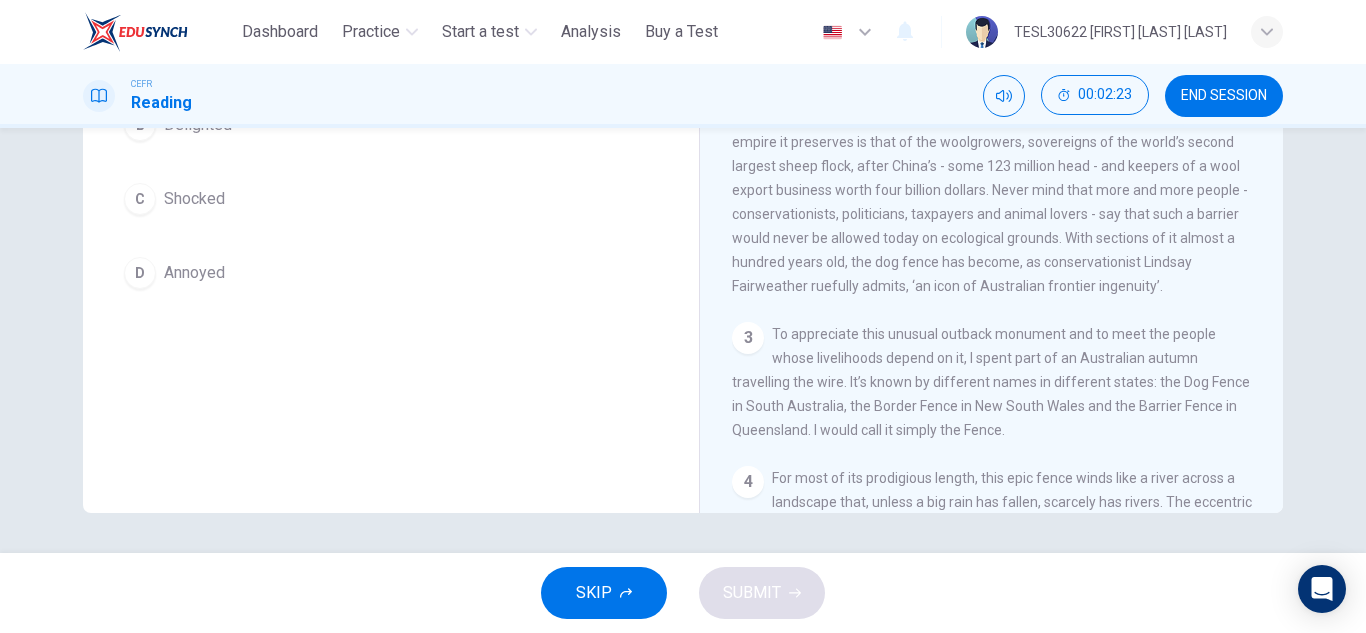 drag, startPoint x: 1274, startPoint y: 143, endPoint x: 1279, endPoint y: 156, distance: 13.928389 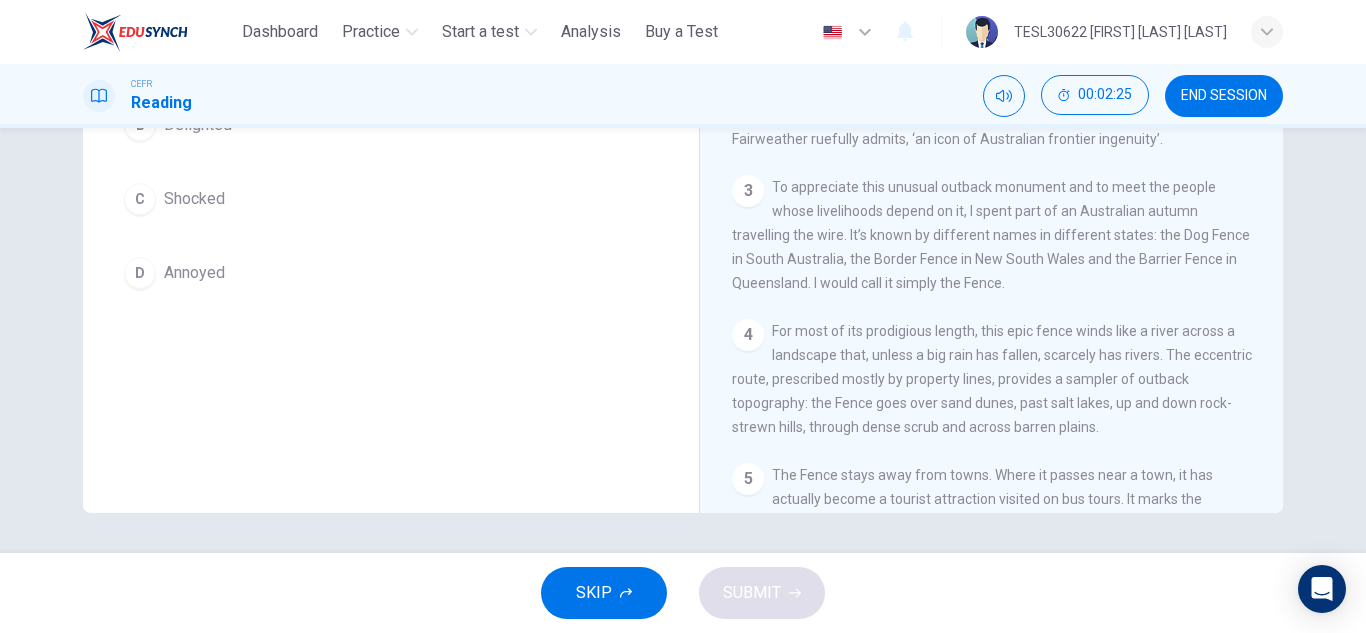 scroll, scrollTop: 574, scrollLeft: 0, axis: vertical 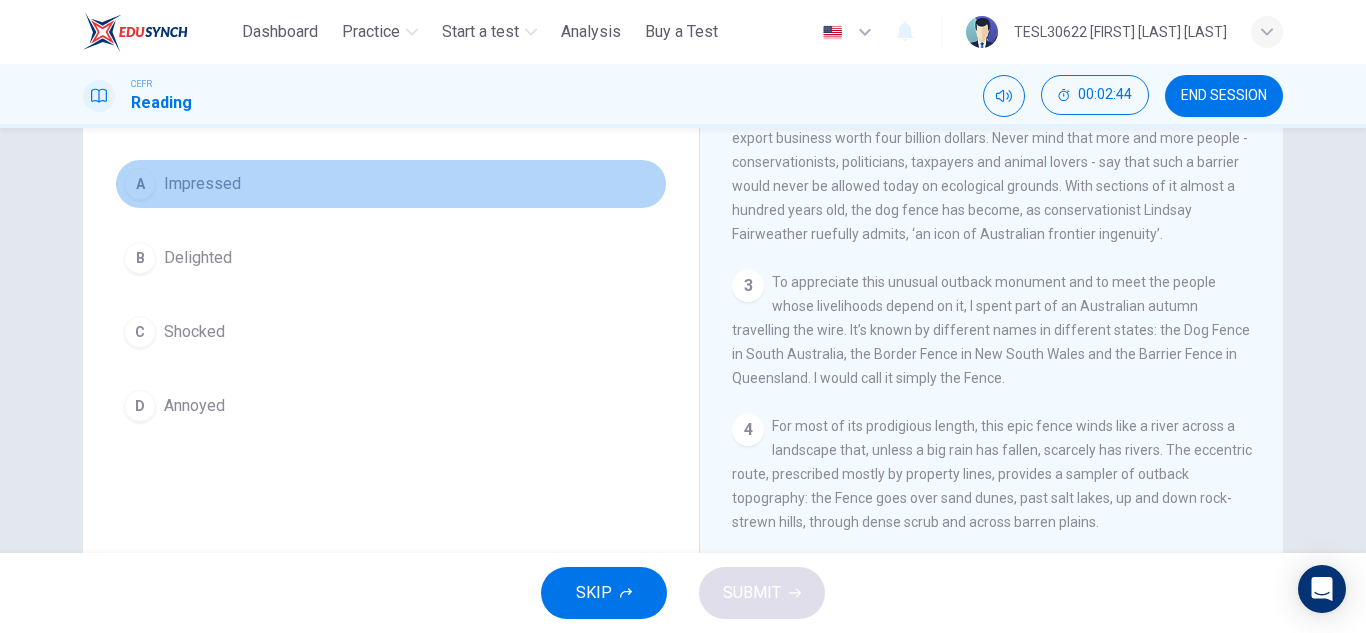 click on "Impressed" at bounding box center (202, 184) 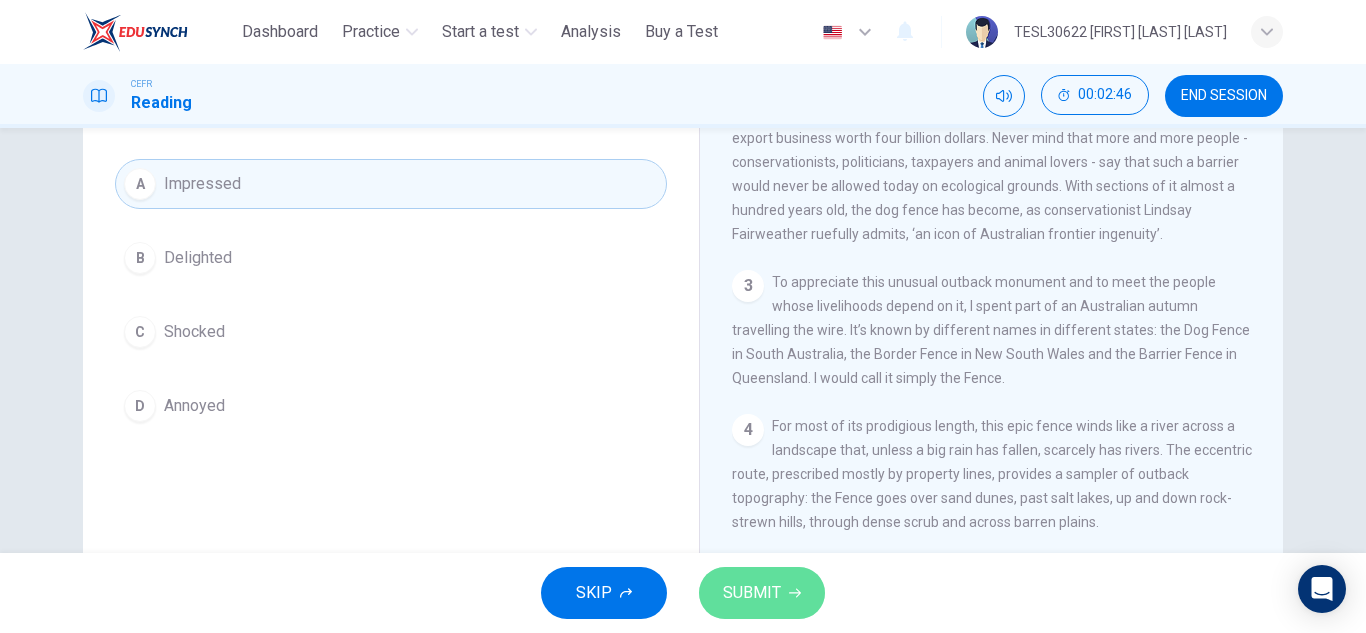 click on "SUBMIT" at bounding box center (762, 593) 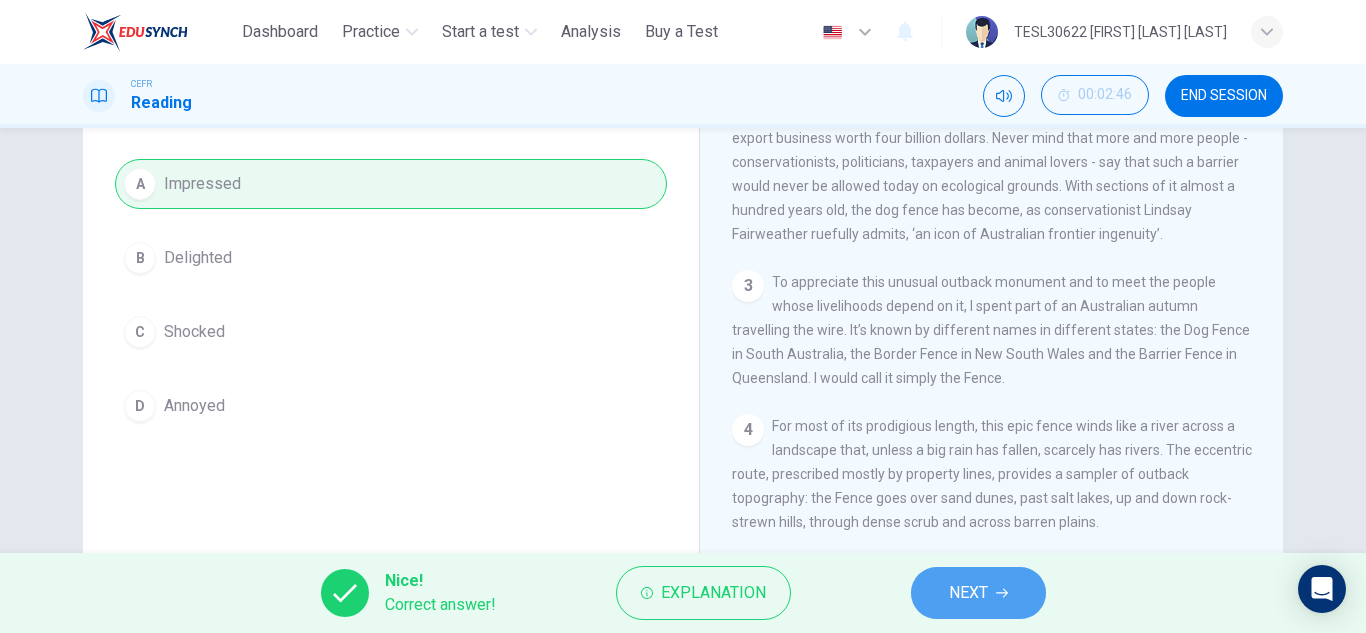 click on "NEXT" at bounding box center (978, 593) 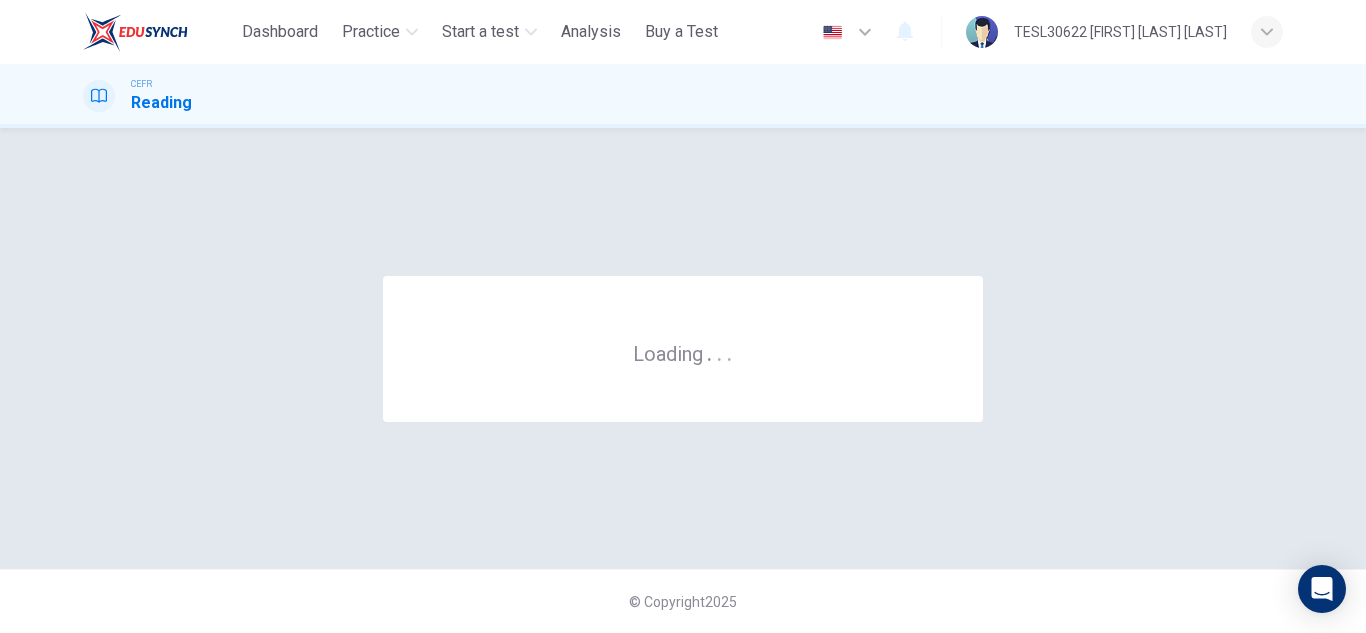 scroll, scrollTop: 0, scrollLeft: 0, axis: both 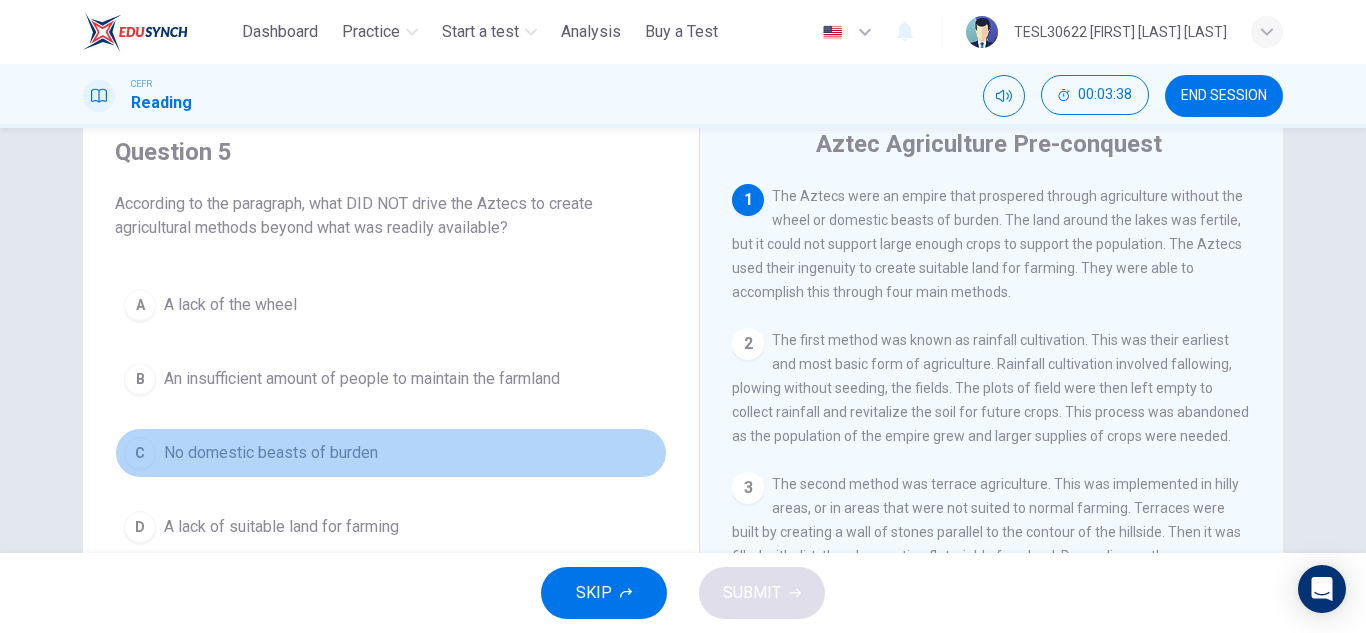 click on "No domestic beasts of burden" at bounding box center [271, 453] 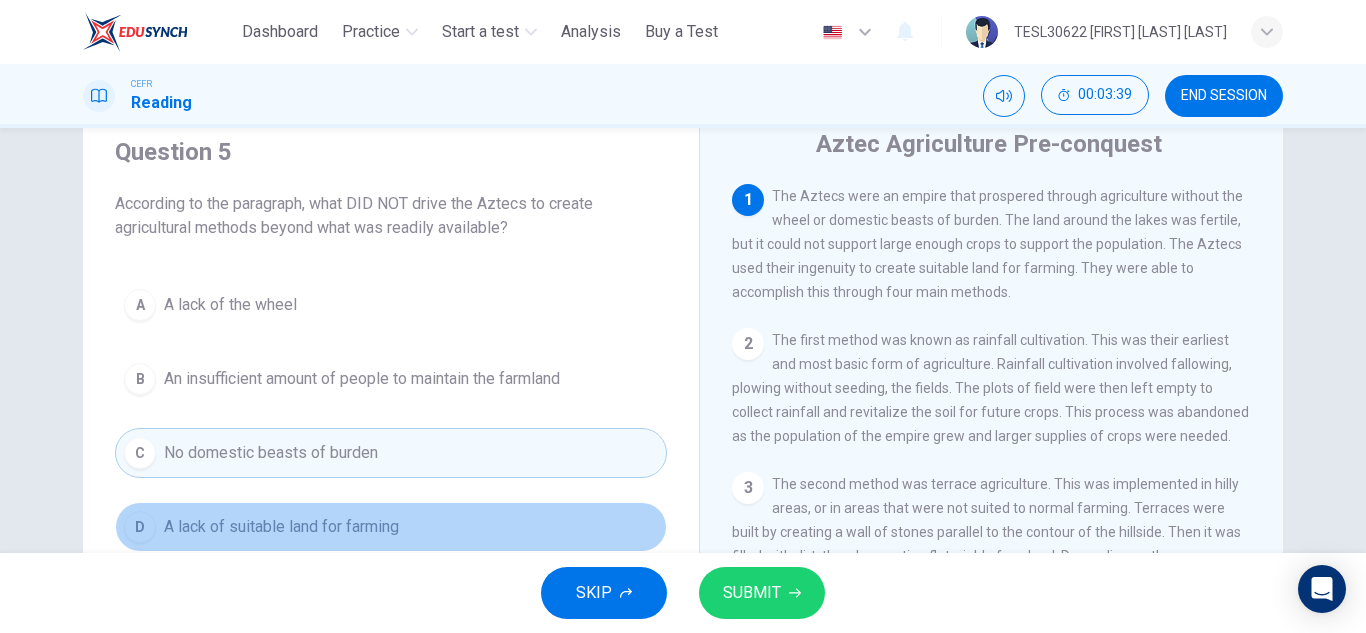 click on "A lack of suitable land for farming" at bounding box center (281, 527) 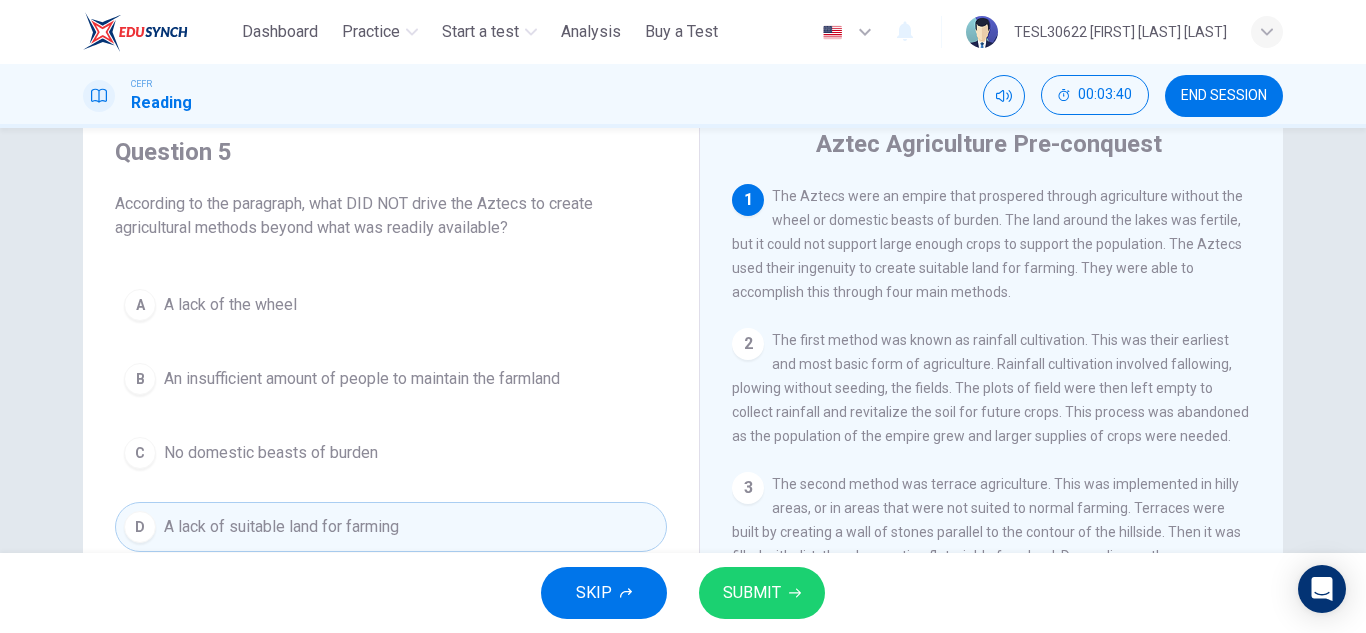 click on "SUBMIT" at bounding box center [752, 593] 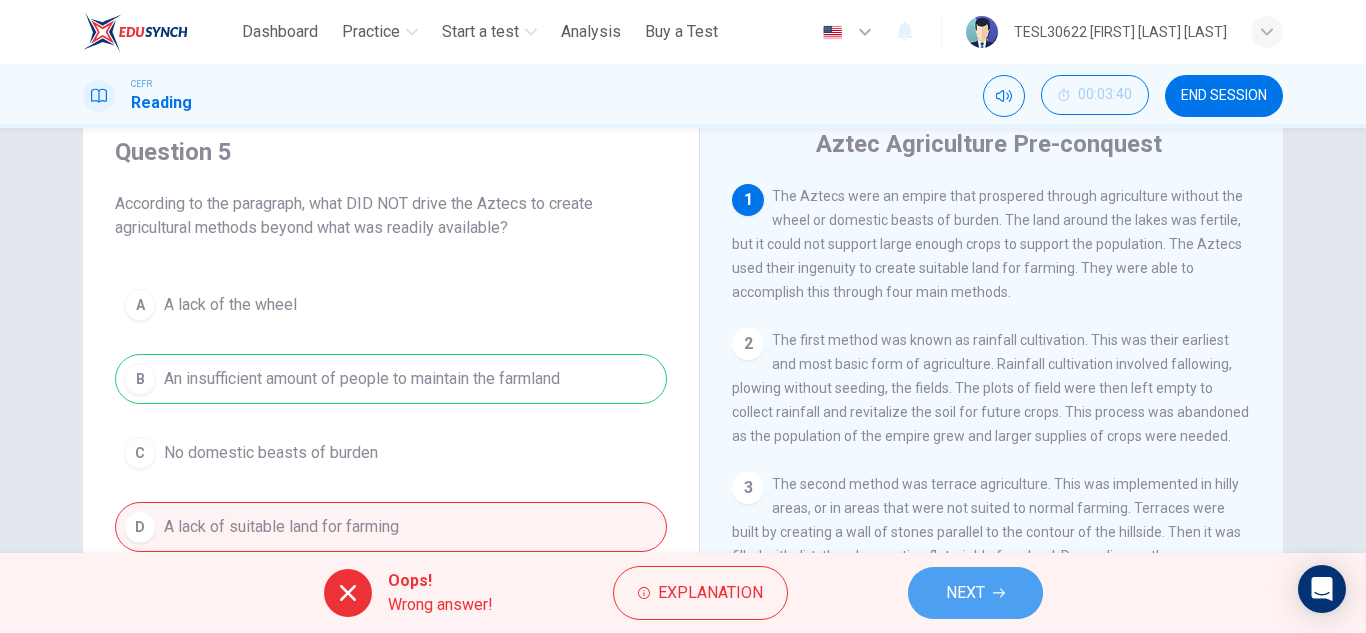 click on "NEXT" at bounding box center [975, 593] 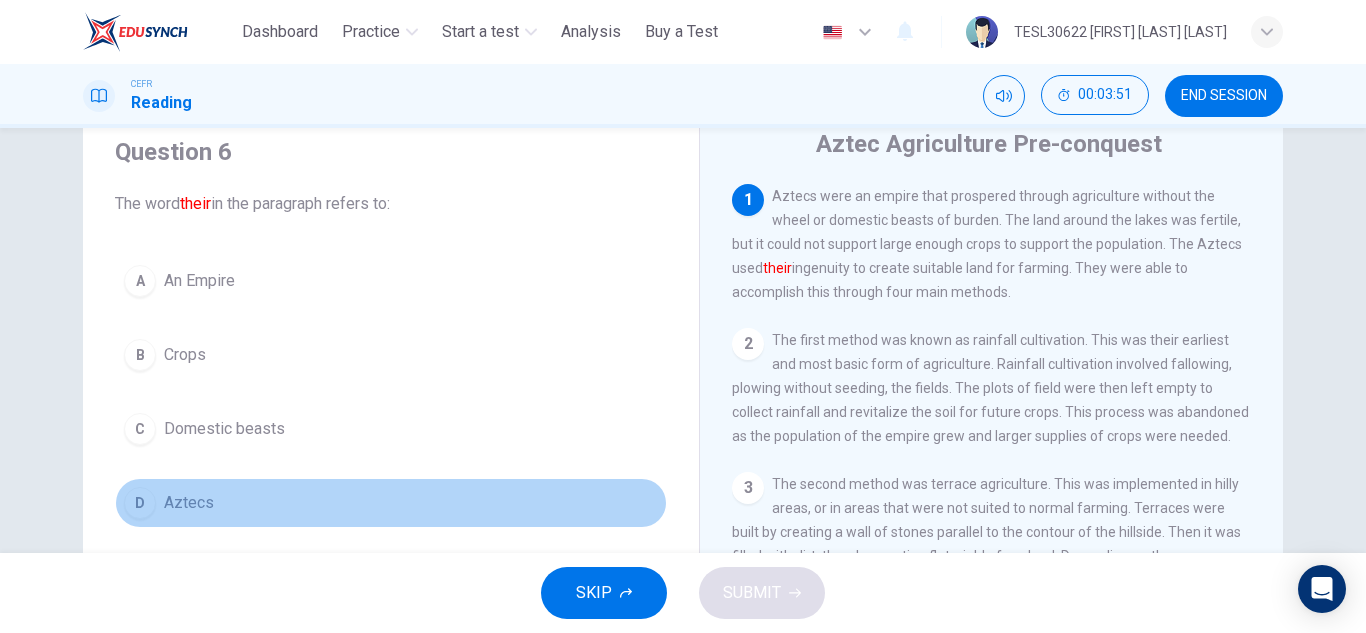 click on "Aztecs" at bounding box center (189, 503) 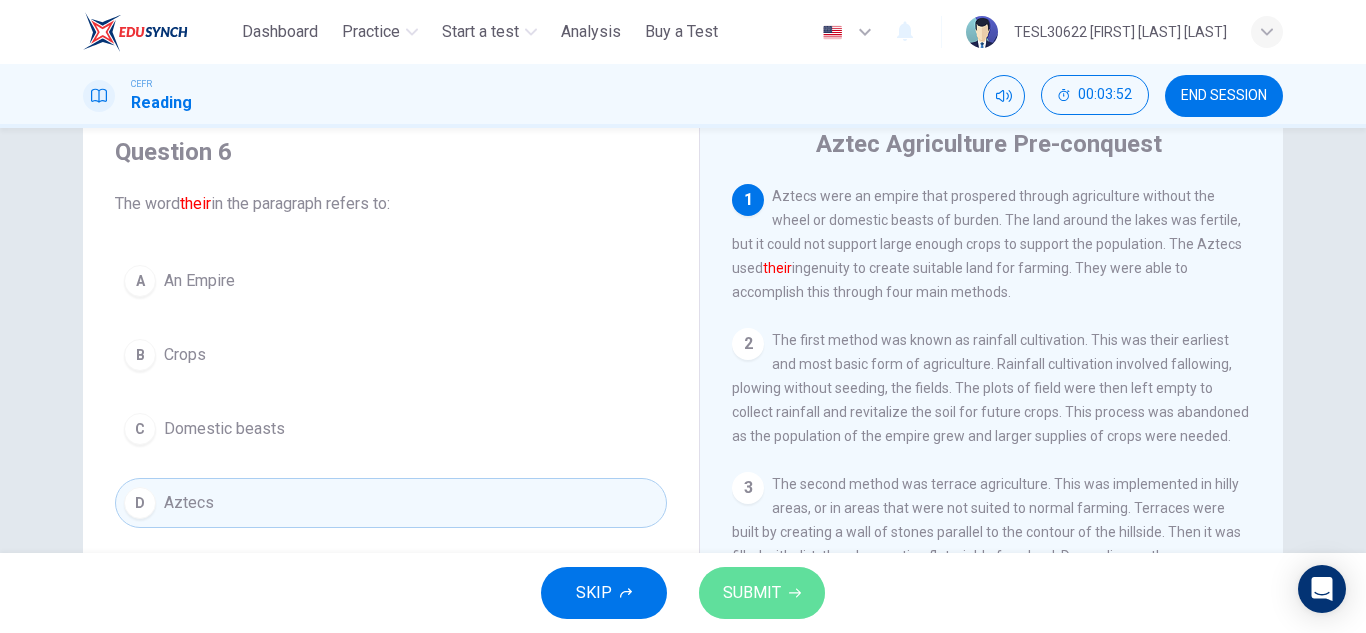 click 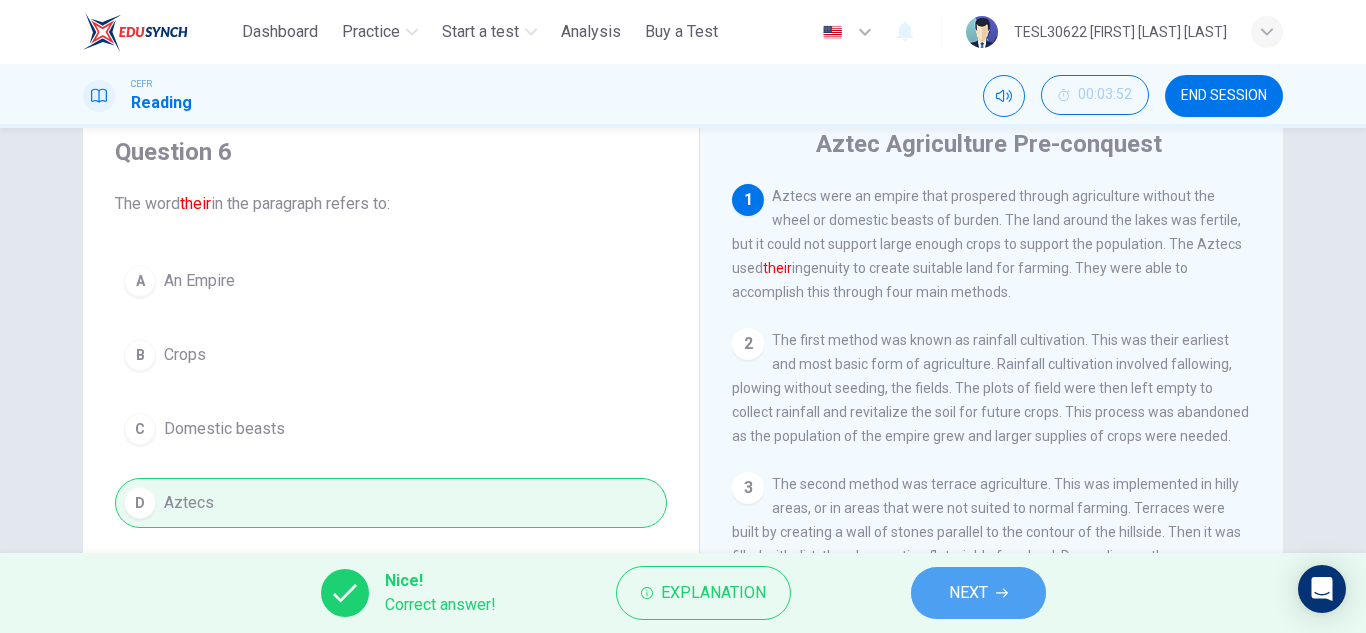 click on "NEXT" at bounding box center [968, 593] 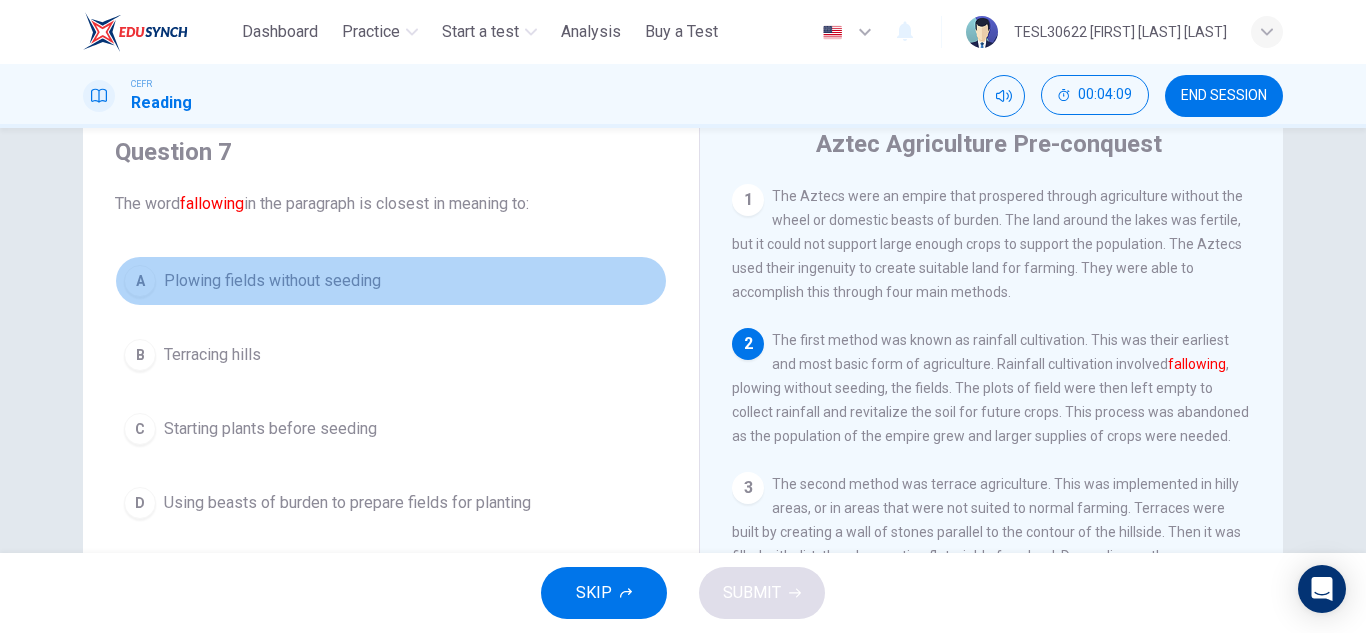 click on "Plowing fields without seeding" at bounding box center [272, 281] 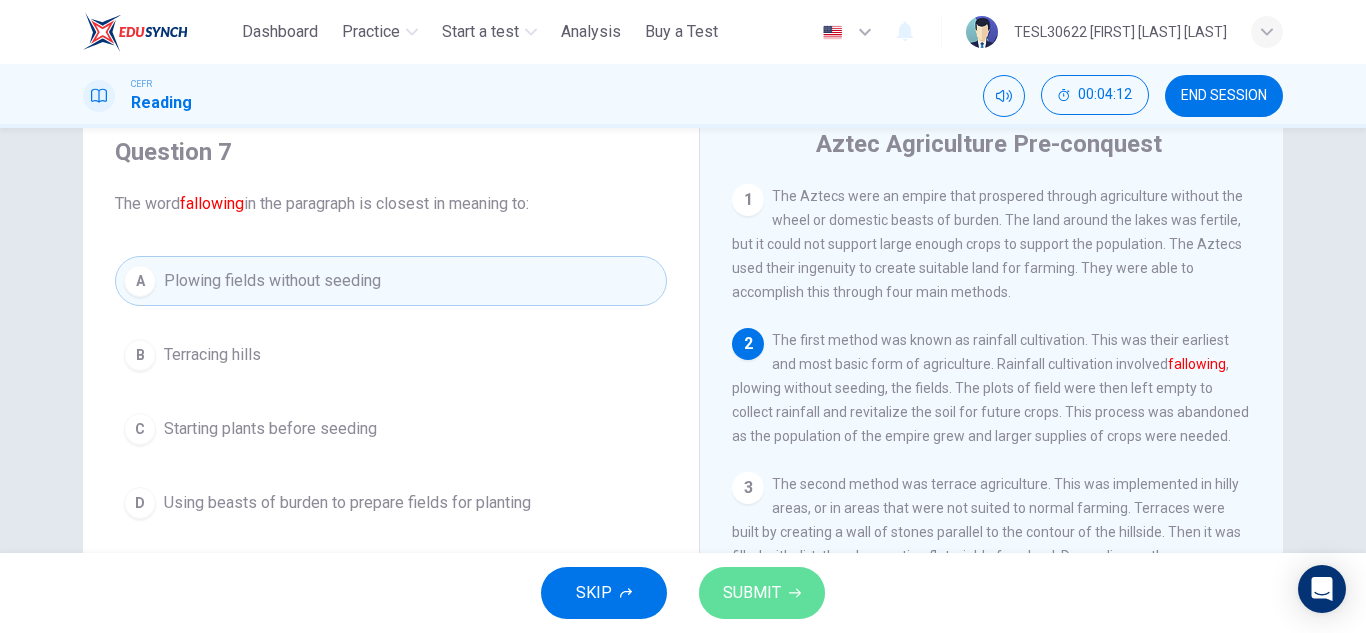 click on "SUBMIT" at bounding box center (752, 593) 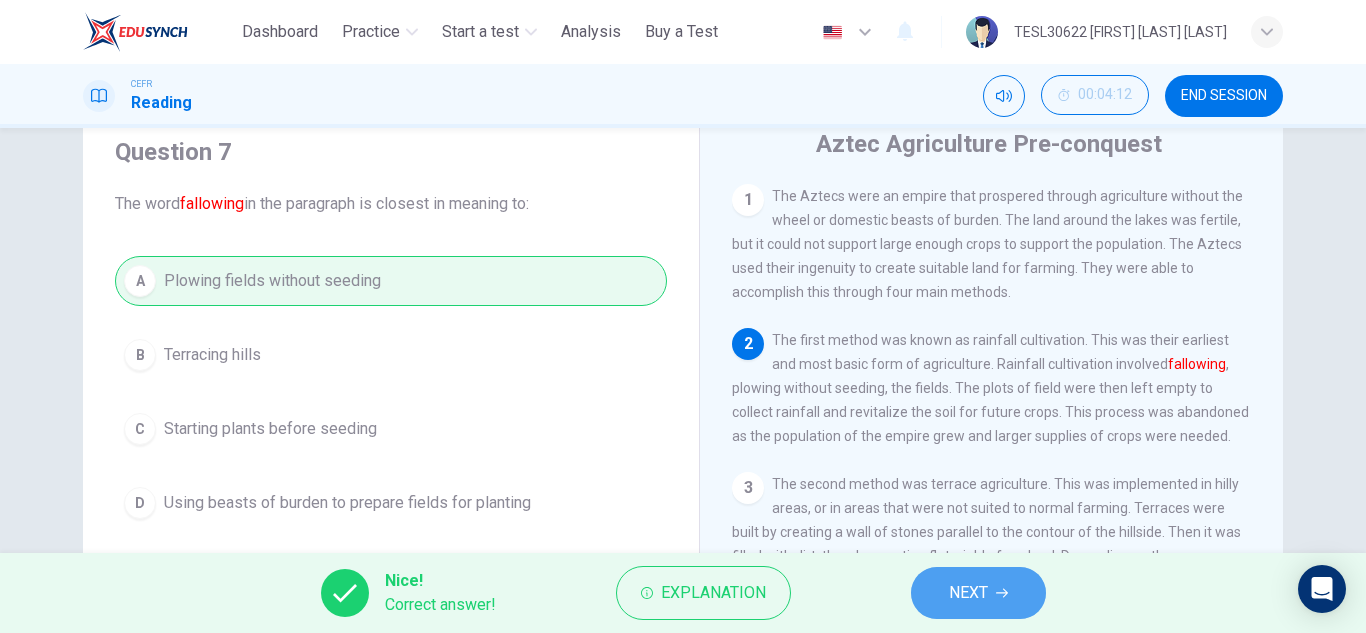click 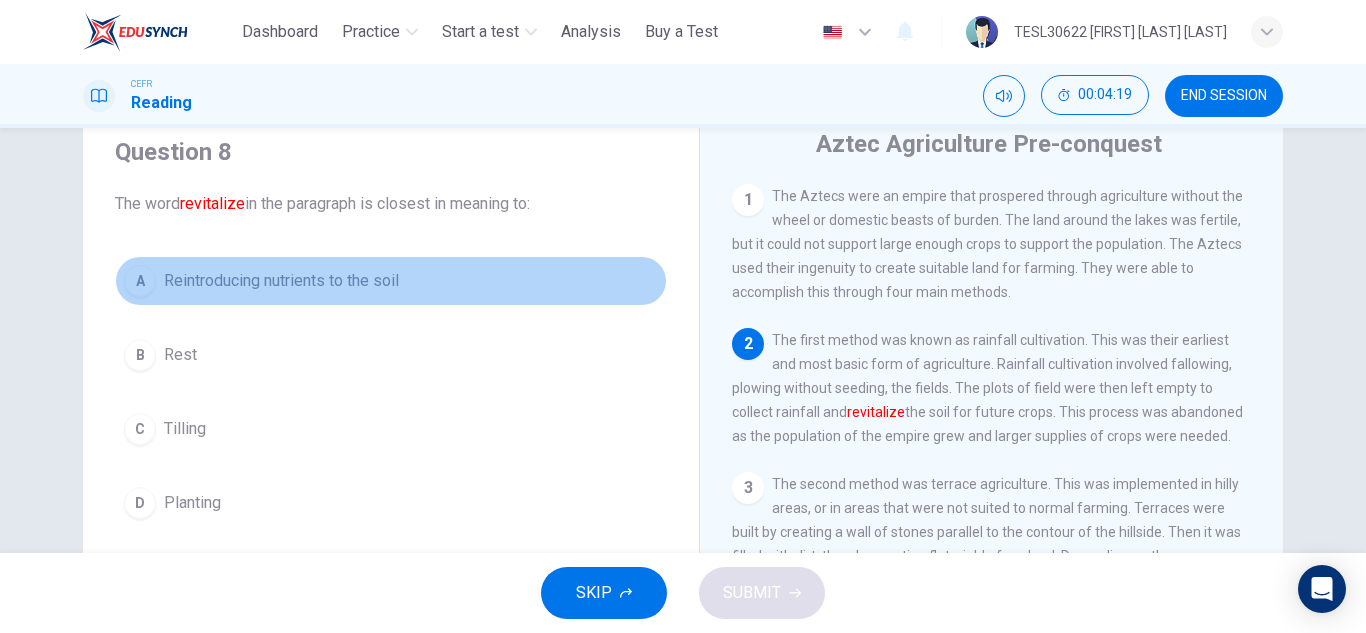 click on "A Reintroducing nutrients to the soil" at bounding box center [391, 281] 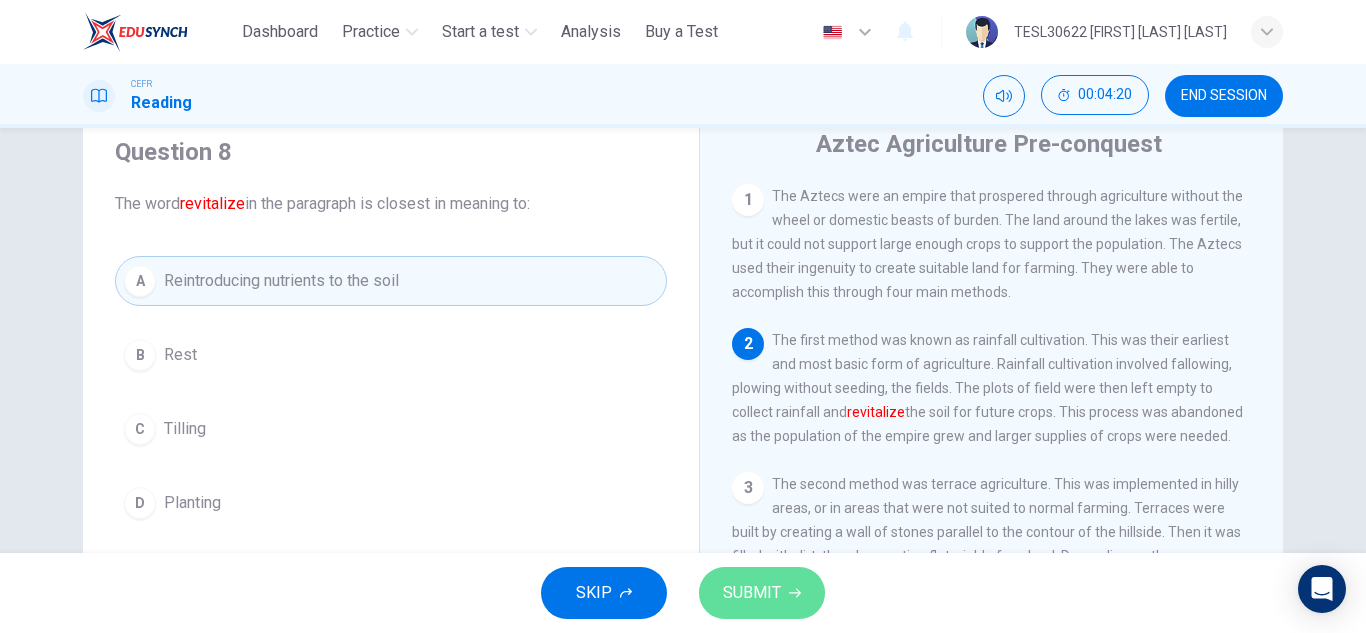 click on "SUBMIT" at bounding box center [752, 593] 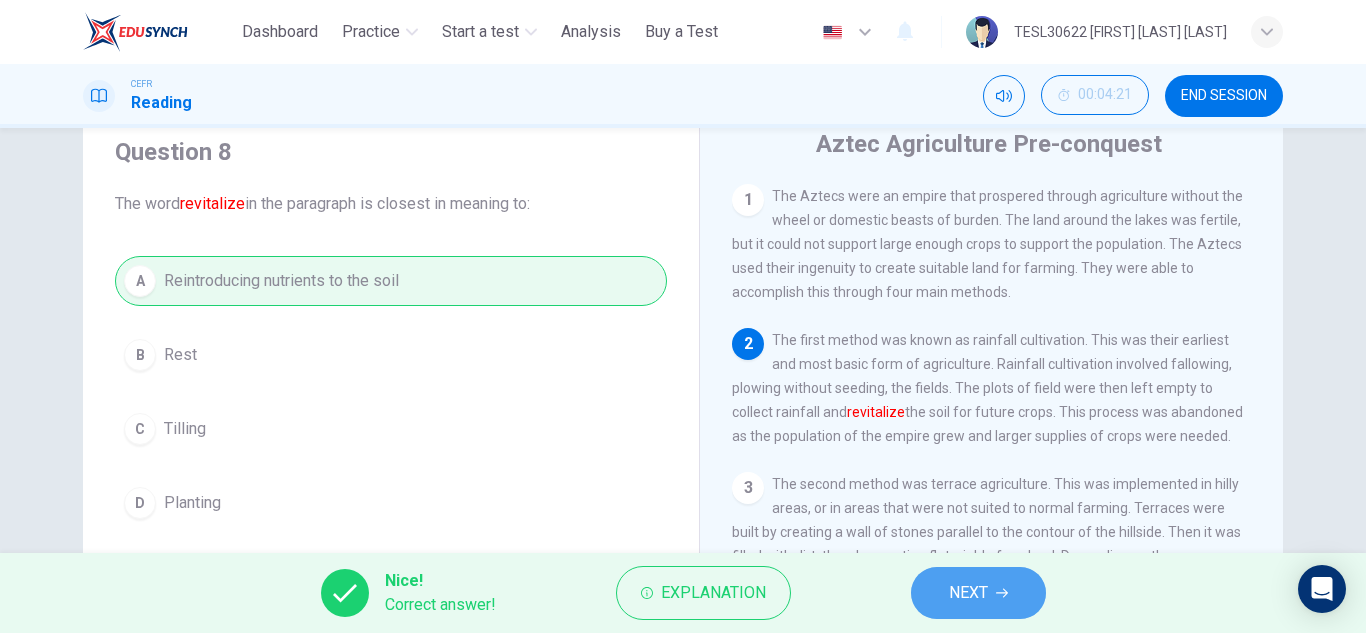 click on "NEXT" at bounding box center (978, 593) 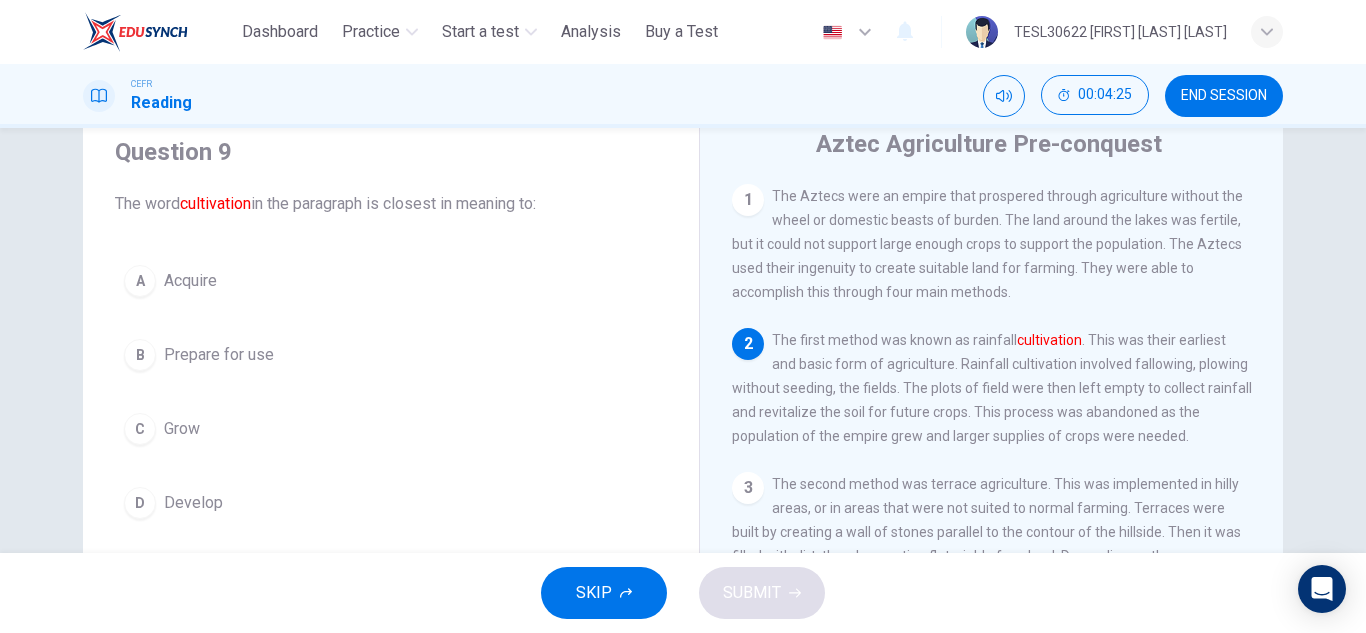click on "Develop" at bounding box center (193, 503) 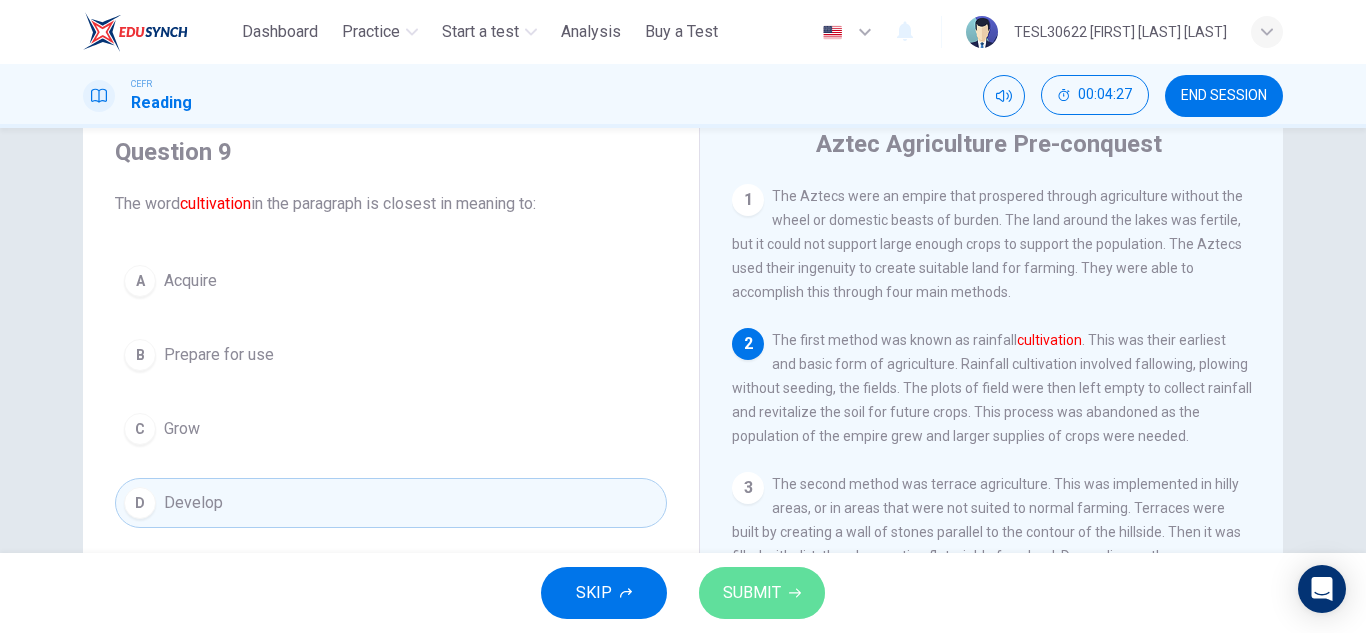 click on "SUBMIT" at bounding box center (752, 593) 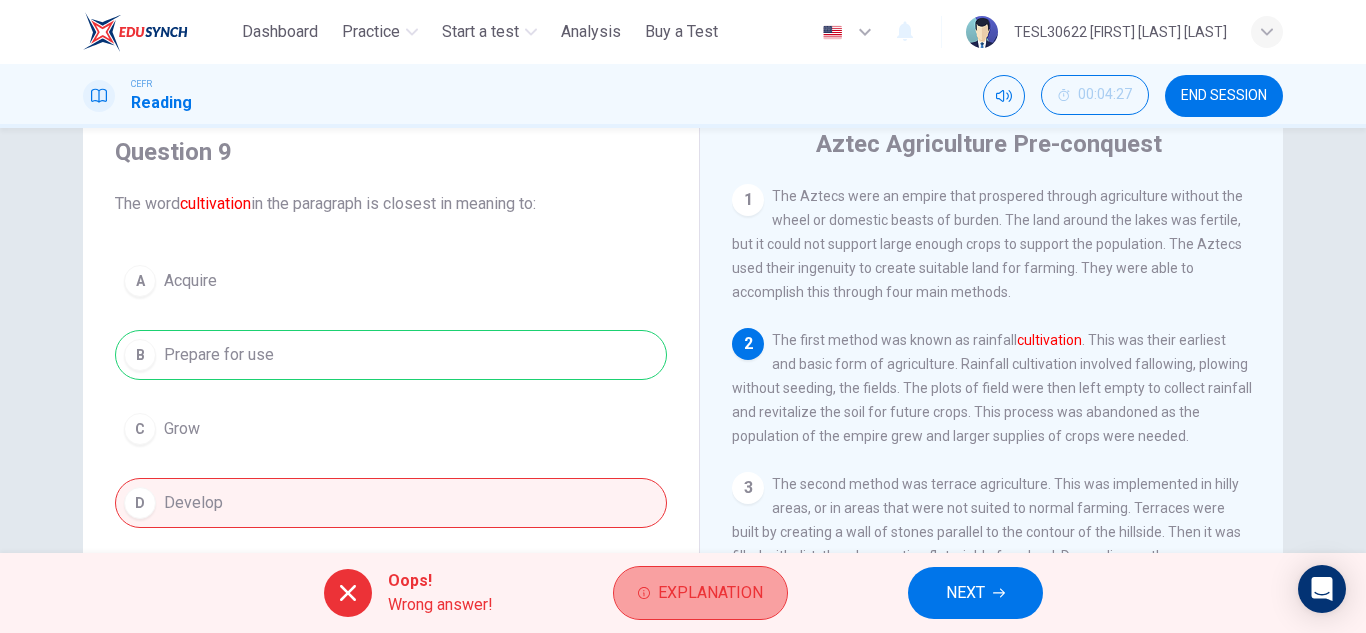 click on "Explanation" at bounding box center [710, 593] 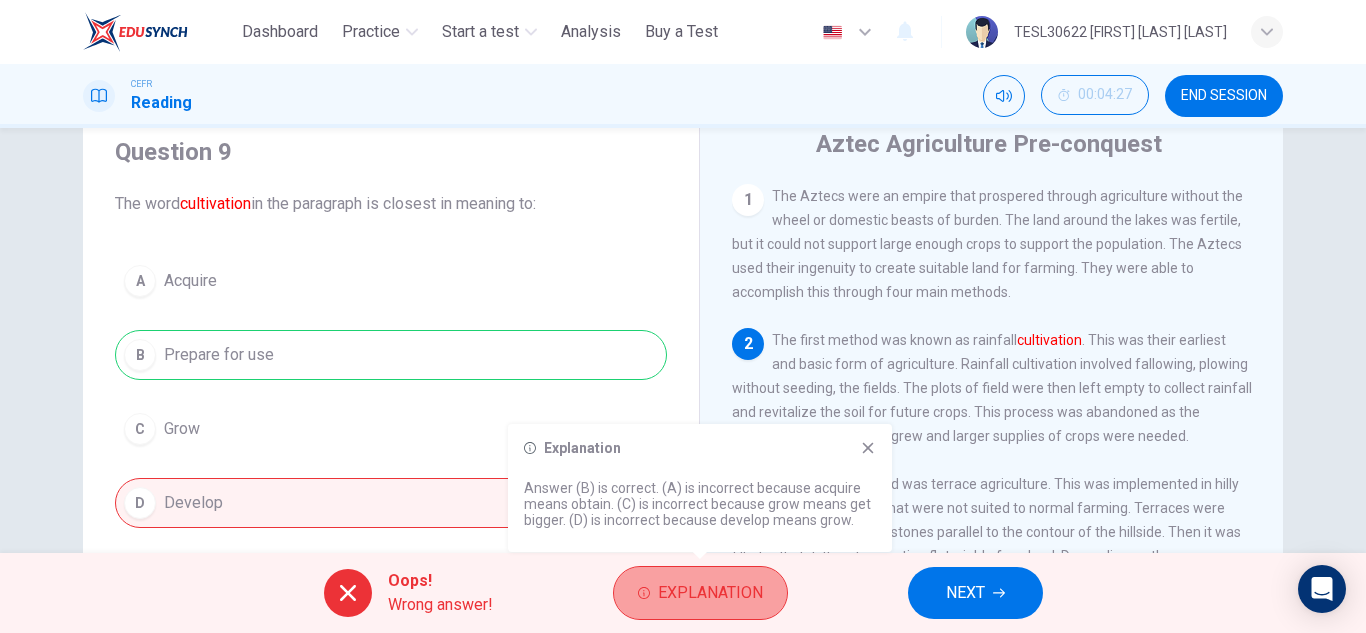 click on "Explanation" at bounding box center [710, 593] 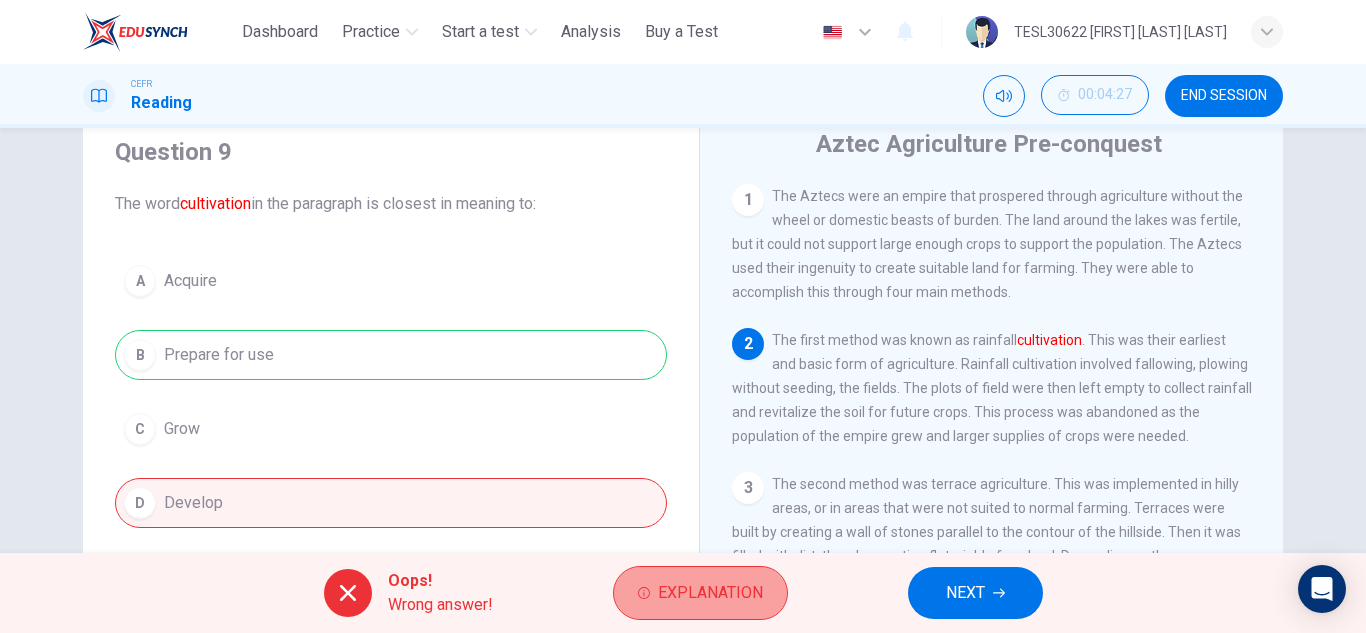 click on "Explanation" at bounding box center (710, 593) 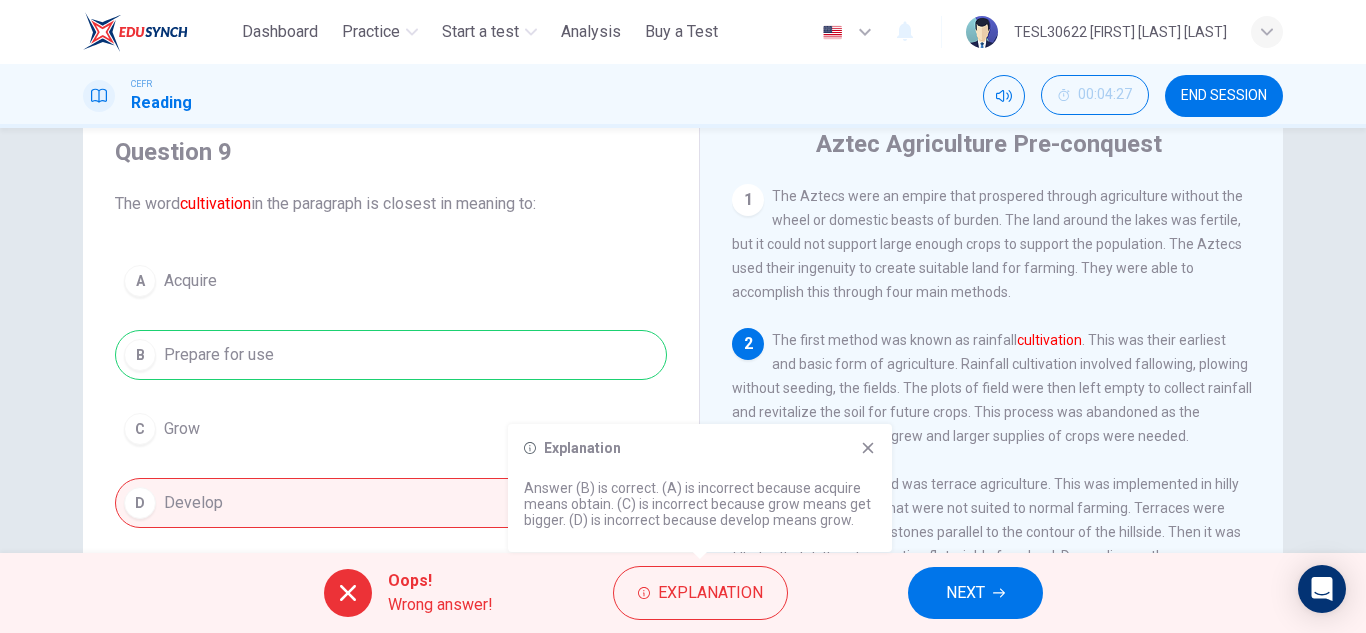 click on "NEXT" at bounding box center [975, 593] 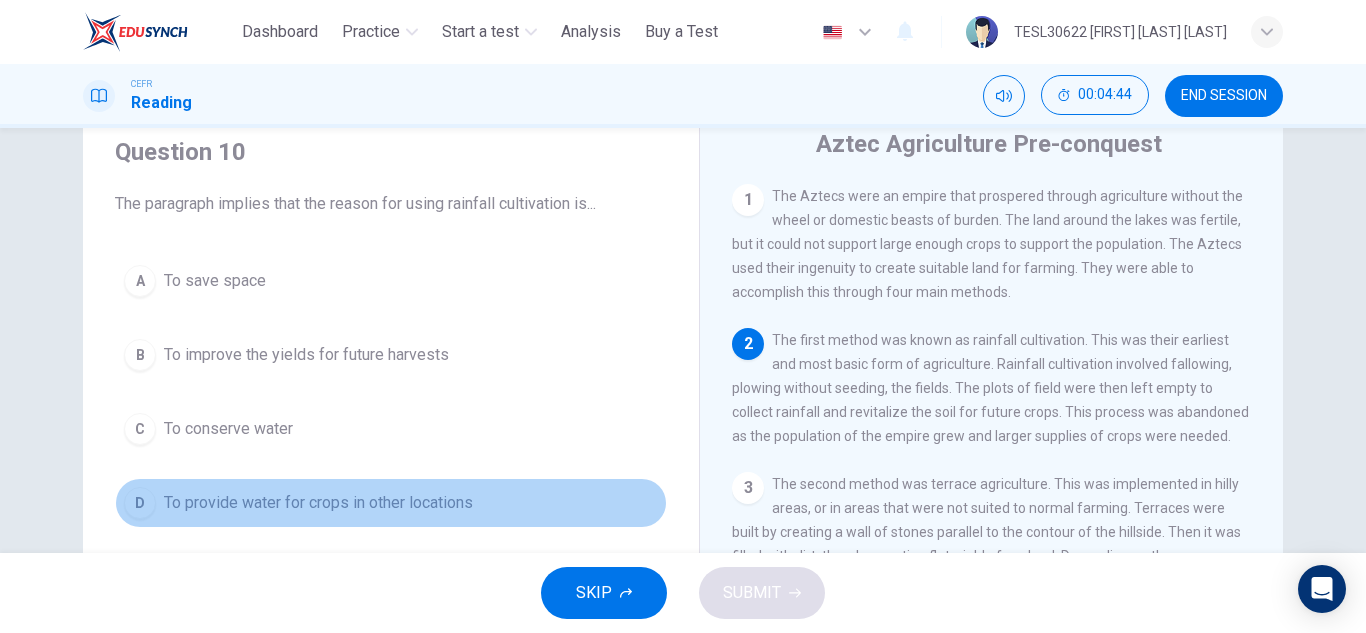 click on "To provide water for crops in other locations" at bounding box center [318, 503] 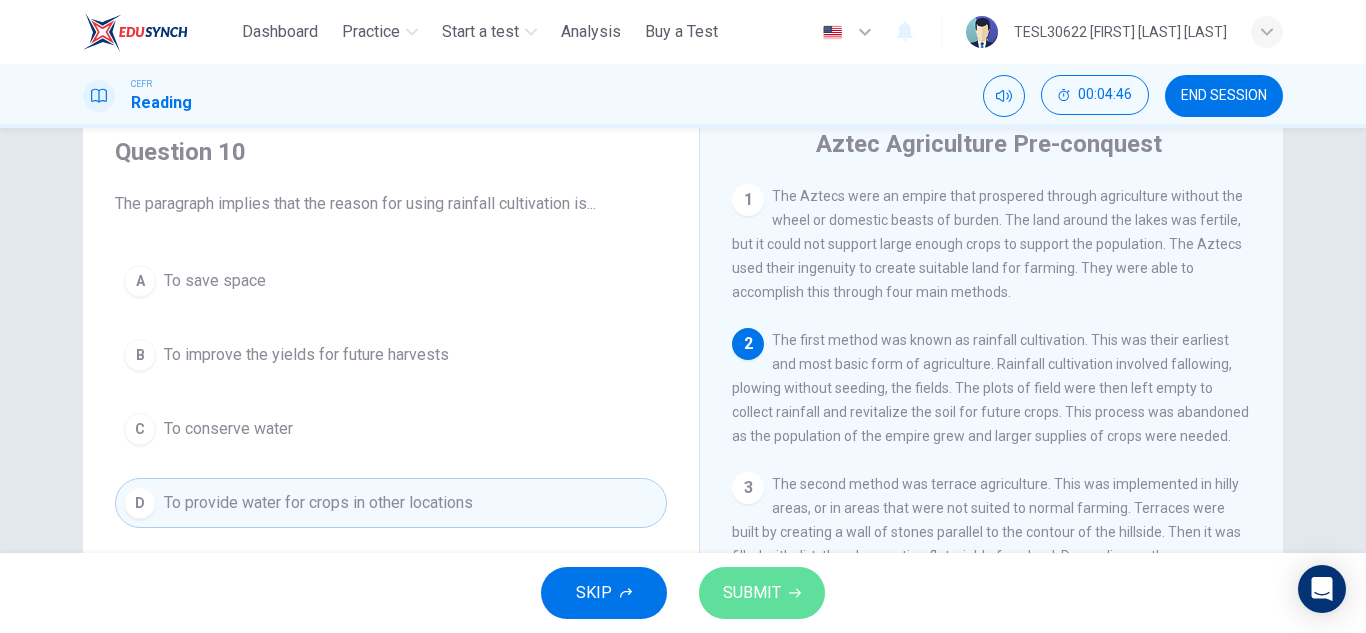 click on "SUBMIT" at bounding box center (752, 593) 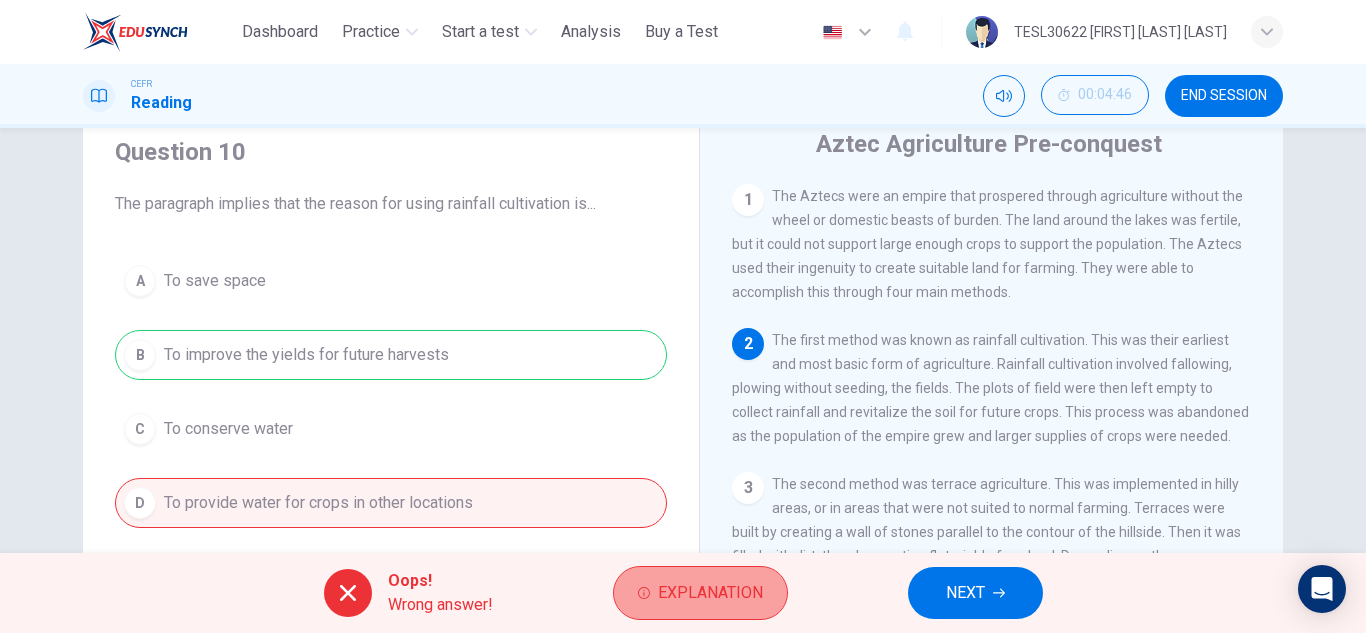 click on "Explanation" at bounding box center (710, 593) 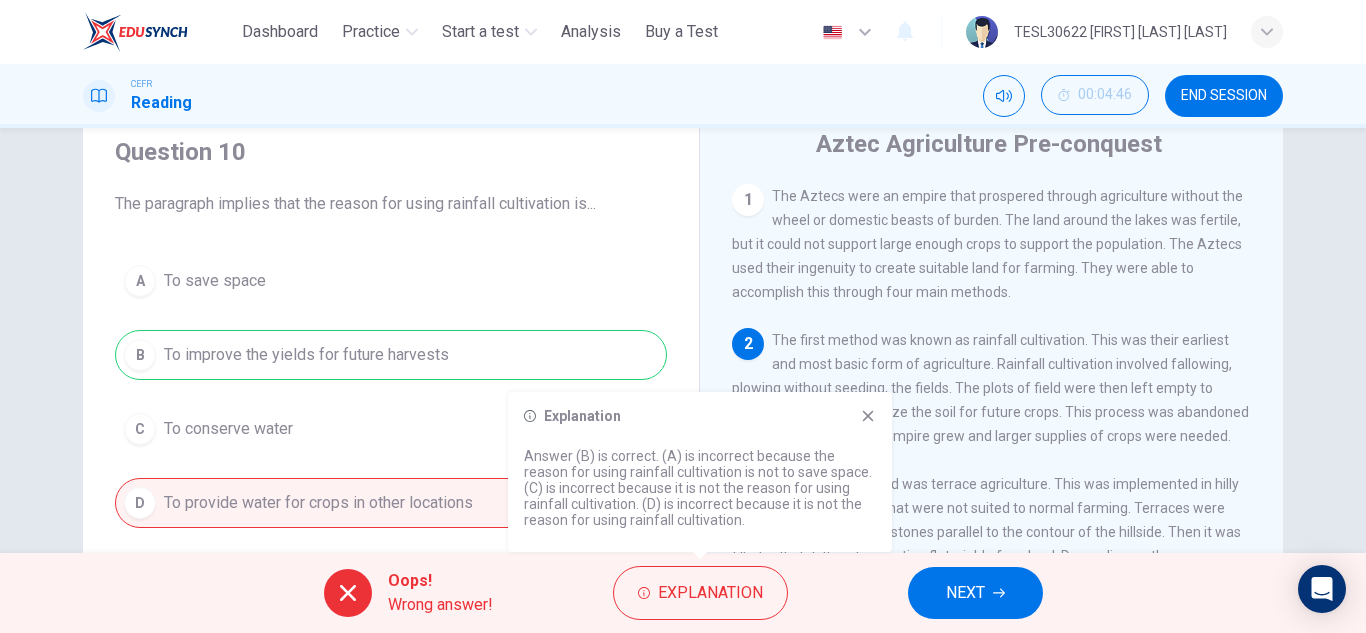 click on "Oops! Wrong answer! Explanation NEXT" at bounding box center (683, 593) 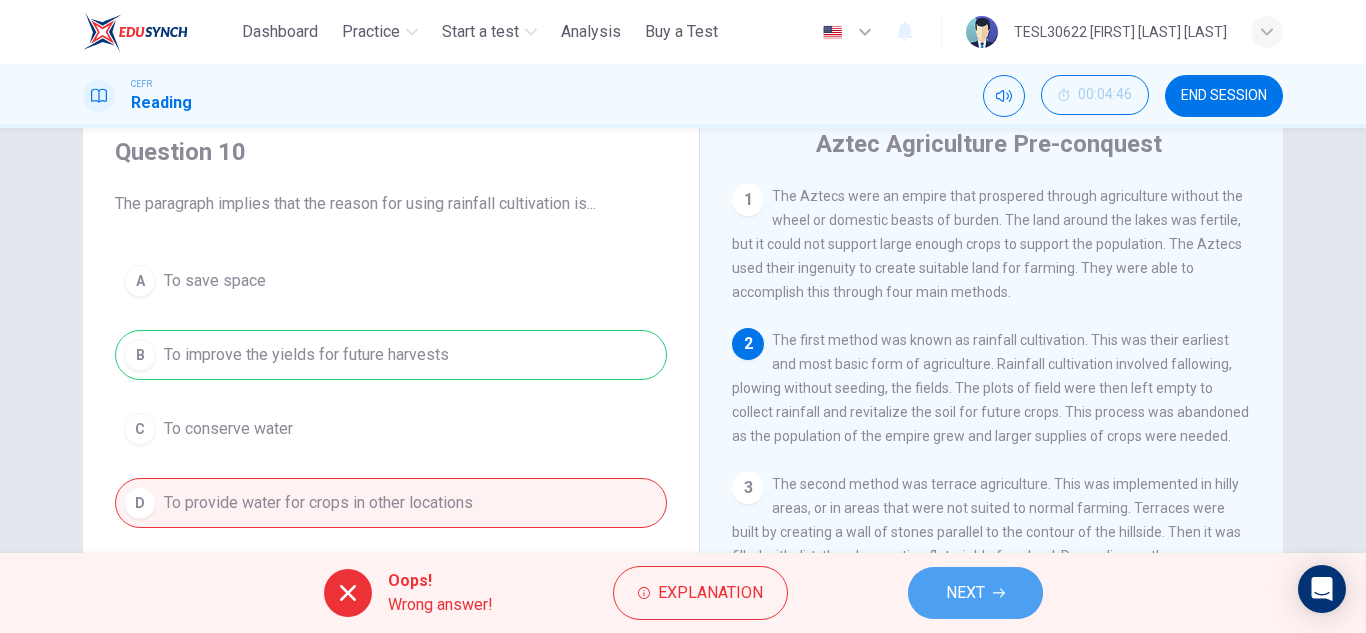 click 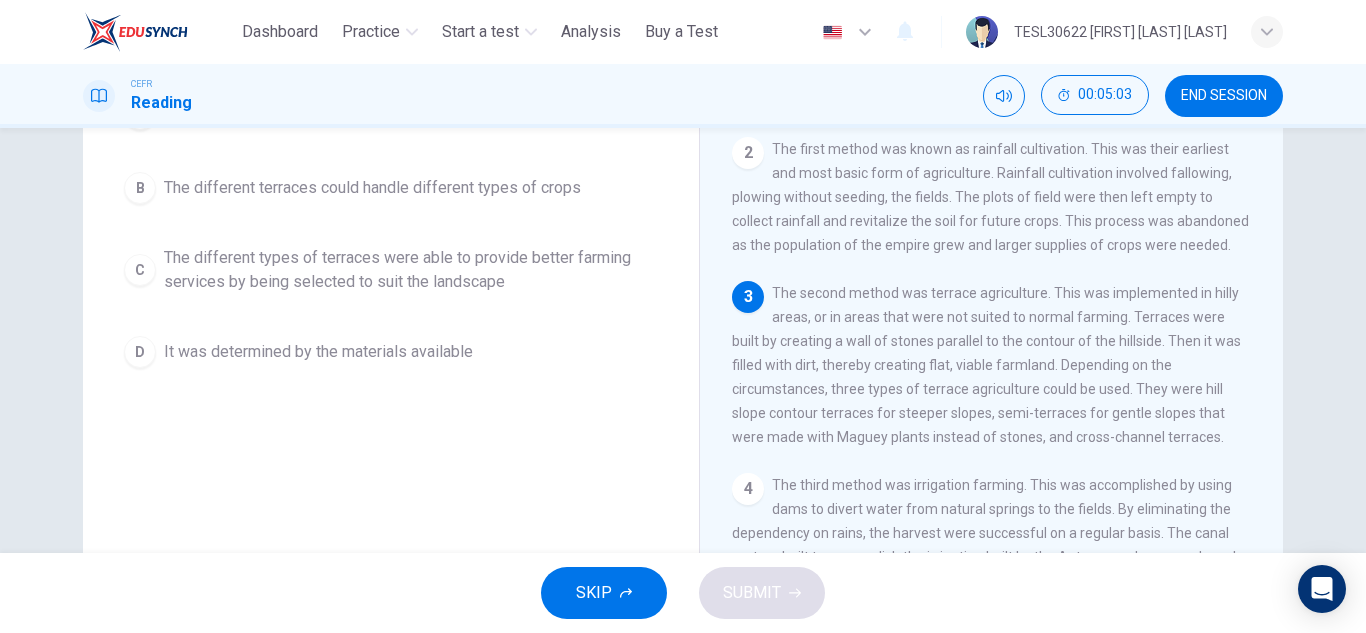 scroll, scrollTop: 261, scrollLeft: 0, axis: vertical 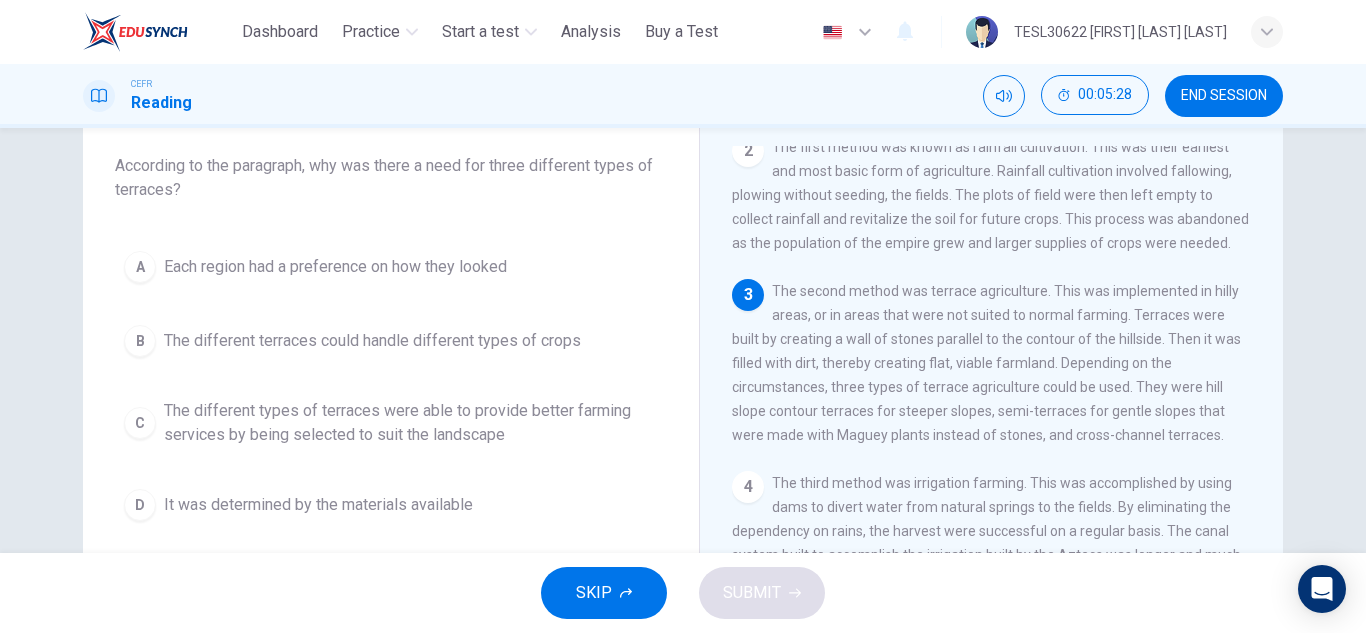 click on "The different terraces could handle different types of crops" at bounding box center [372, 341] 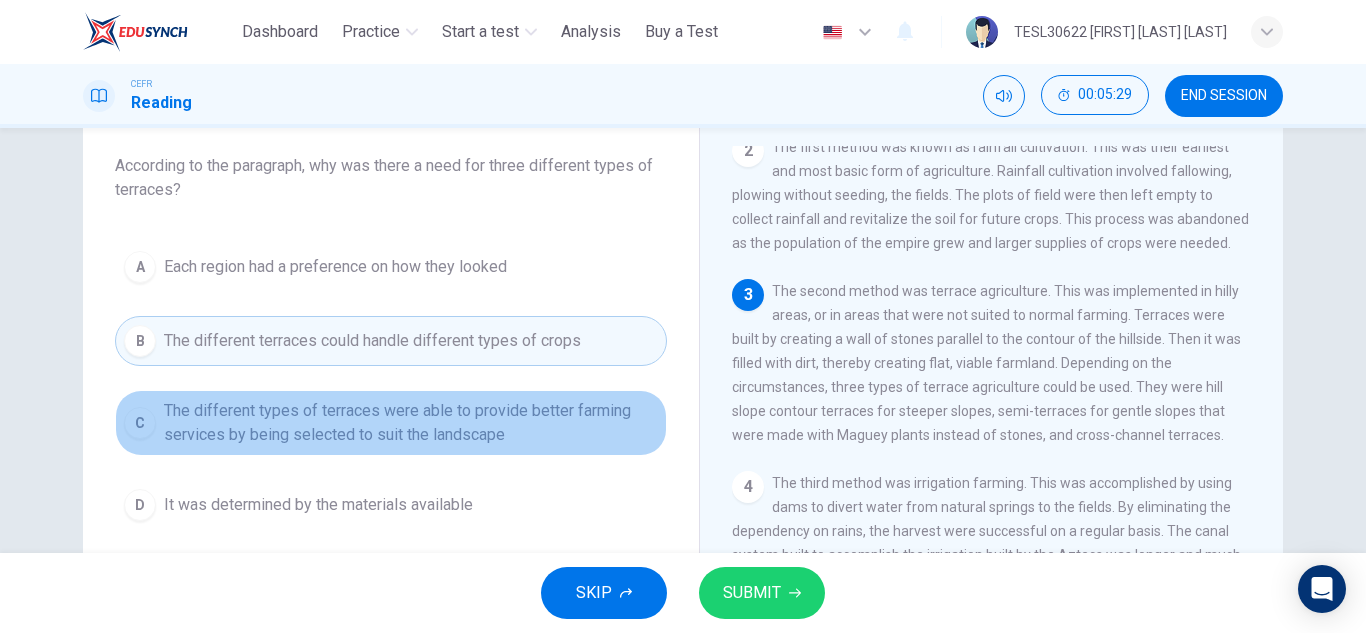 click on "The different types of terraces were able to provide better farming services by being selected to suit the landscape" at bounding box center [411, 423] 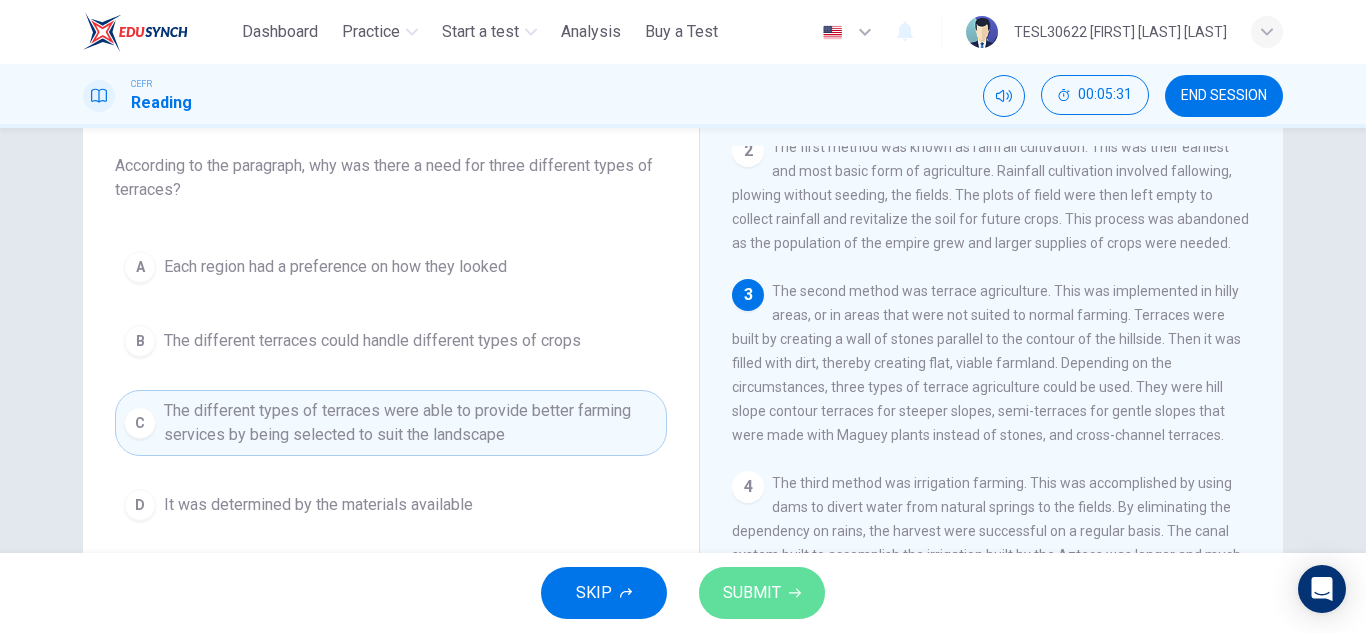 click on "SUBMIT" at bounding box center (752, 593) 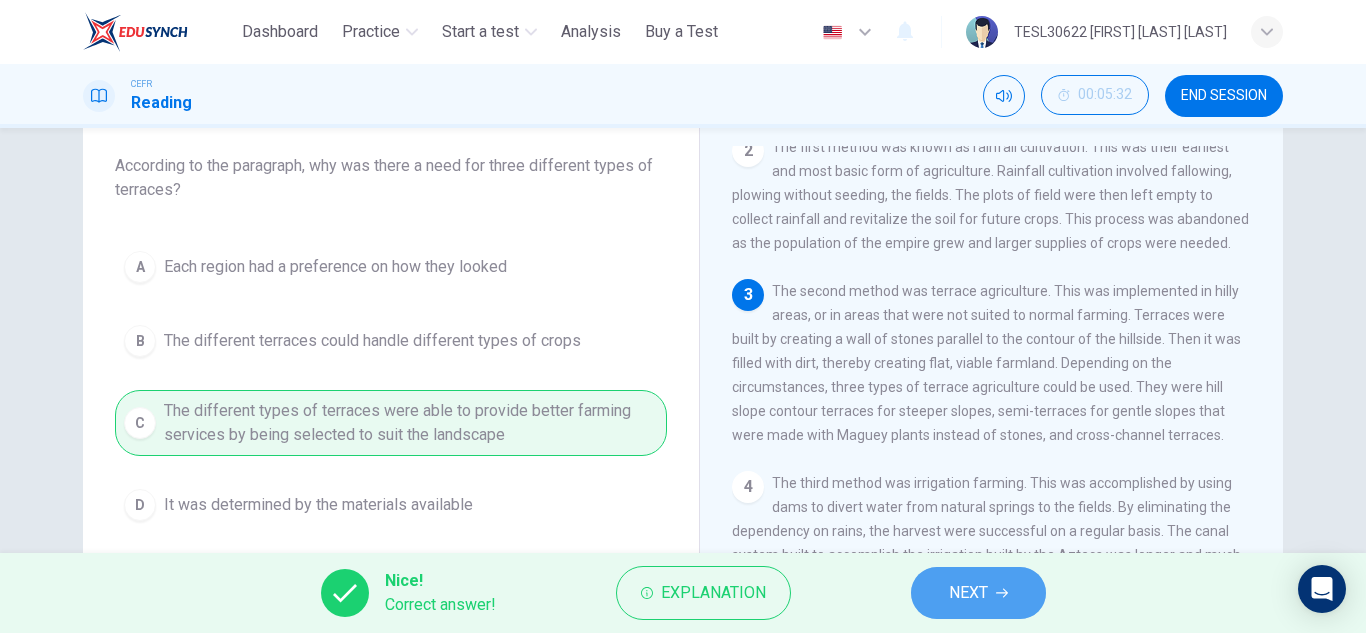 click on "NEXT" at bounding box center (968, 593) 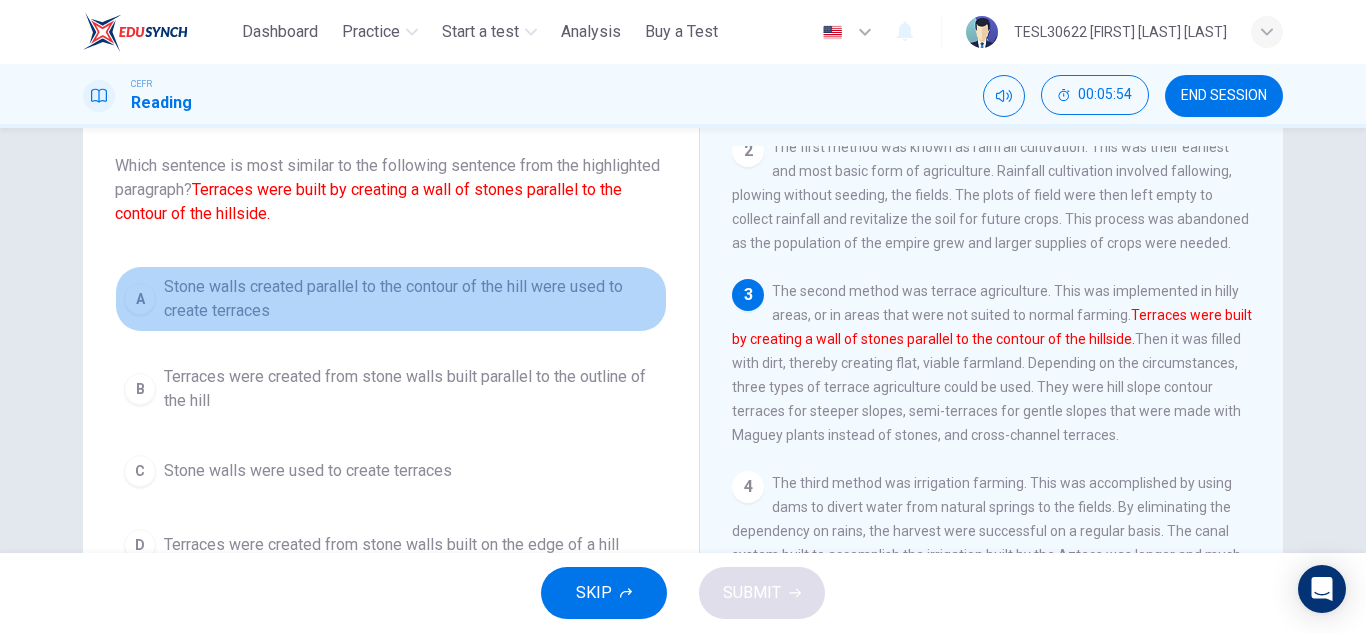 click on "Stone walls created parallel to the contour of the hill were used to create terraces" at bounding box center (411, 299) 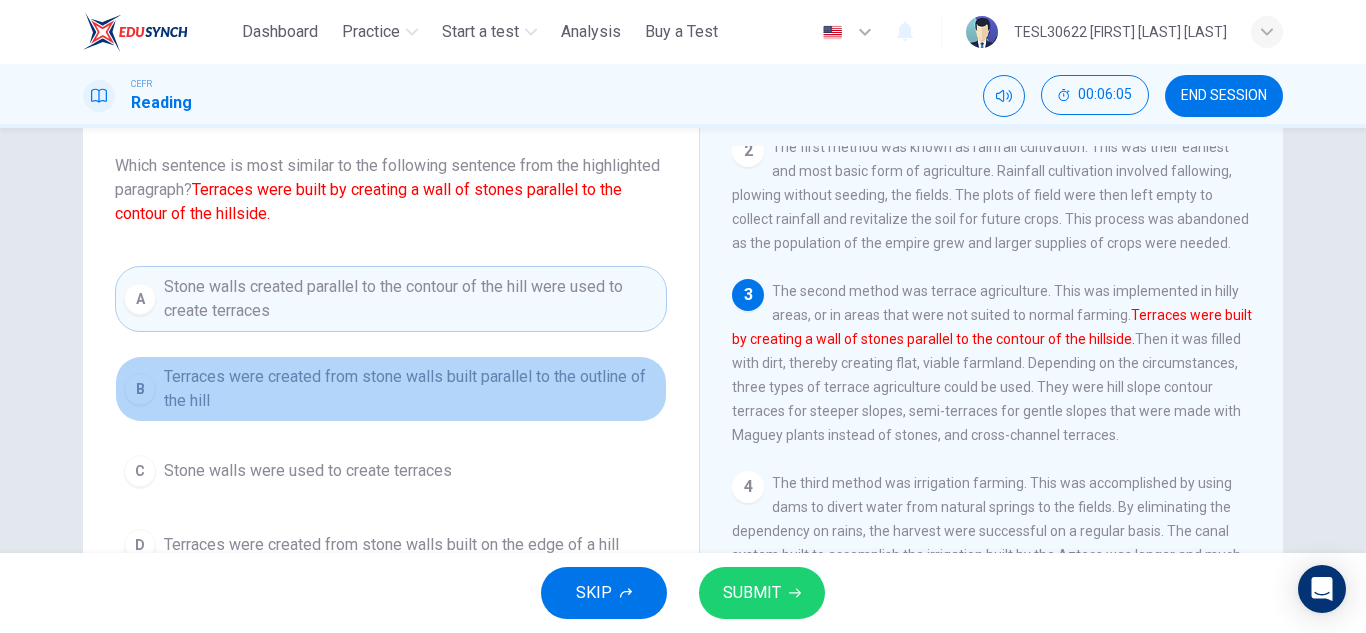 click on "B Terraces were created from stone walls built parallel to the outline of the hill" at bounding box center [391, 389] 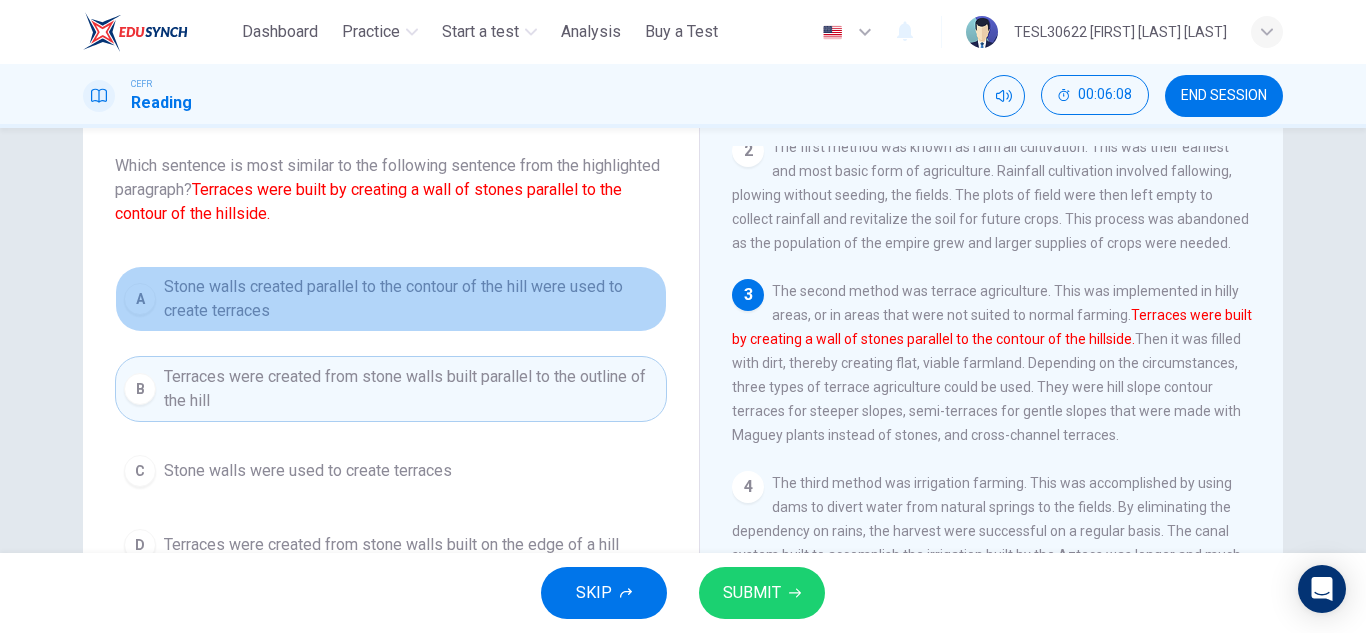 click on "Stone walls created parallel to the contour of the hill were used to create terraces" at bounding box center [411, 299] 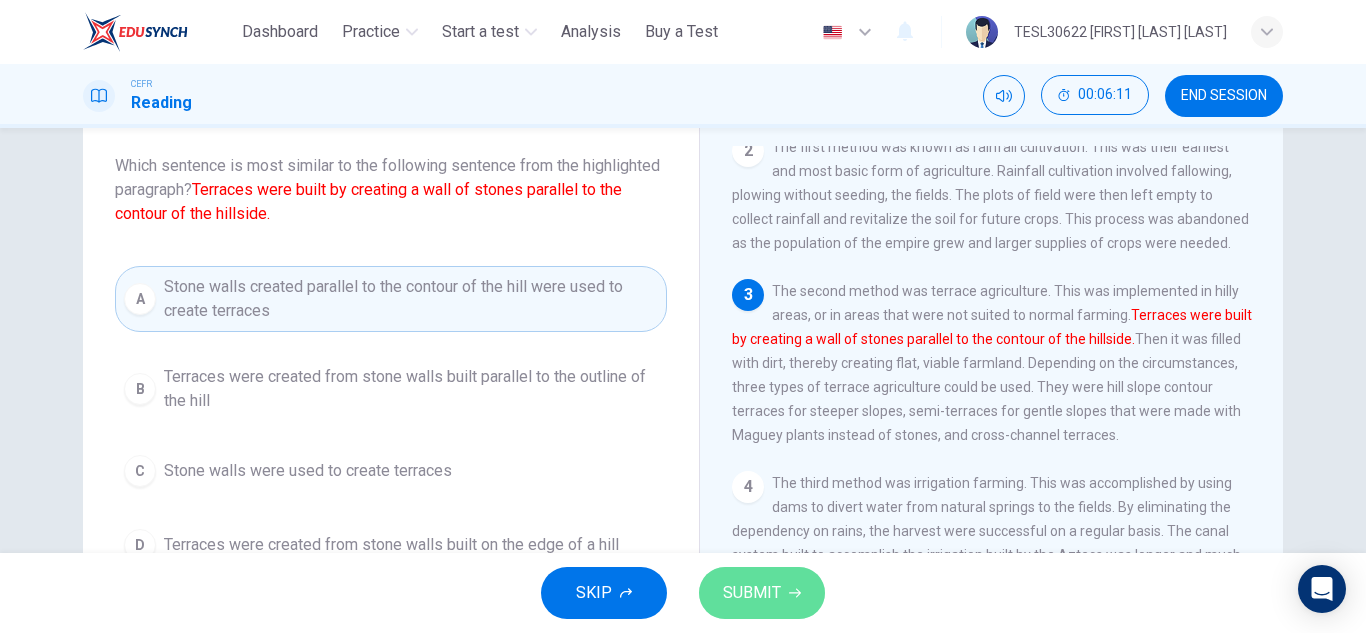 click 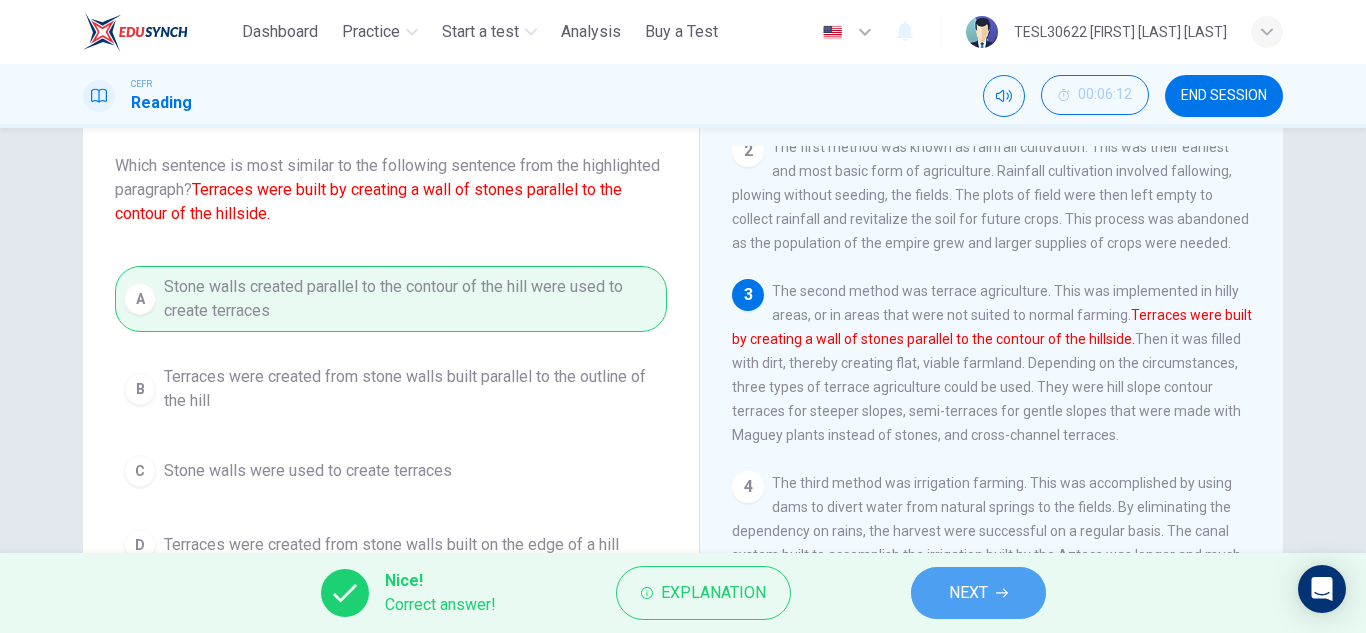 click on "NEXT" at bounding box center [978, 593] 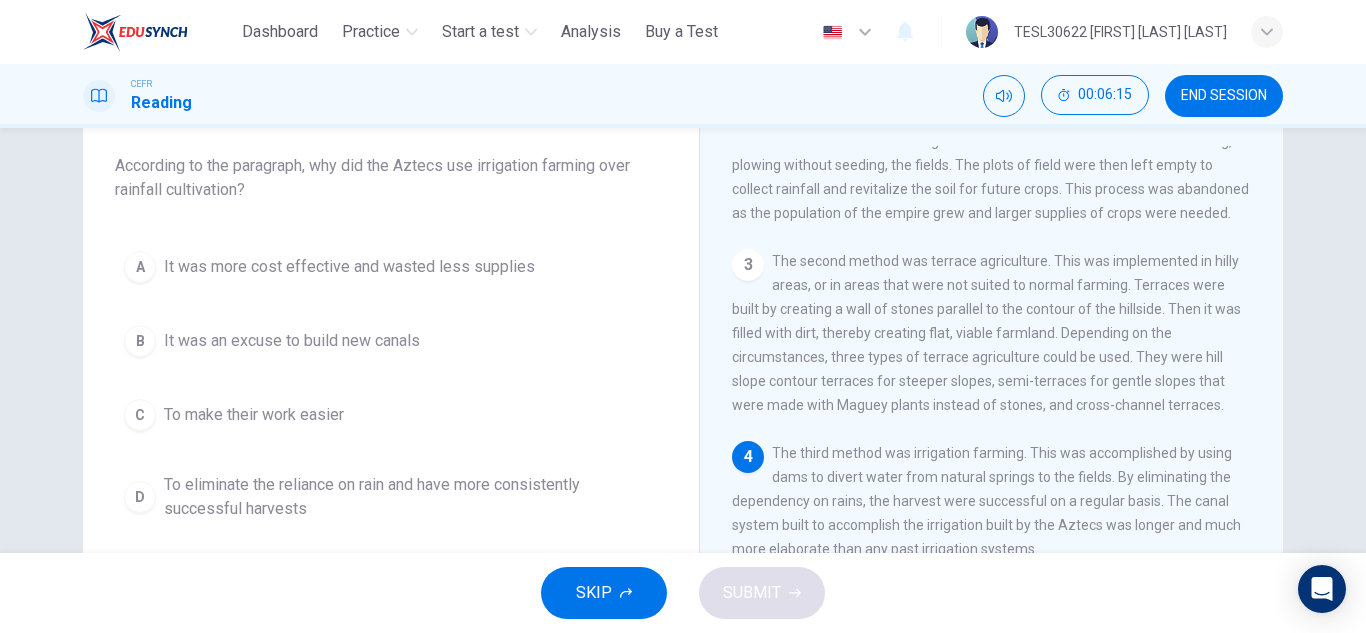 scroll, scrollTop: 238, scrollLeft: 0, axis: vertical 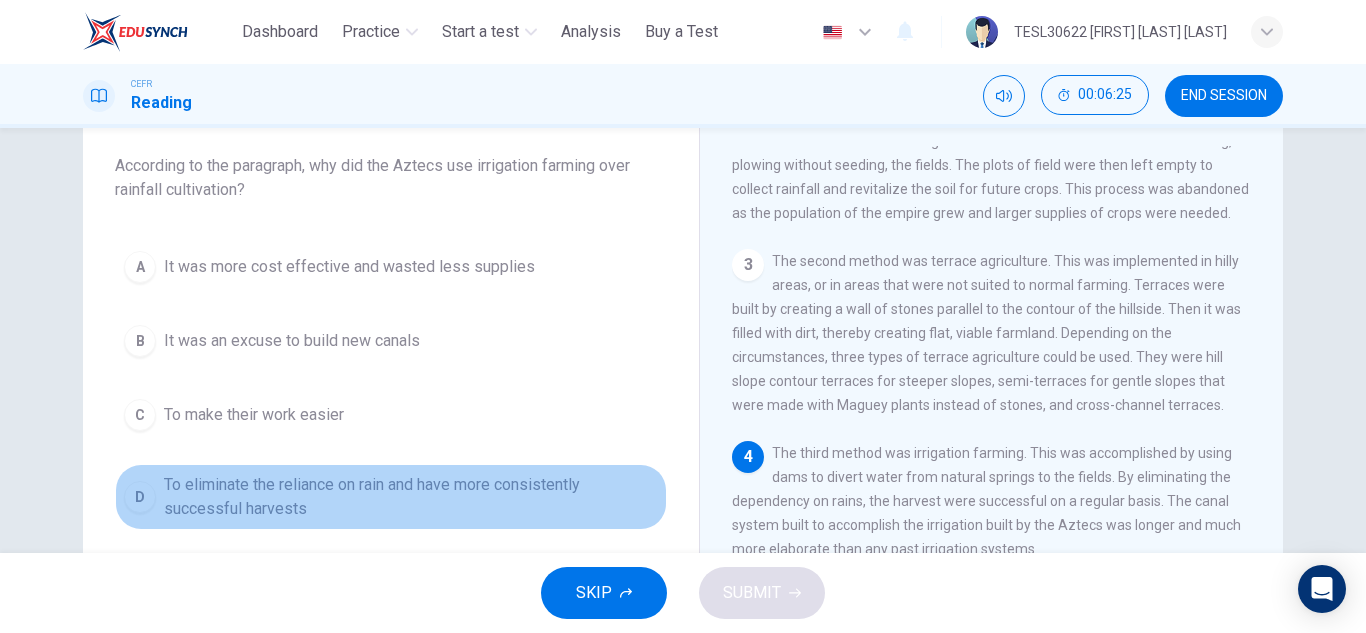 click on "To eliminate the reliance on rain and have more consistently successful harvests" at bounding box center (411, 497) 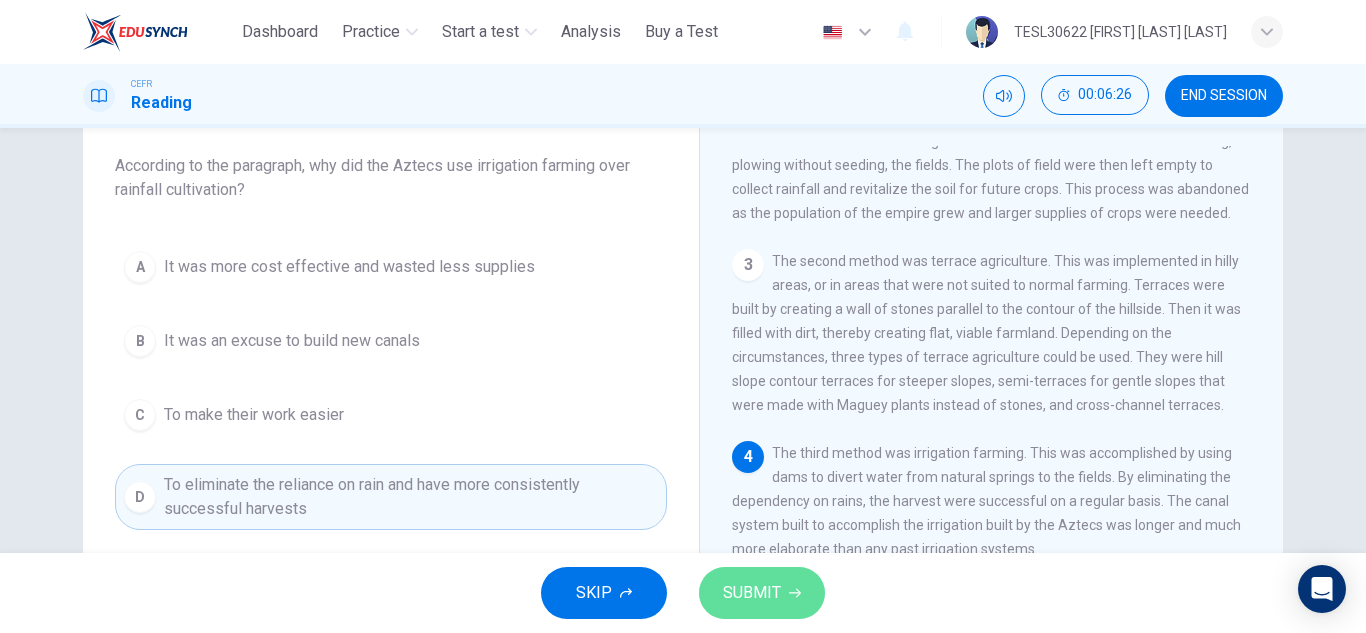 click on "SUBMIT" at bounding box center [762, 593] 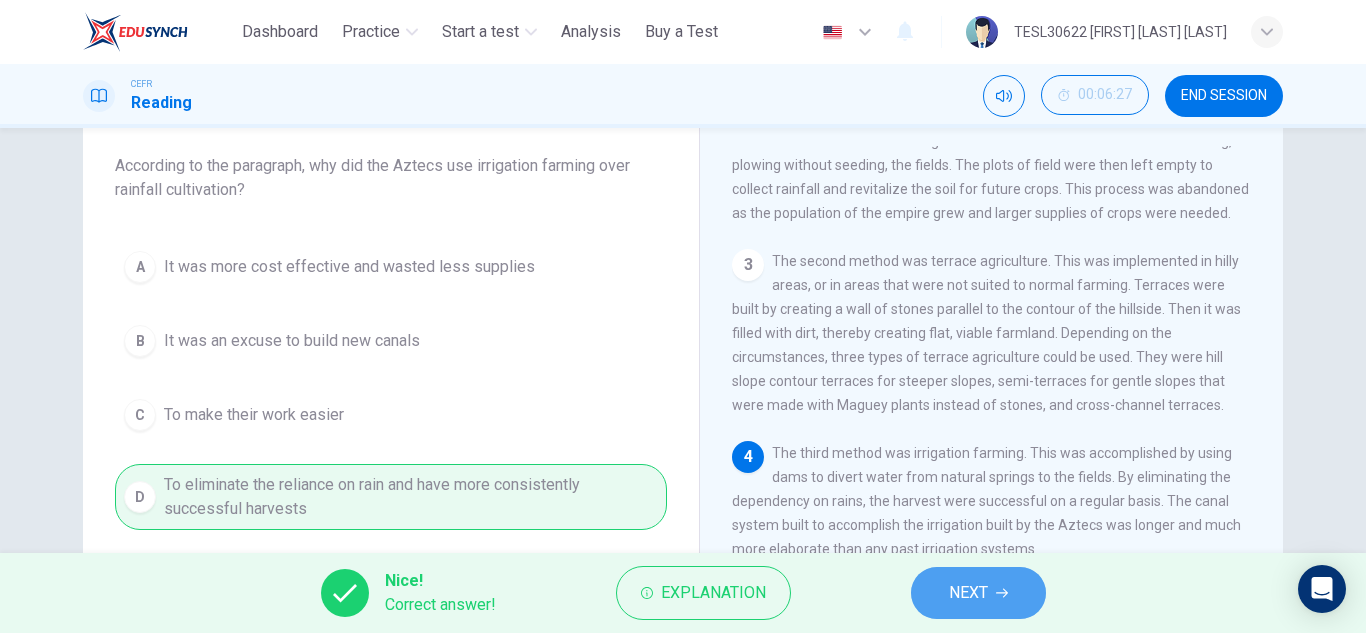 click on "NEXT" at bounding box center [978, 593] 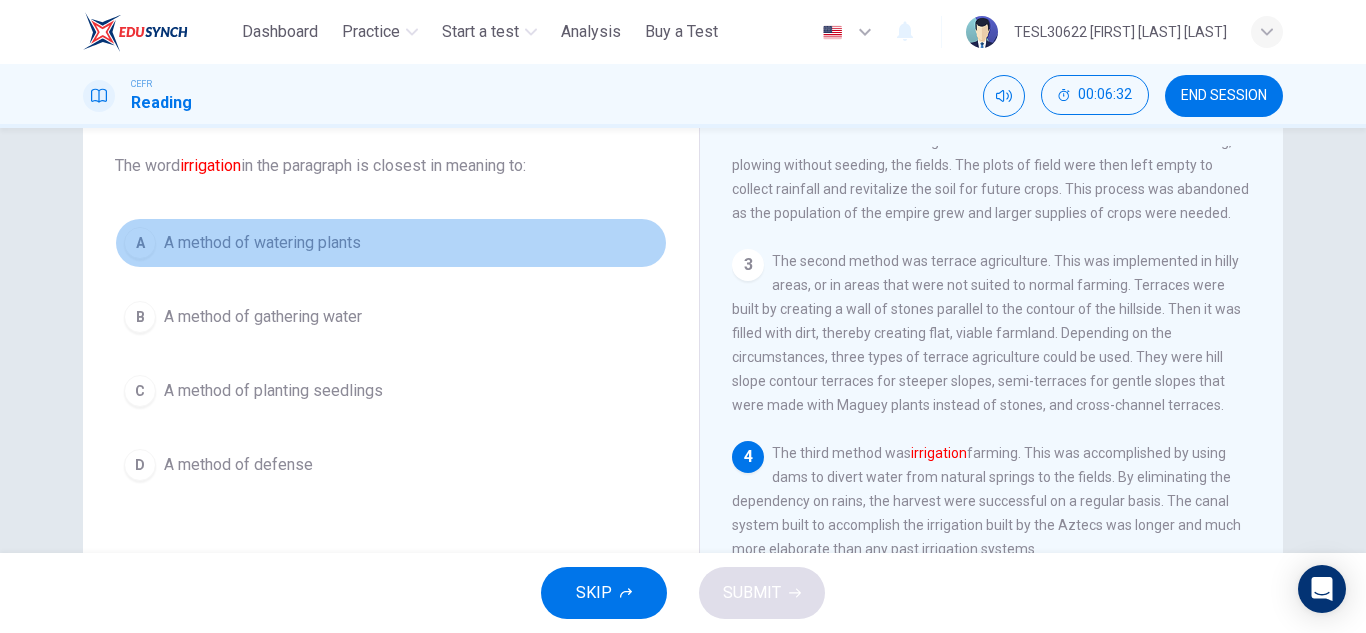 click on "A method of watering plants" at bounding box center (262, 243) 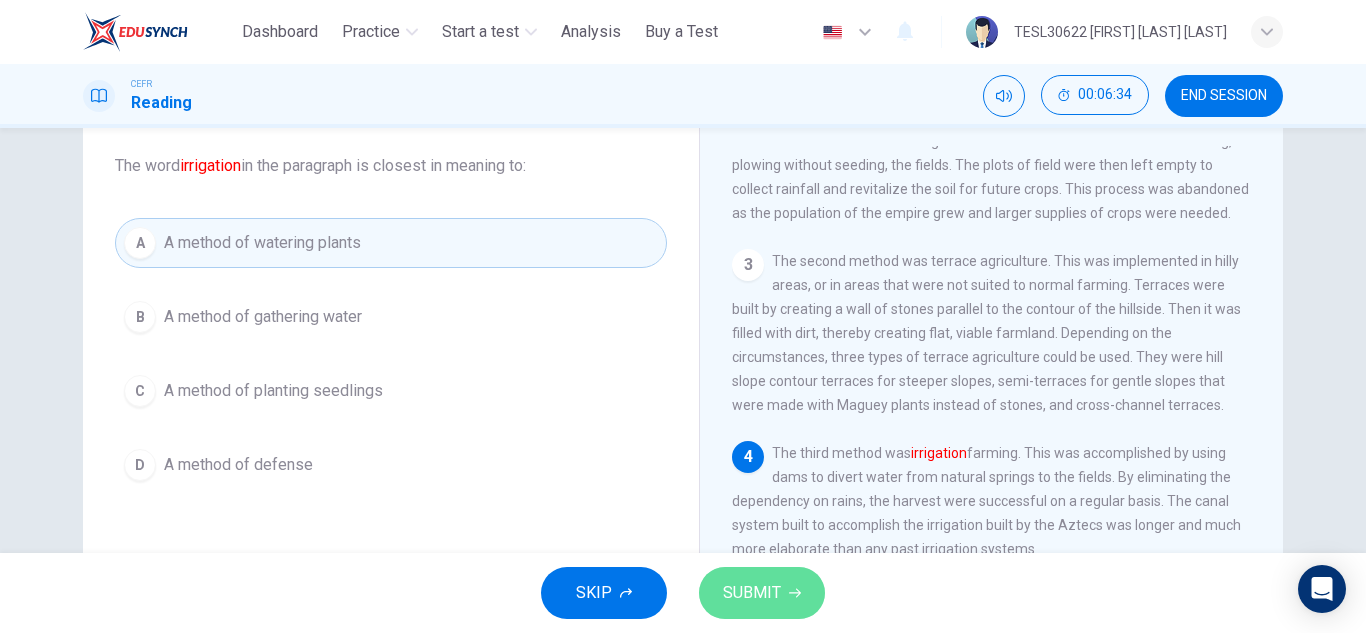 click on "SUBMIT" at bounding box center (752, 593) 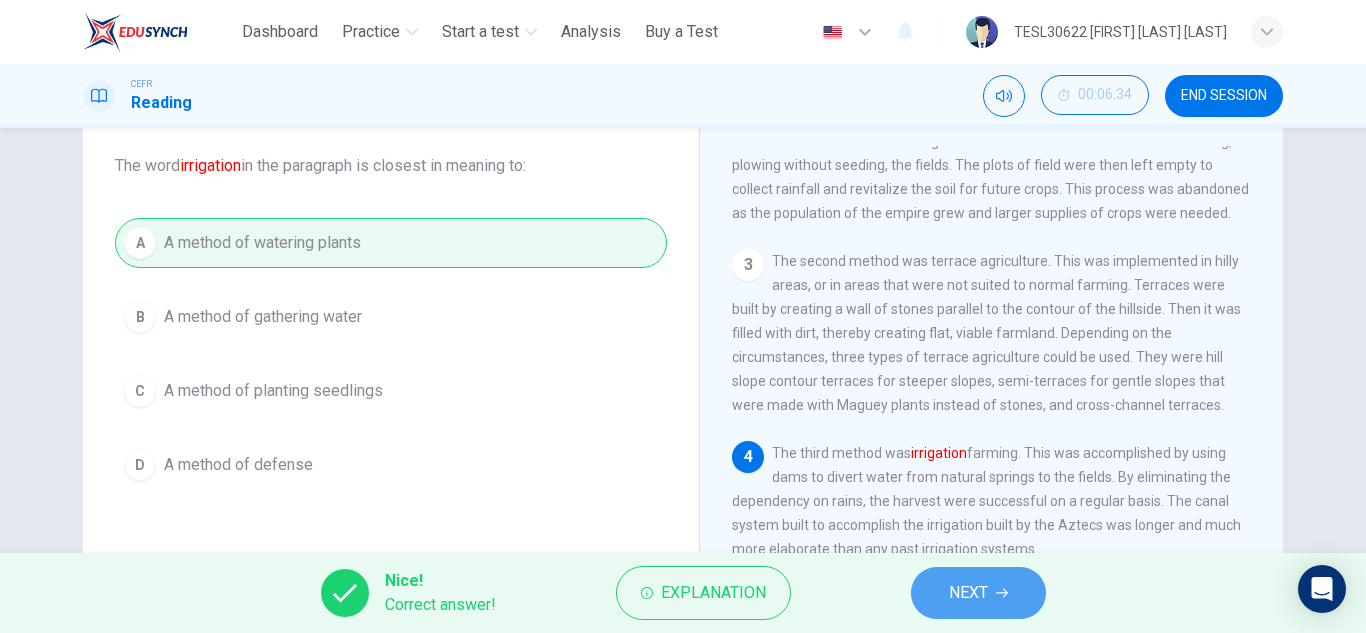 click on "NEXT" at bounding box center [978, 593] 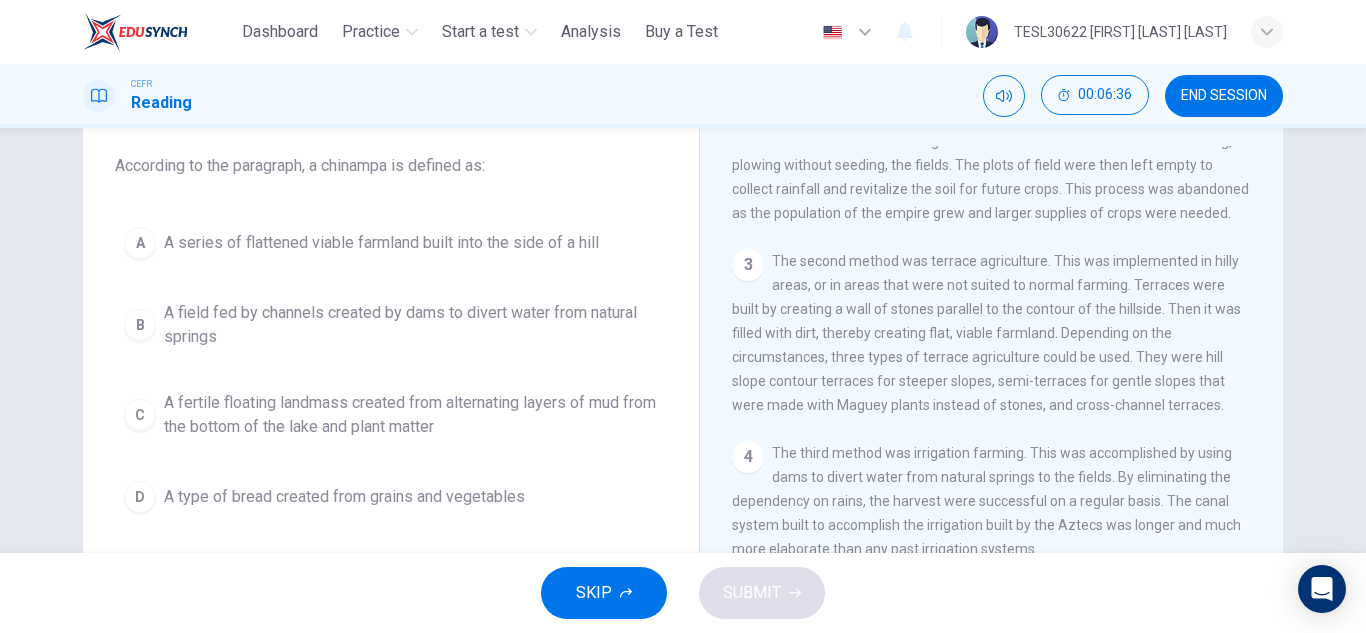scroll, scrollTop: 0, scrollLeft: 0, axis: both 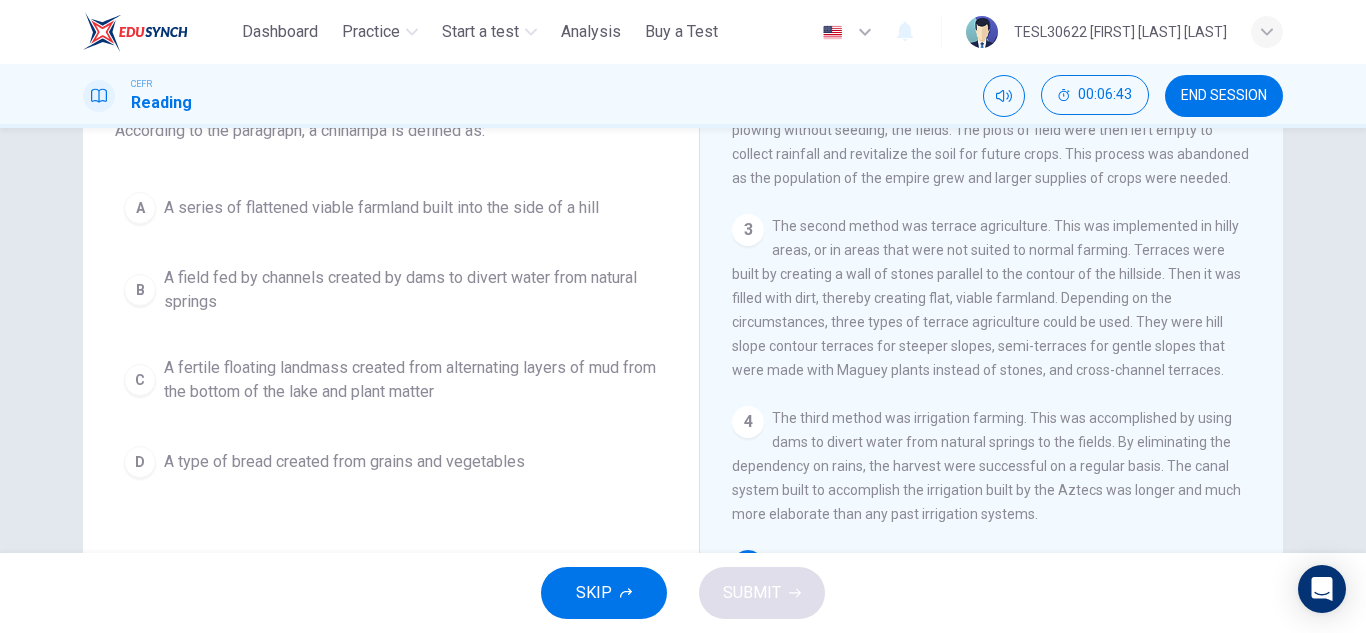 drag, startPoint x: 1280, startPoint y: 388, endPoint x: 1267, endPoint y: 385, distance: 13.341664 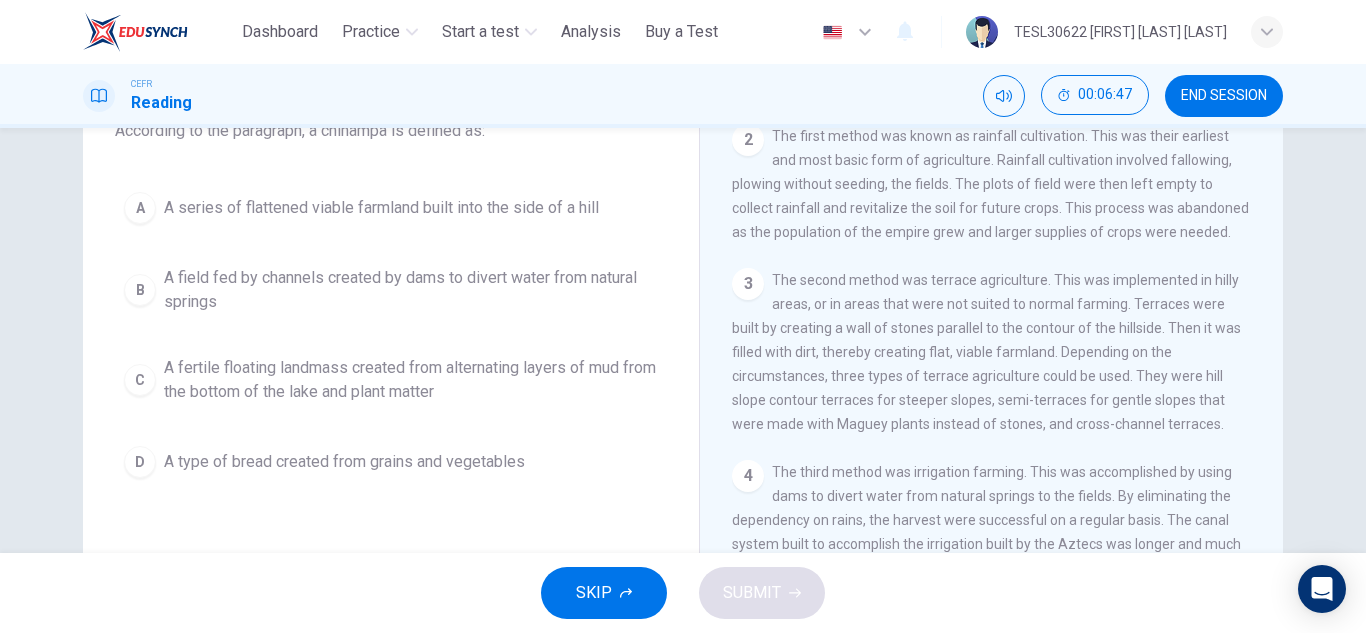 scroll, scrollTop: 238, scrollLeft: 0, axis: vertical 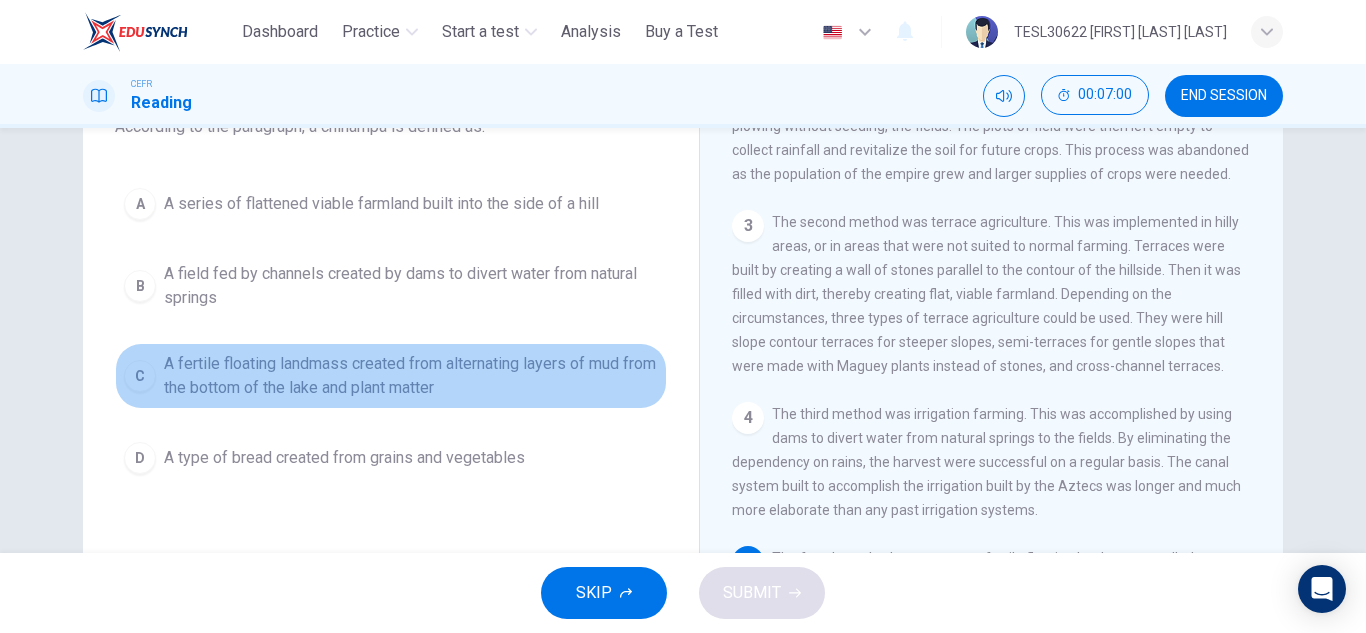 click on "A fertile floating landmass created from alternating layers of mud from the bottom of the lake and plant matter" at bounding box center (411, 376) 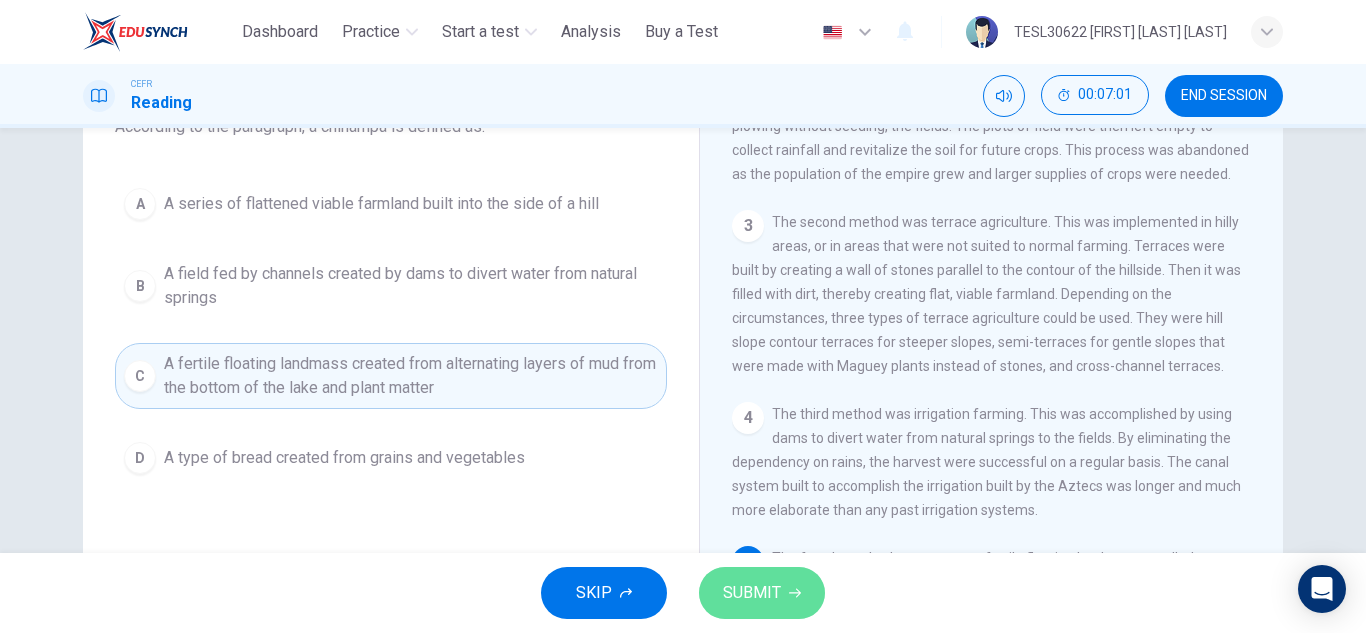 click on "SUBMIT" at bounding box center [752, 593] 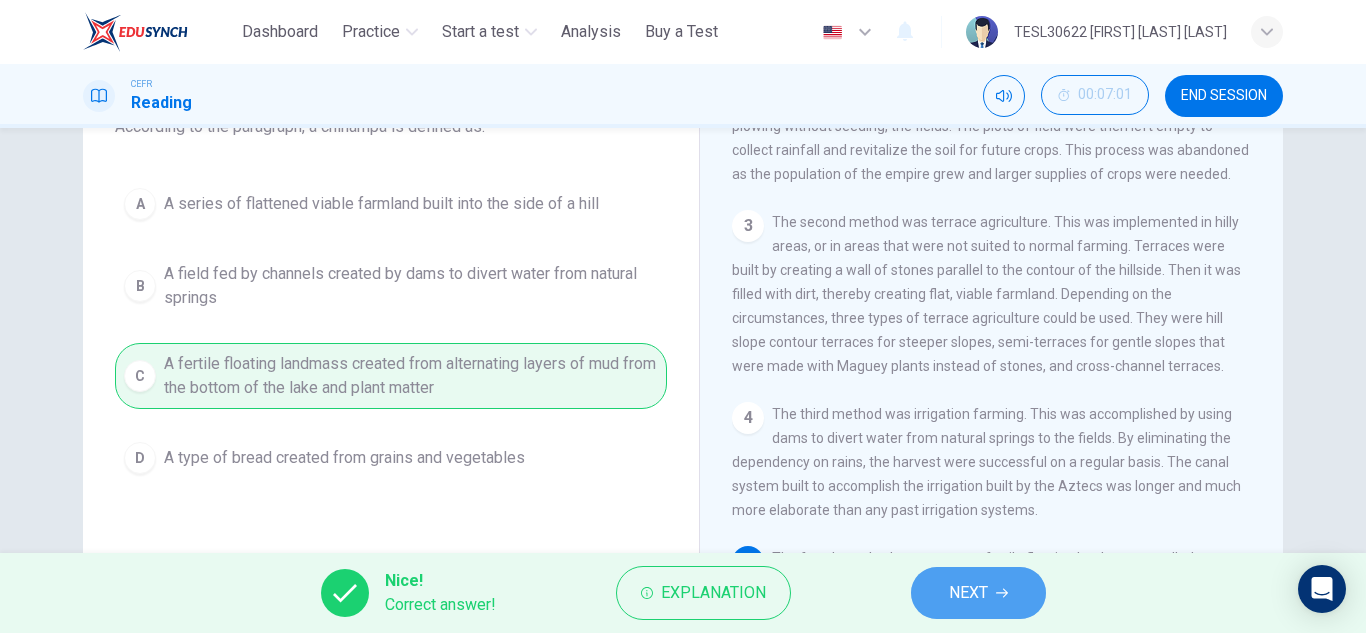 click on "NEXT" at bounding box center (968, 593) 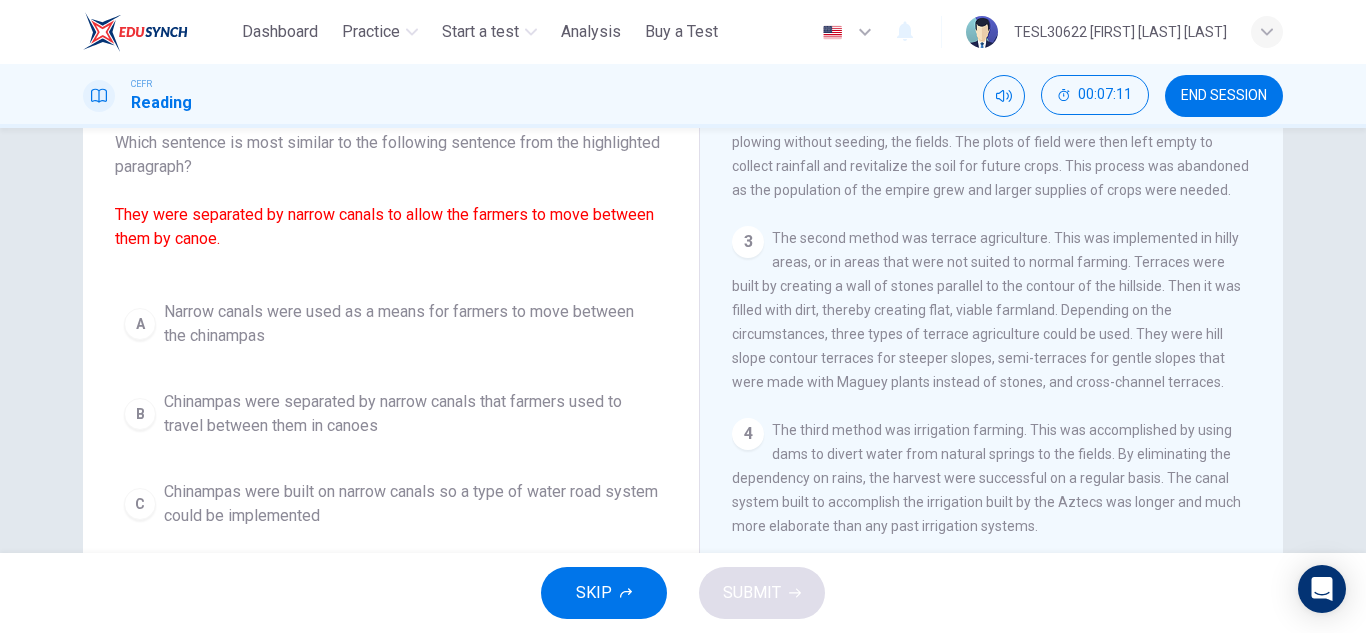 scroll, scrollTop: 135, scrollLeft: 0, axis: vertical 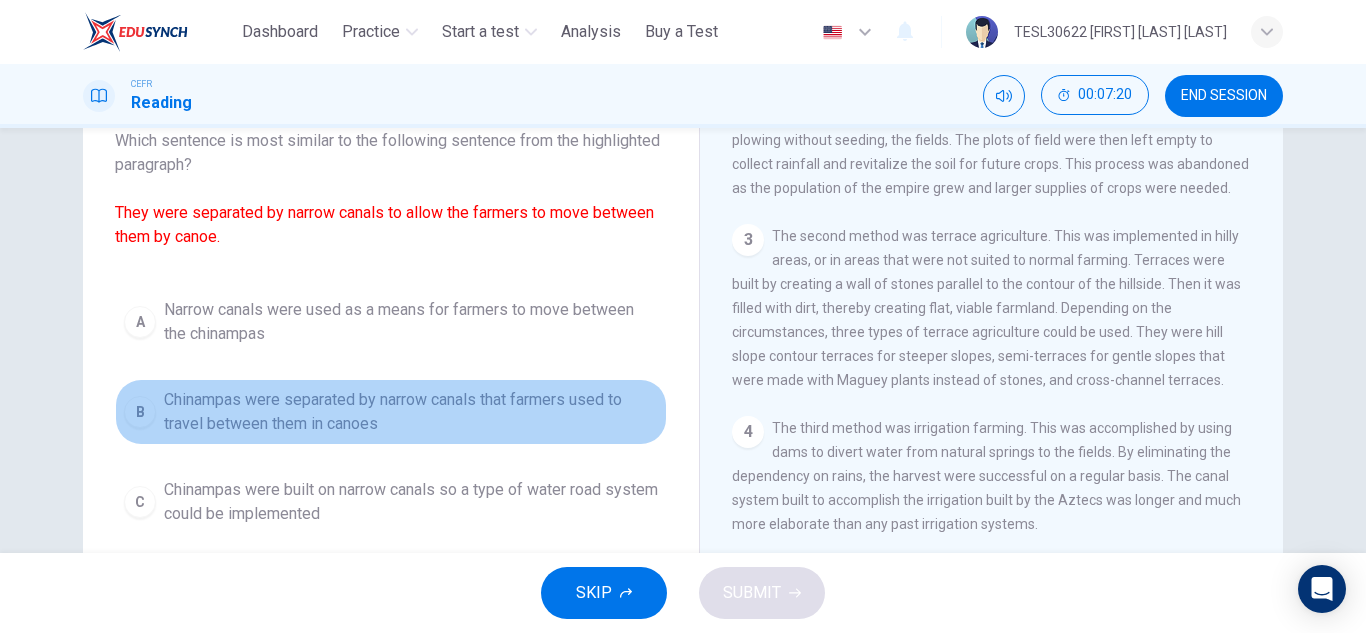 click on "Chinampas were separated by narrow canals that farmers used to travel between them in canoes" at bounding box center [411, 412] 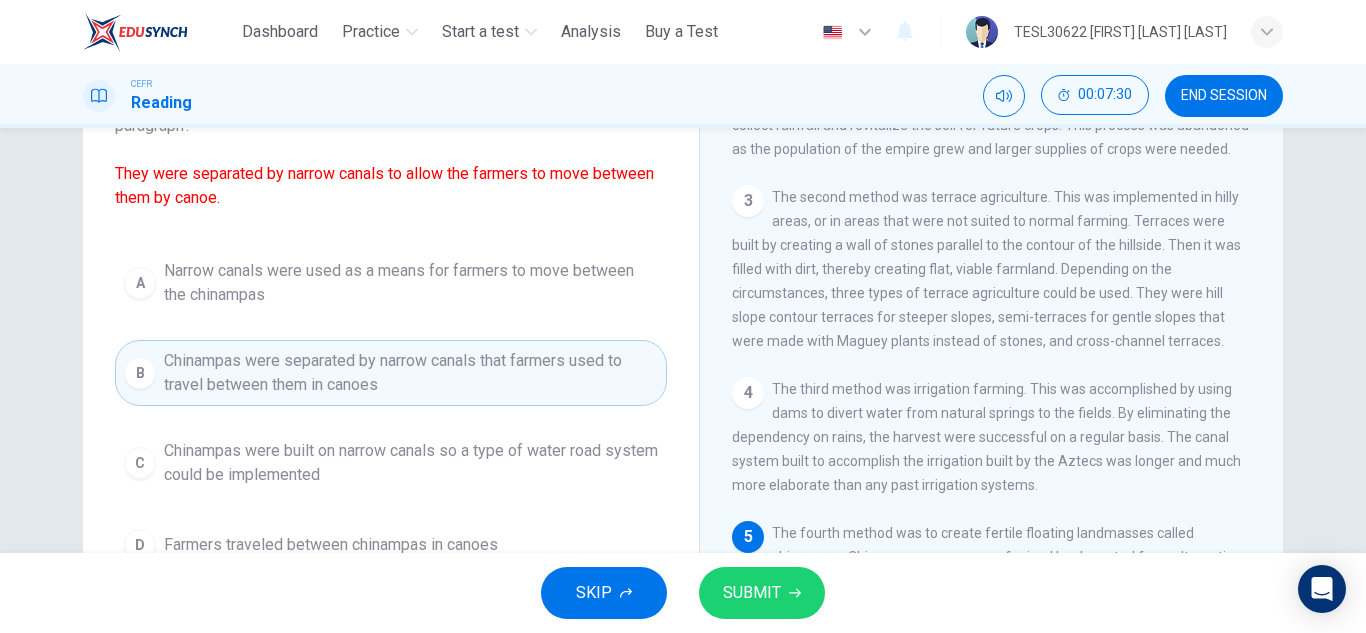 scroll, scrollTop: 172, scrollLeft: 0, axis: vertical 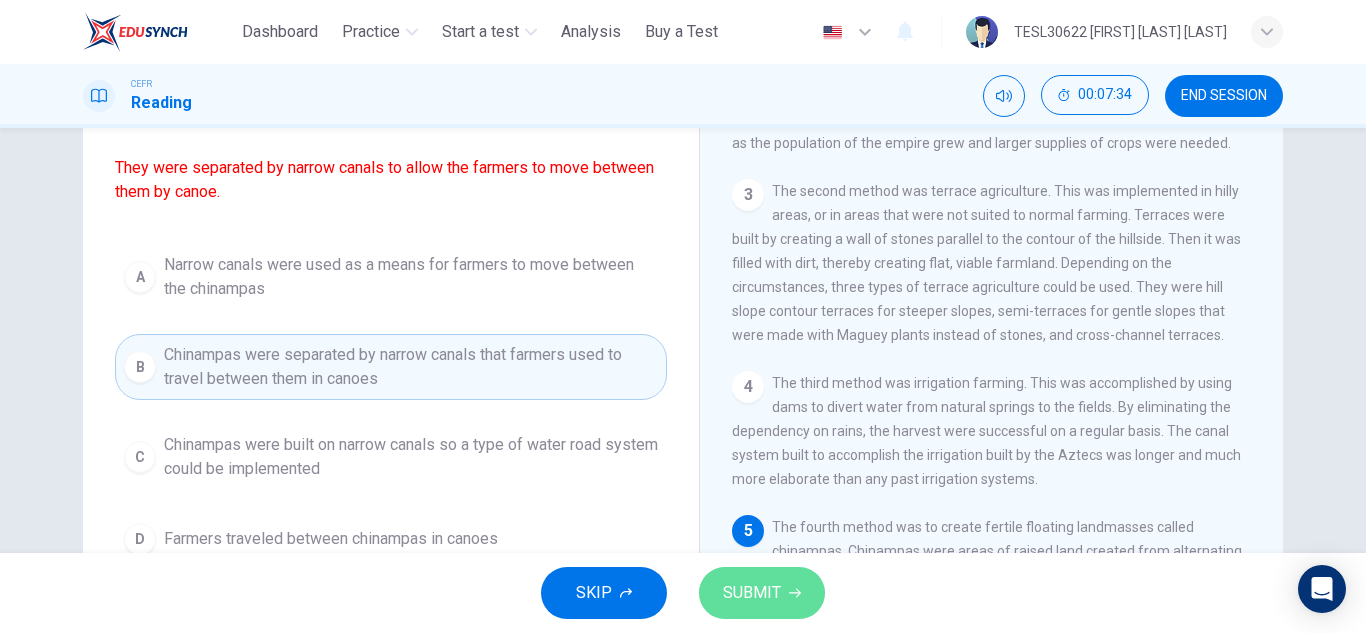 click on "SUBMIT" at bounding box center [752, 593] 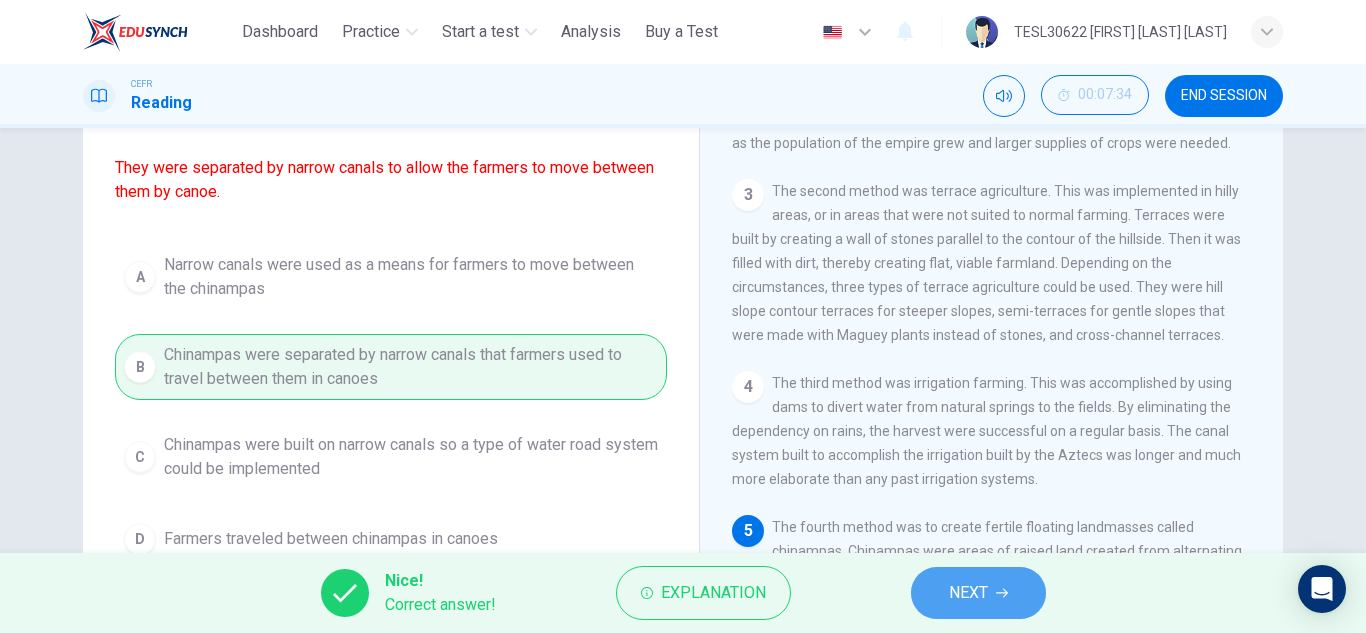 click 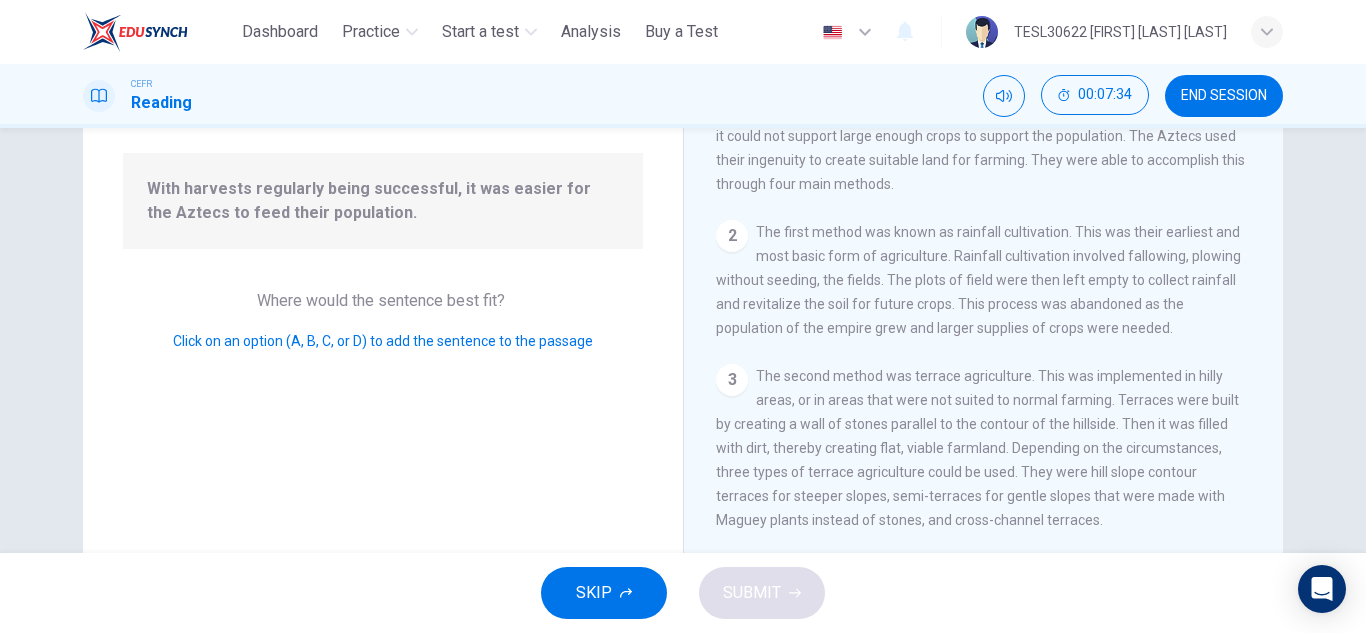 scroll, scrollTop: 272, scrollLeft: 0, axis: vertical 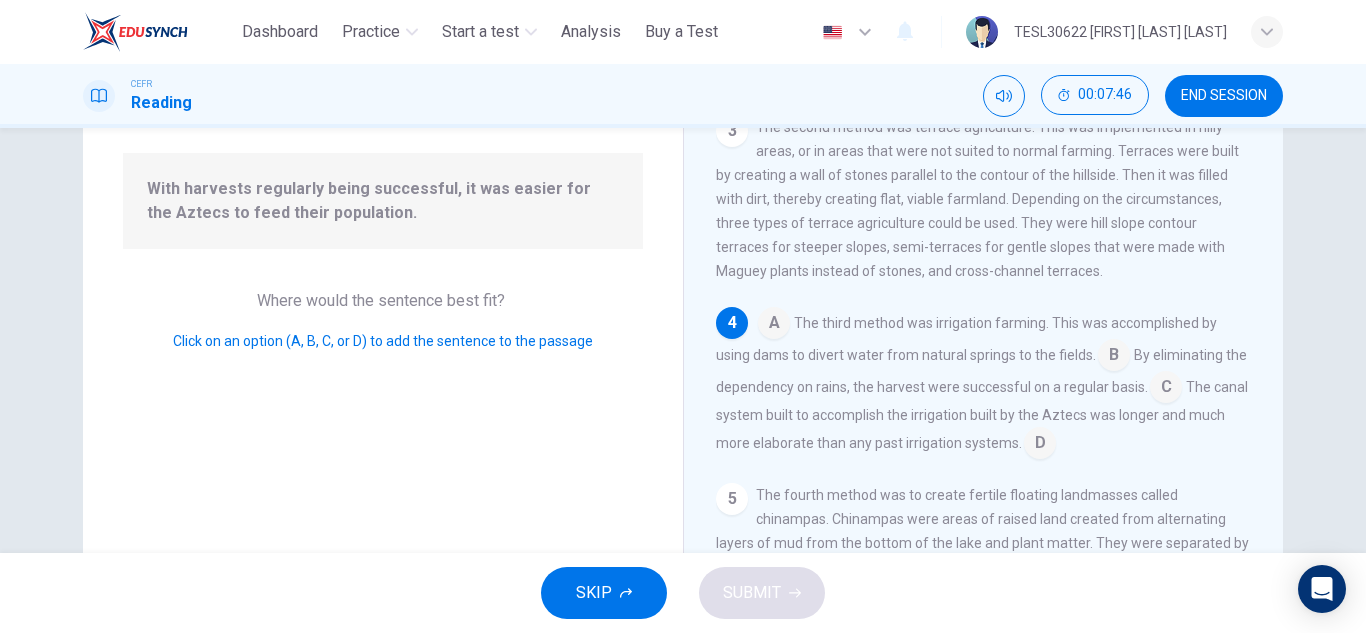 click at bounding box center [1166, 389] 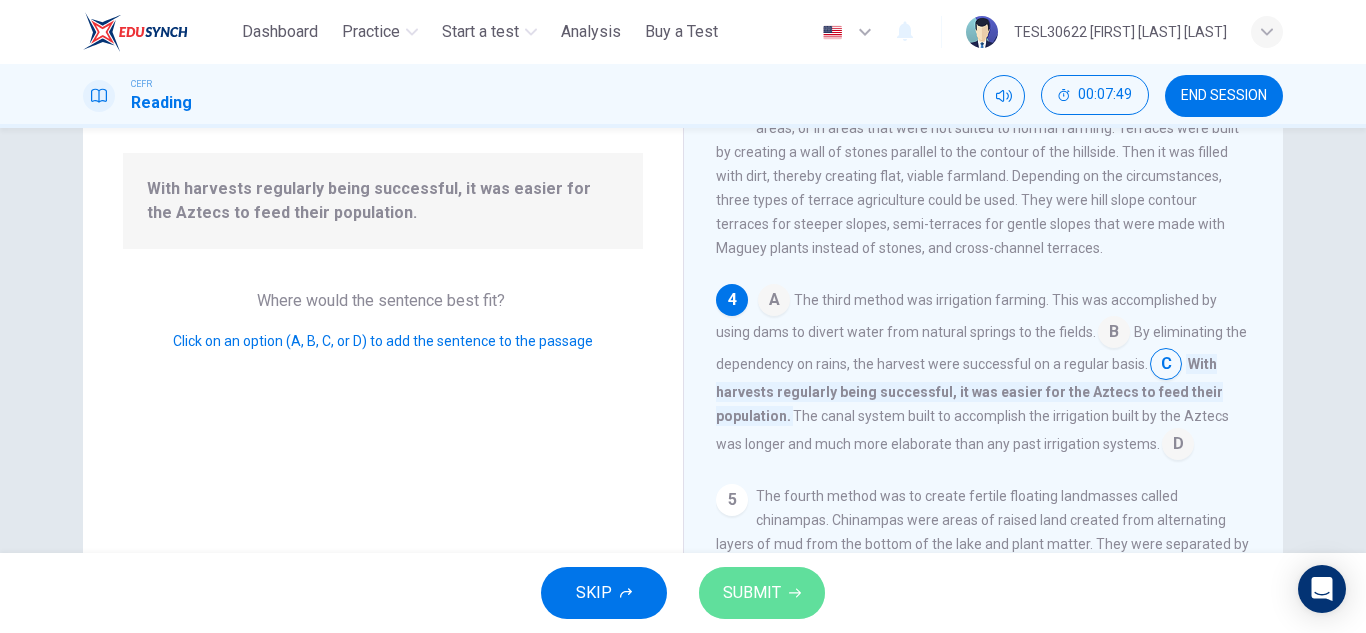 click on "SUBMIT" at bounding box center [752, 593] 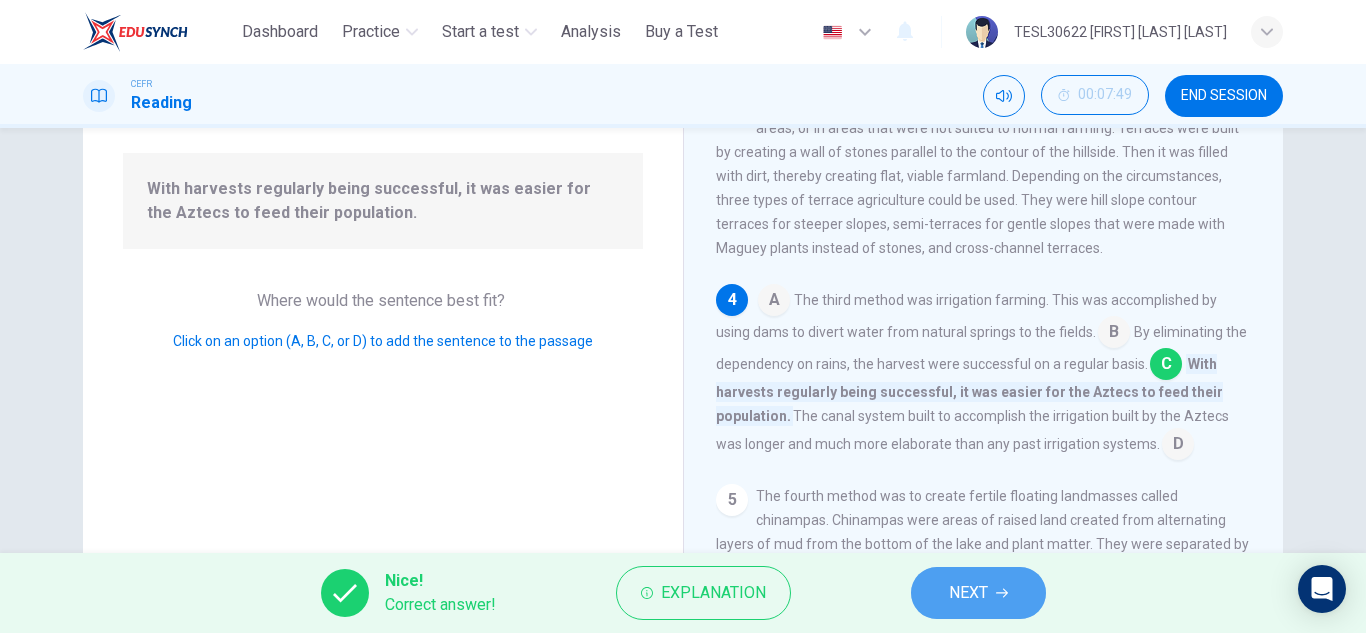 click on "NEXT" at bounding box center [978, 593] 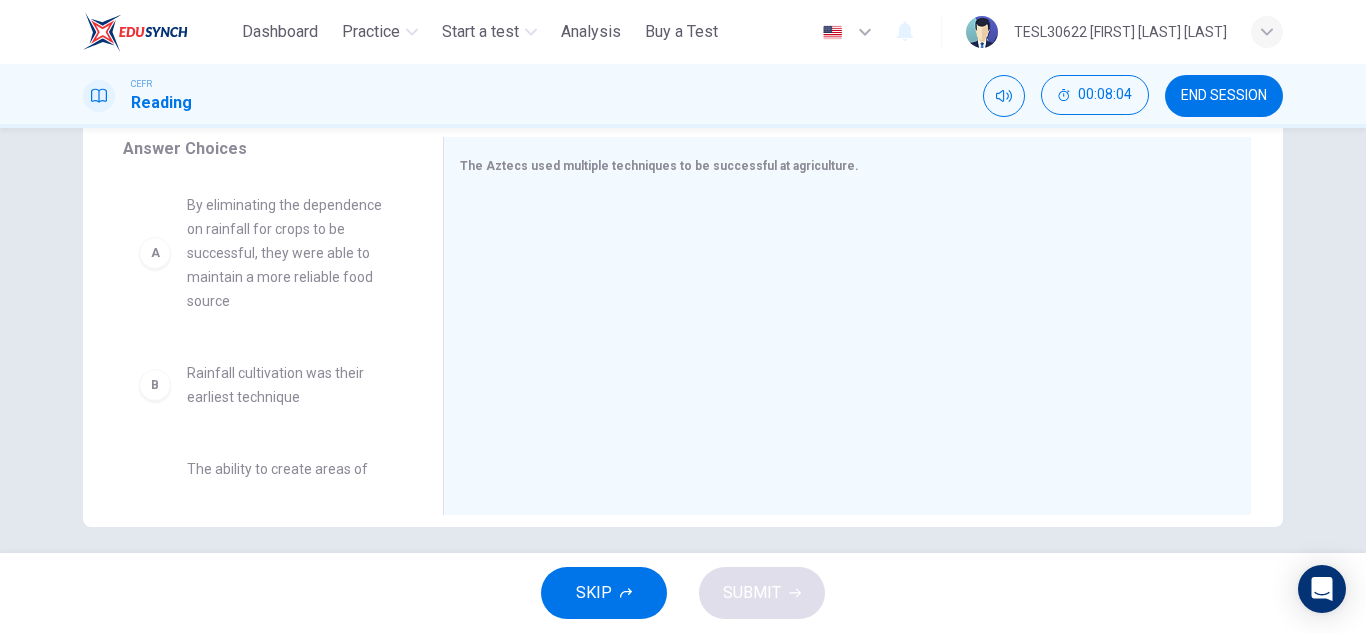 scroll, scrollTop: 335, scrollLeft: 0, axis: vertical 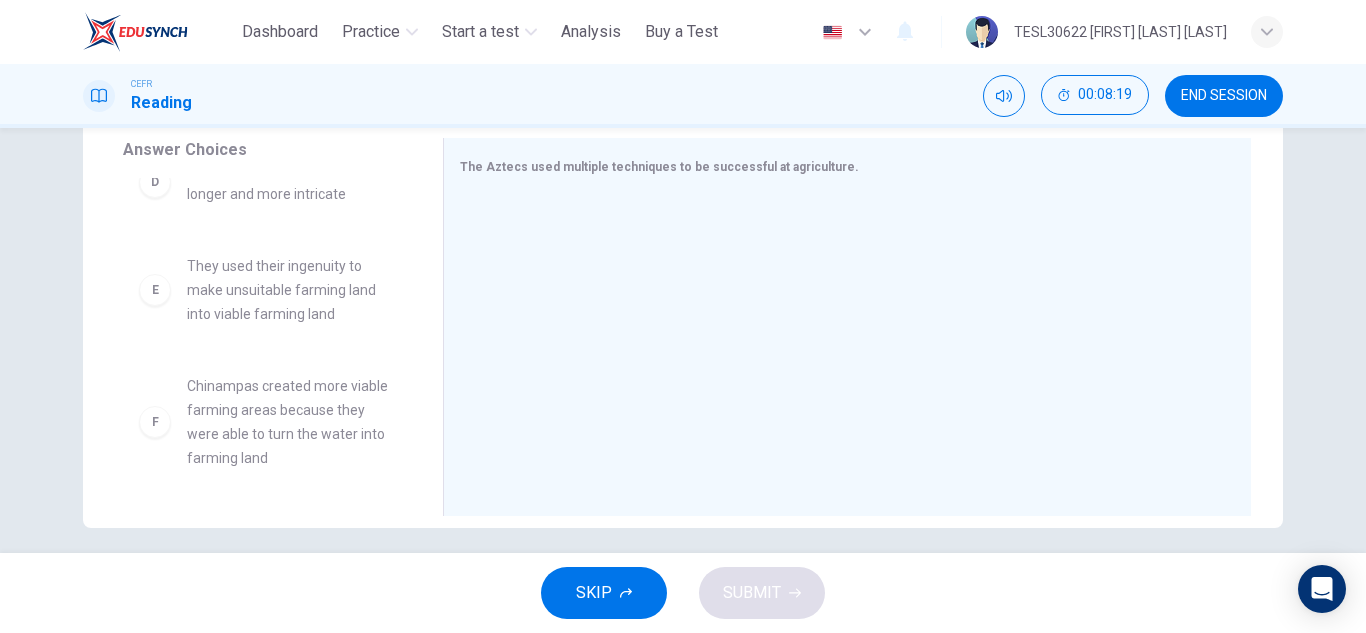 click on "They used their ingenuity to make unsuitable farming land into viable farming land" at bounding box center [291, 290] 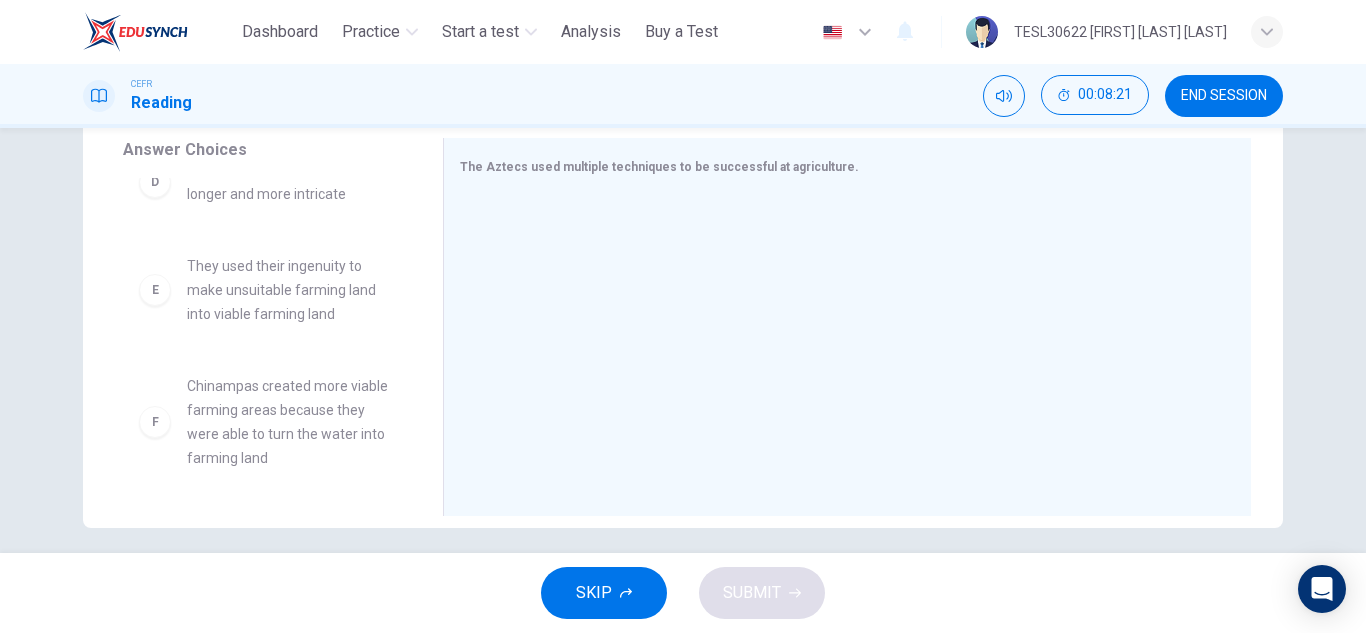 click on "E" at bounding box center [155, 290] 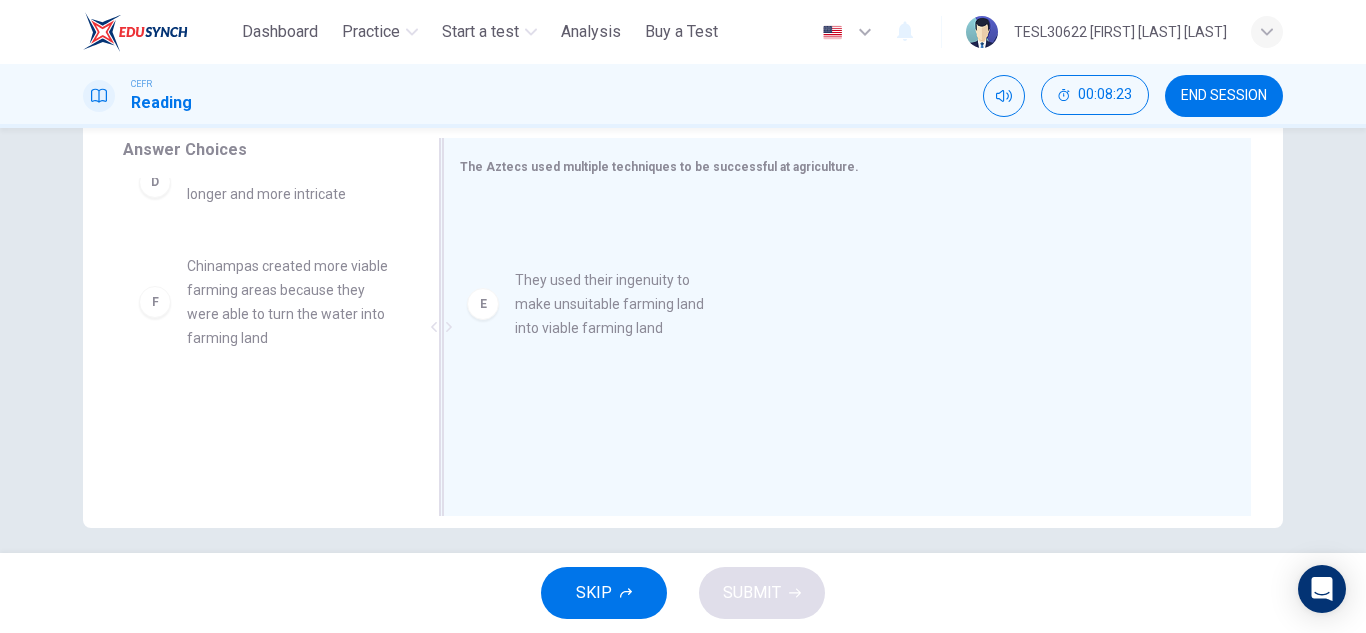 drag, startPoint x: 311, startPoint y: 294, endPoint x: 650, endPoint y: 309, distance: 339.3317 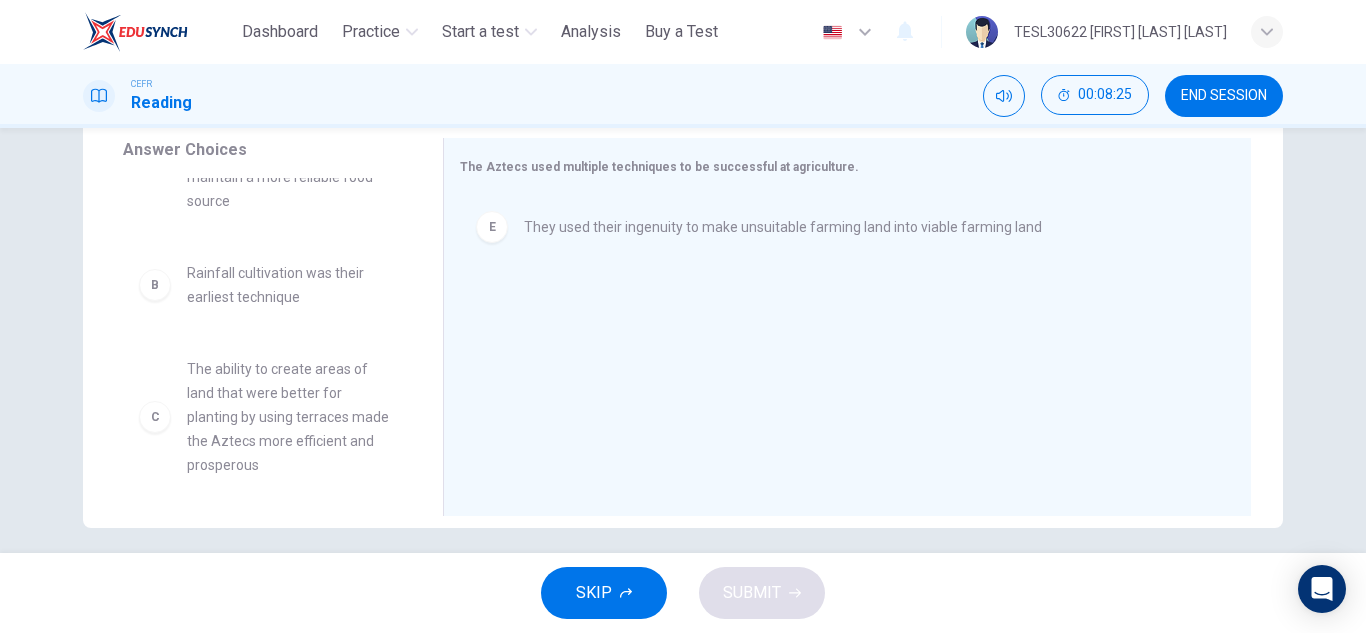 scroll, scrollTop: 0, scrollLeft: 0, axis: both 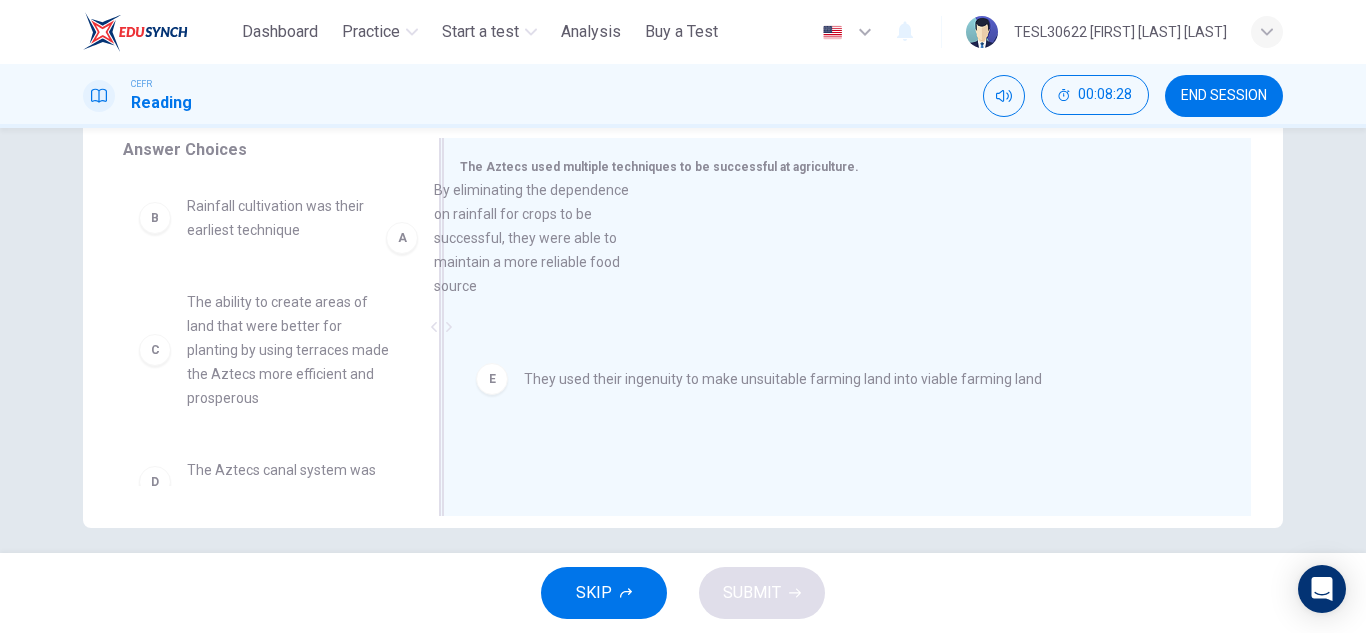 drag, startPoint x: 295, startPoint y: 259, endPoint x: 628, endPoint y: 222, distance: 335.04926 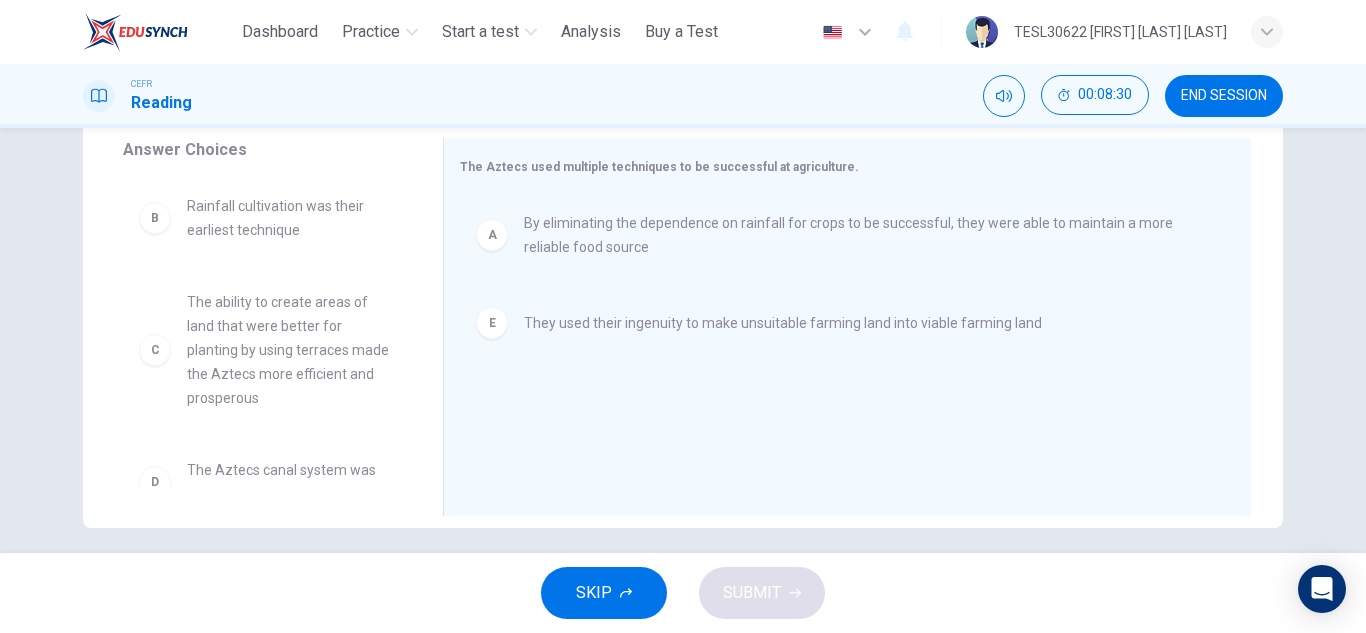 drag, startPoint x: 410, startPoint y: 248, endPoint x: 409, endPoint y: 232, distance: 16.03122 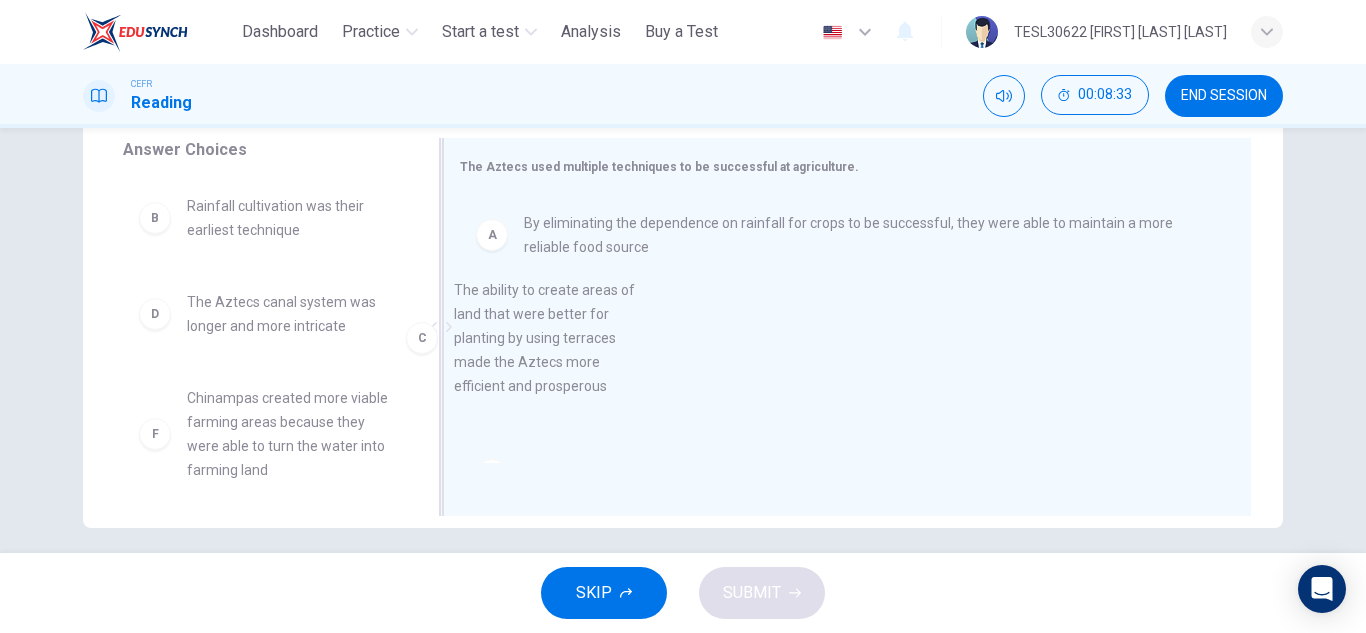 drag, startPoint x: 313, startPoint y: 335, endPoint x: 662, endPoint y: 302, distance: 350.5567 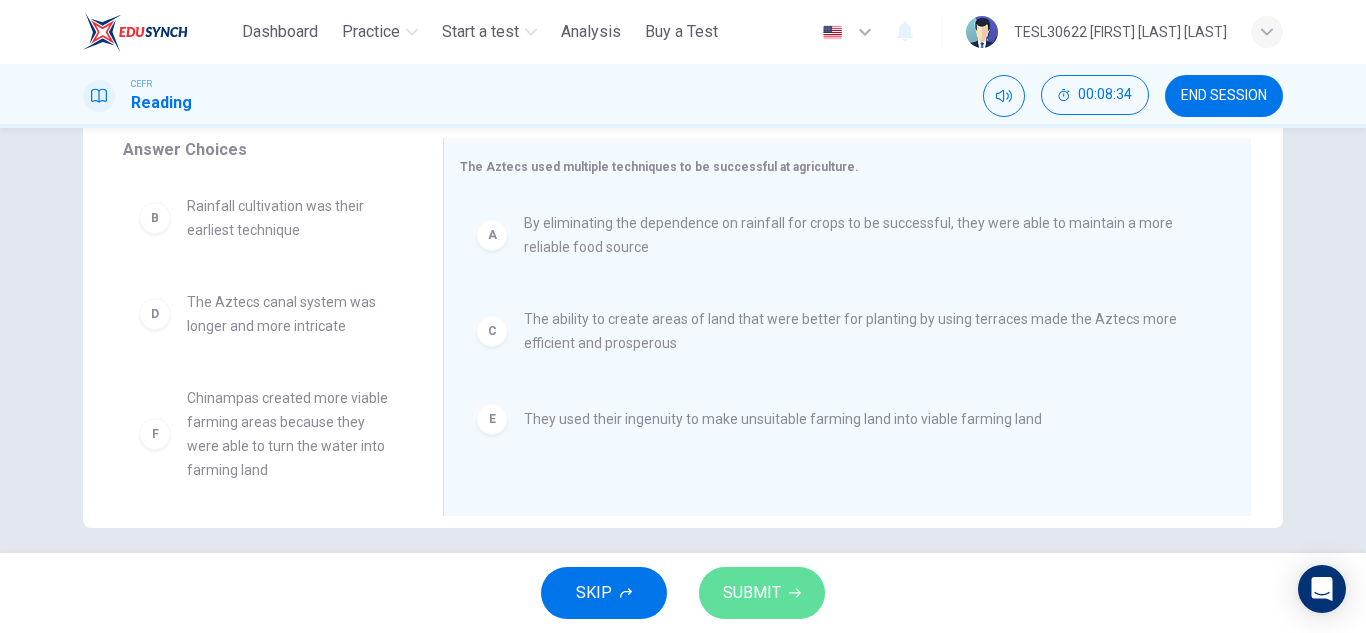 click on "SUBMIT" at bounding box center (762, 593) 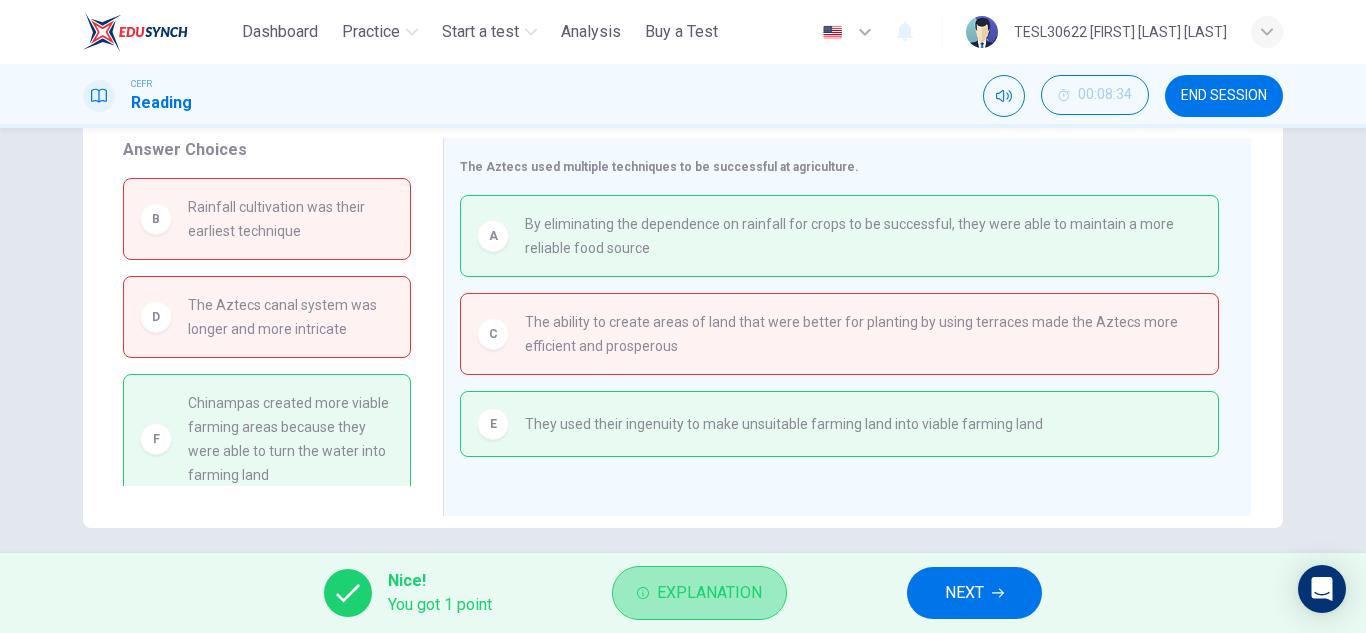 click on "Explanation" at bounding box center [709, 593] 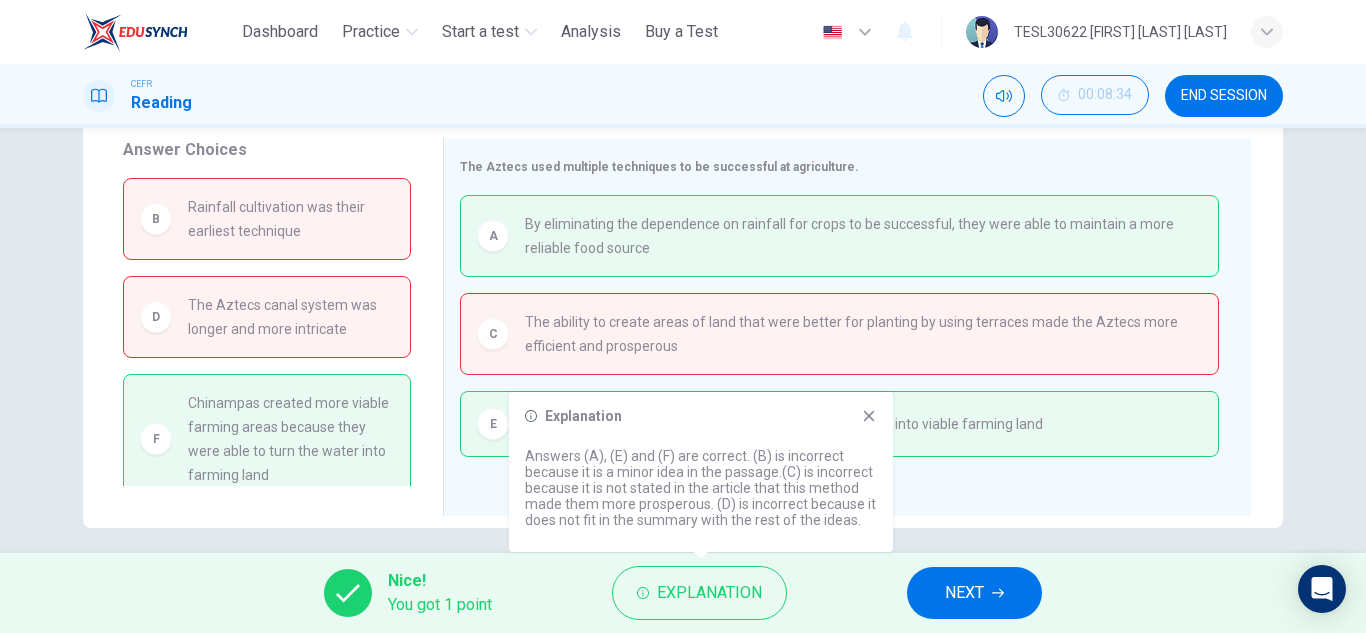 click 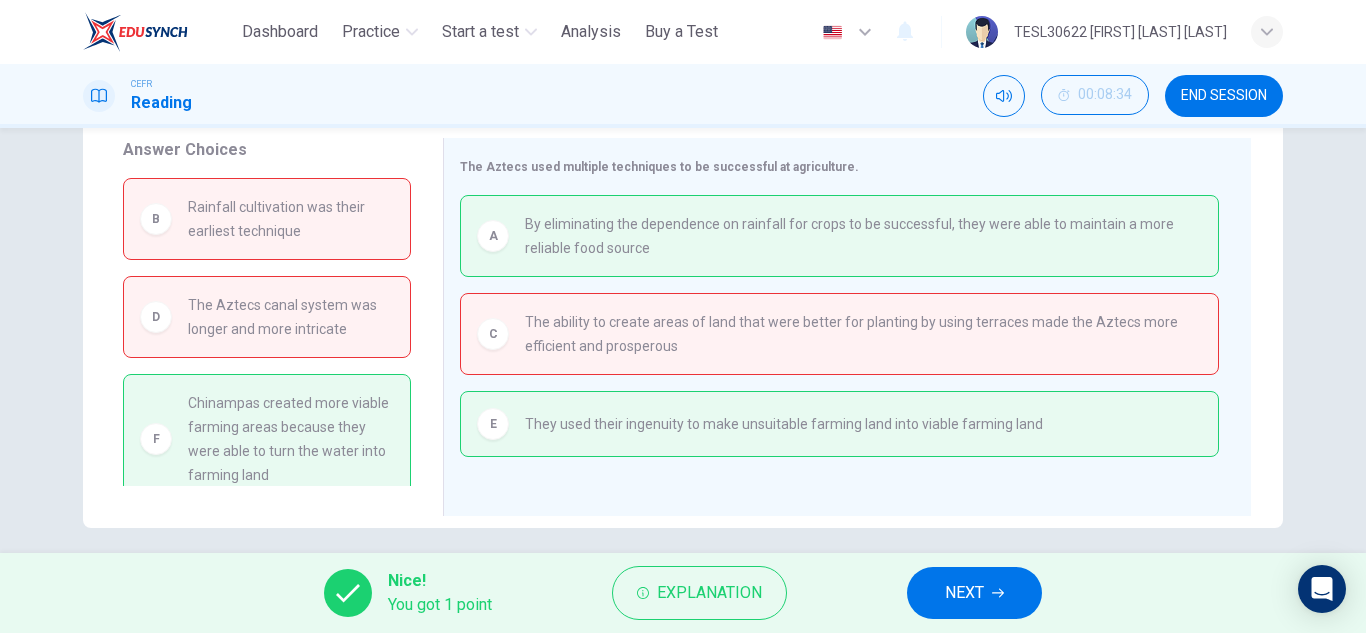 click on "NEXT" at bounding box center [974, 593] 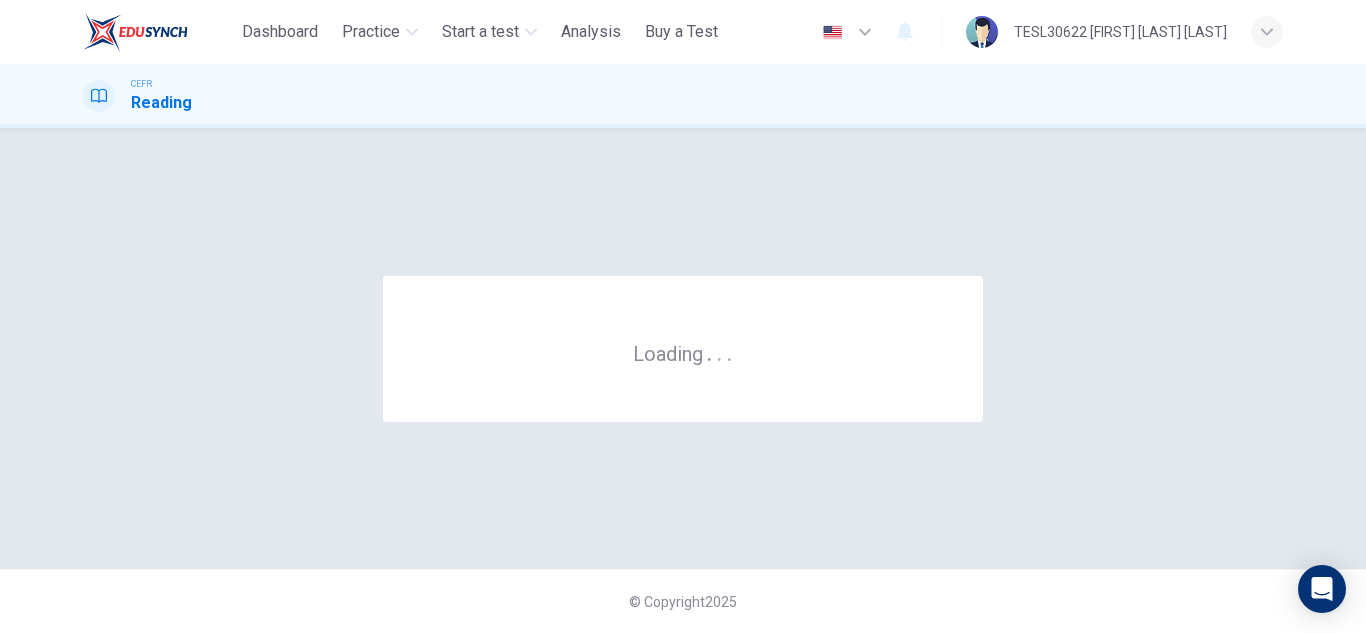 scroll, scrollTop: 0, scrollLeft: 0, axis: both 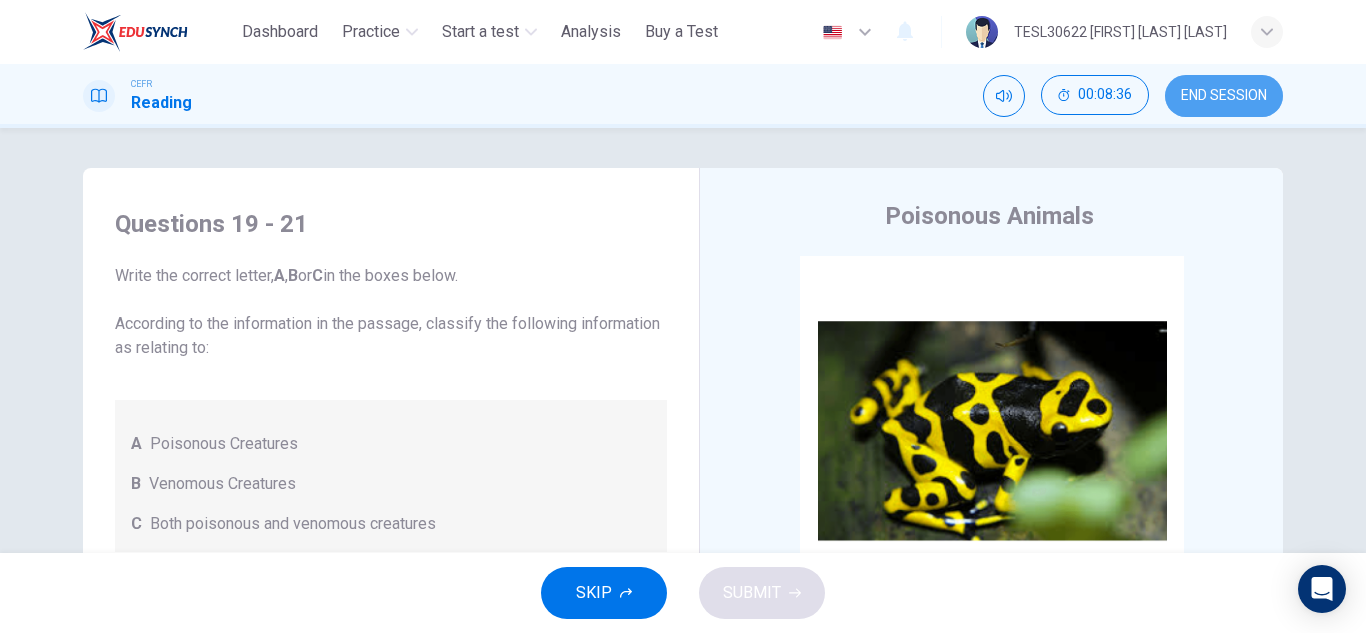 click on "END SESSION" at bounding box center (1224, 96) 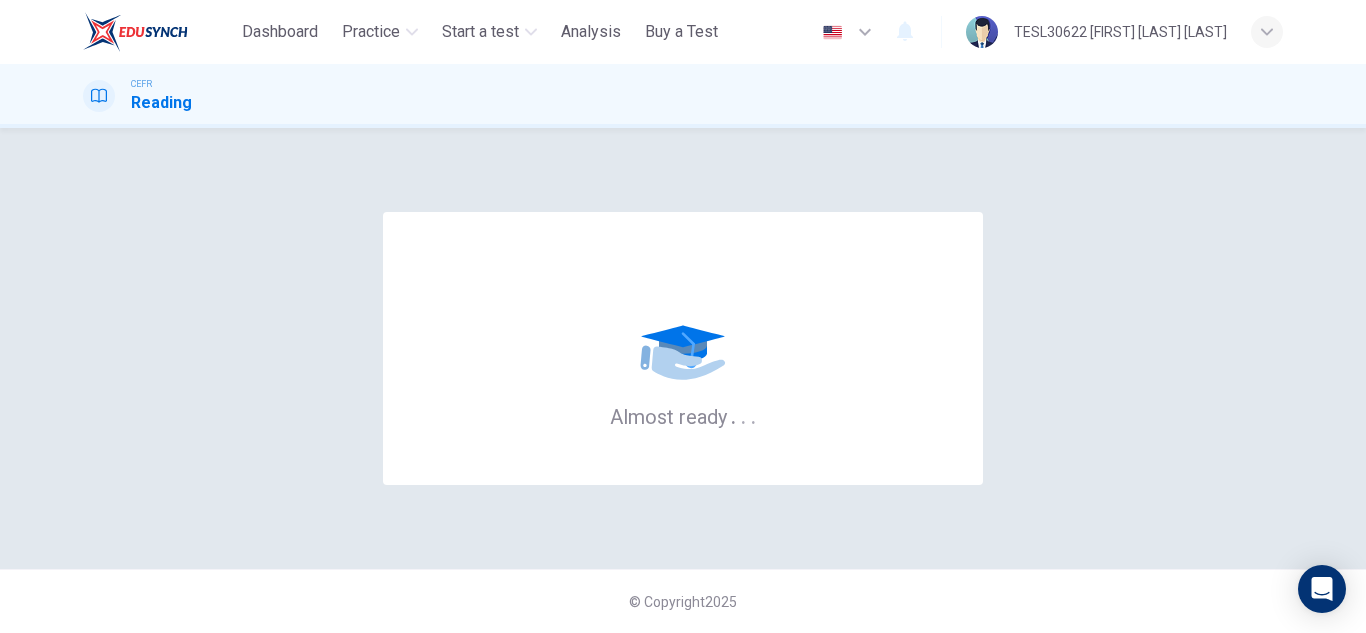 click on "Almost ready . . . © Copyright 2025" at bounding box center (683, 380) 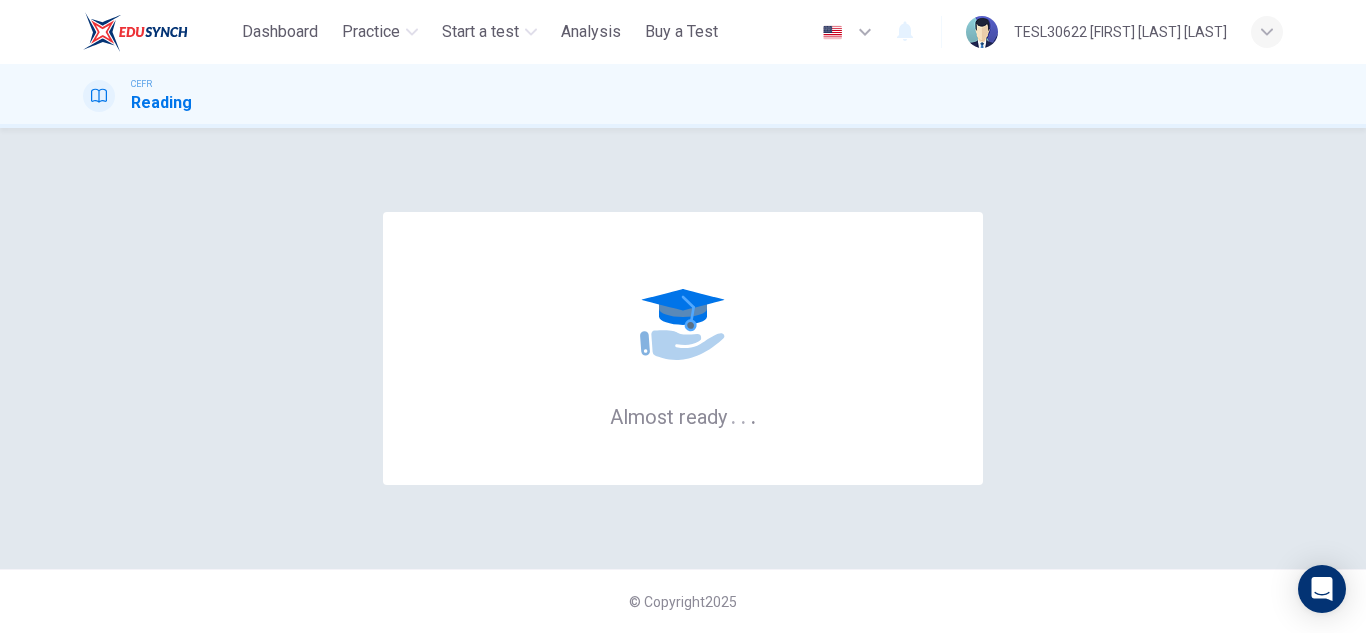 click on "Almost ready . . ." at bounding box center [683, 348] 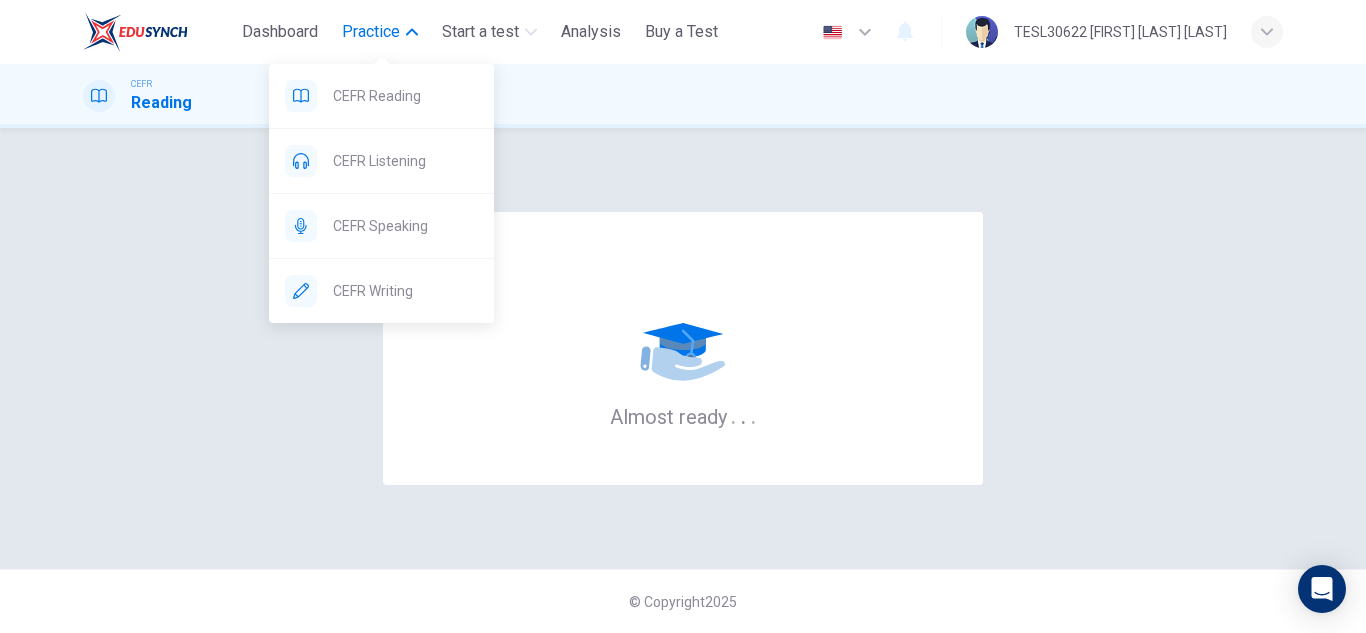click on "Practice" at bounding box center (371, 32) 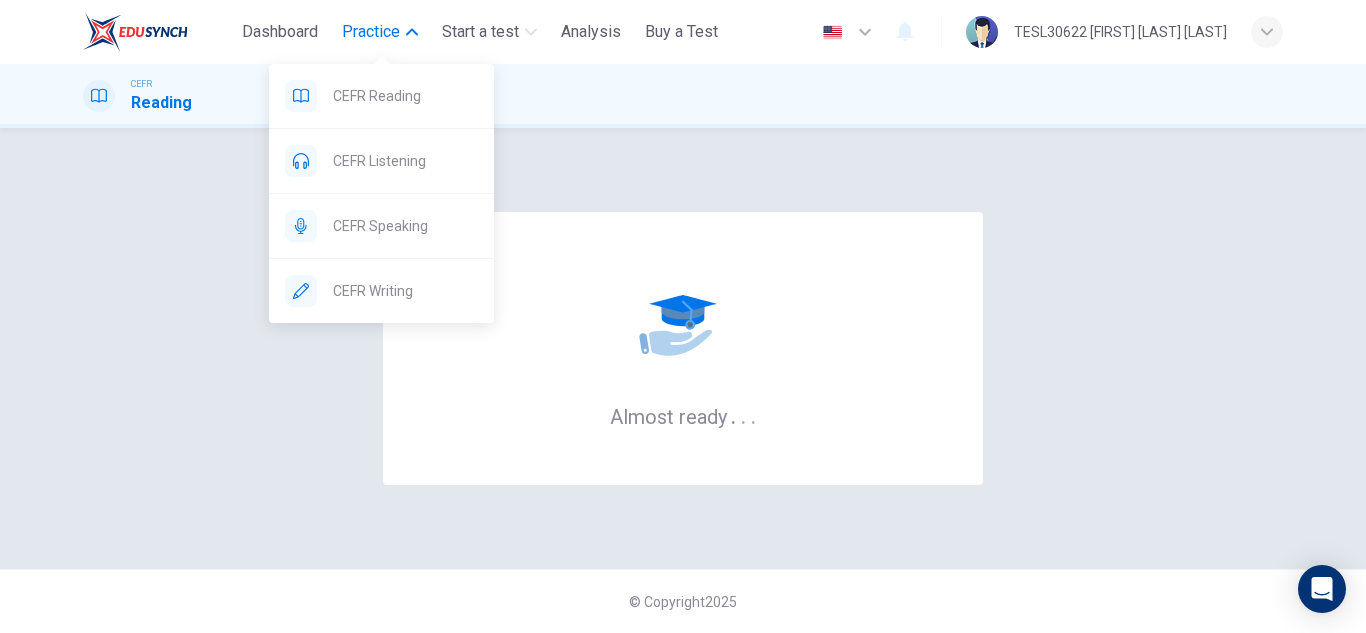 click on "Practice" at bounding box center [380, 32] 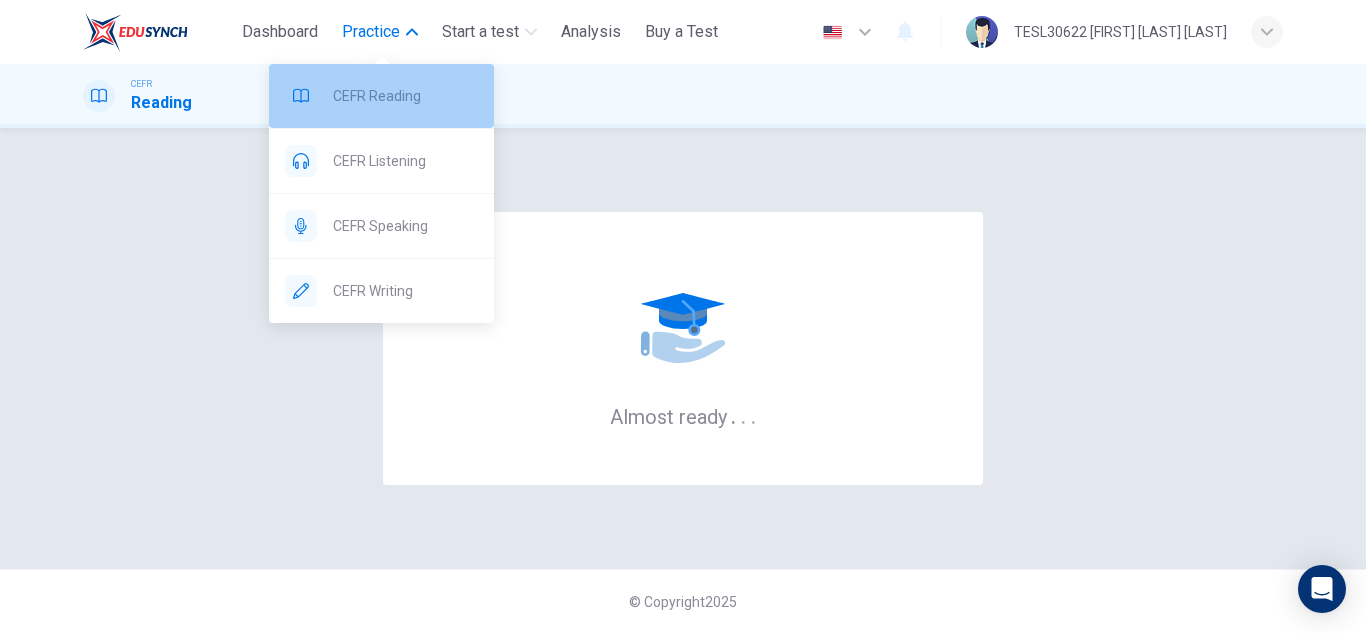 click on "CEFR Reading" at bounding box center [405, 96] 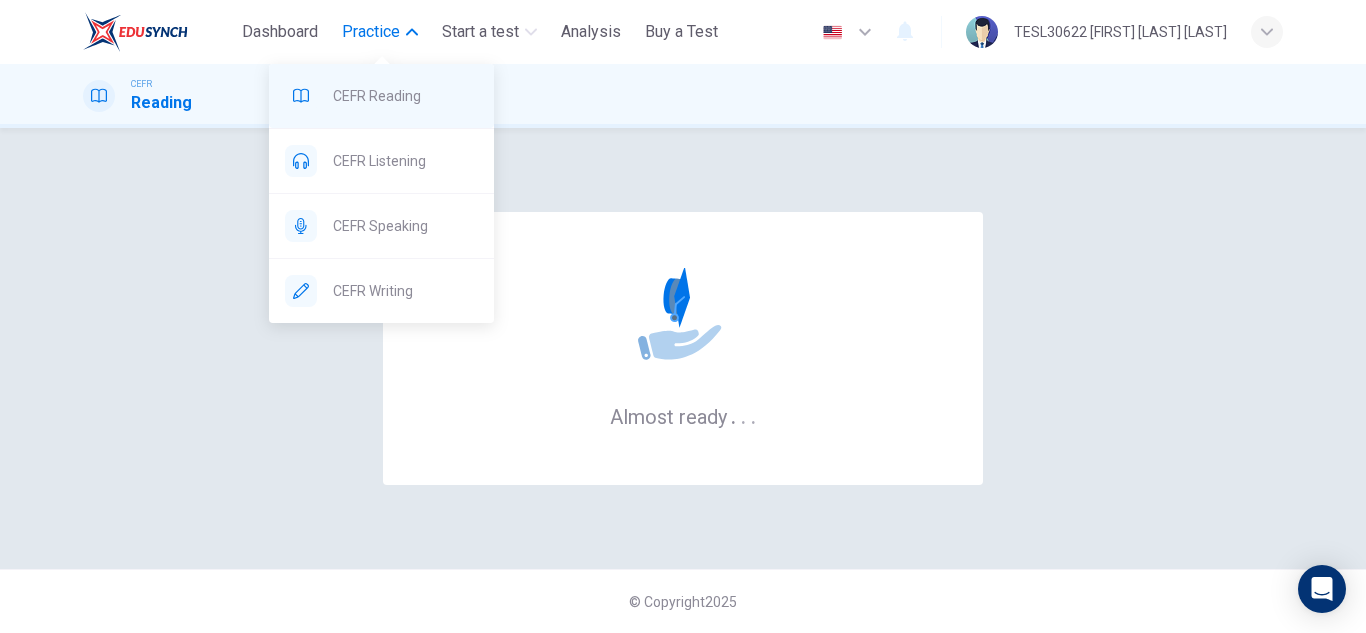 click on "CEFR Reading" at bounding box center (405, 96) 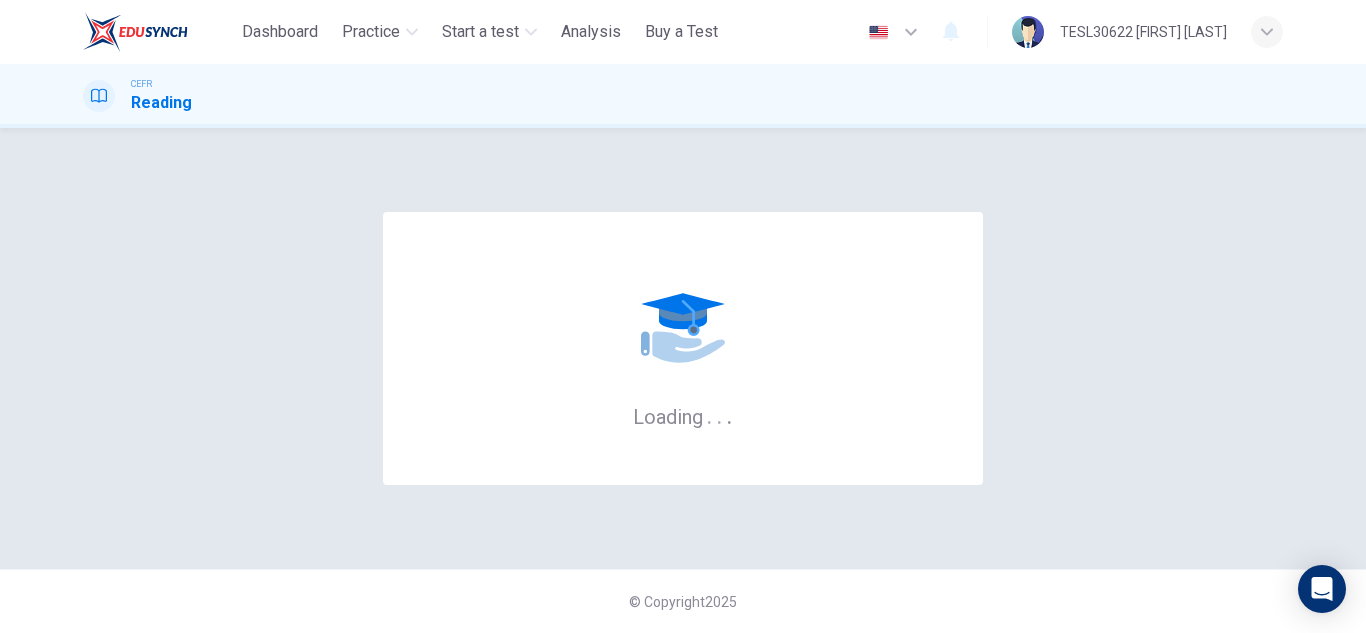 scroll, scrollTop: 0, scrollLeft: 0, axis: both 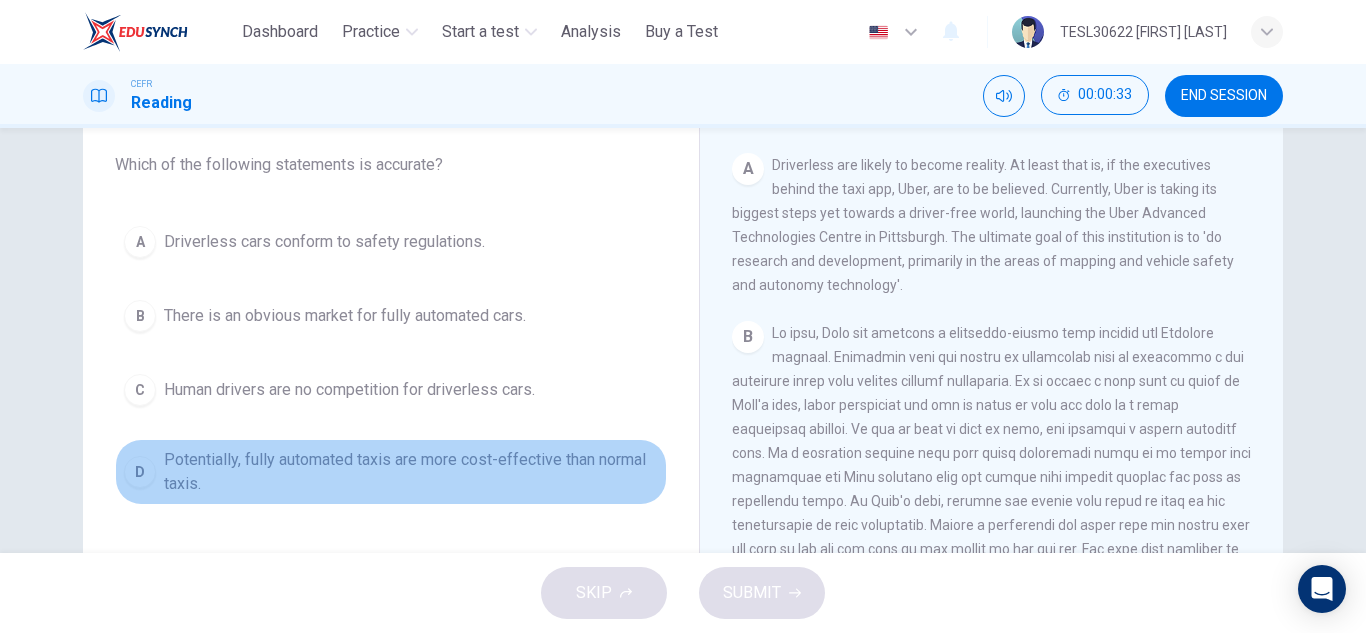 click on "Potentially, fully automated taxis are more cost-effective than normal taxis." at bounding box center [411, 472] 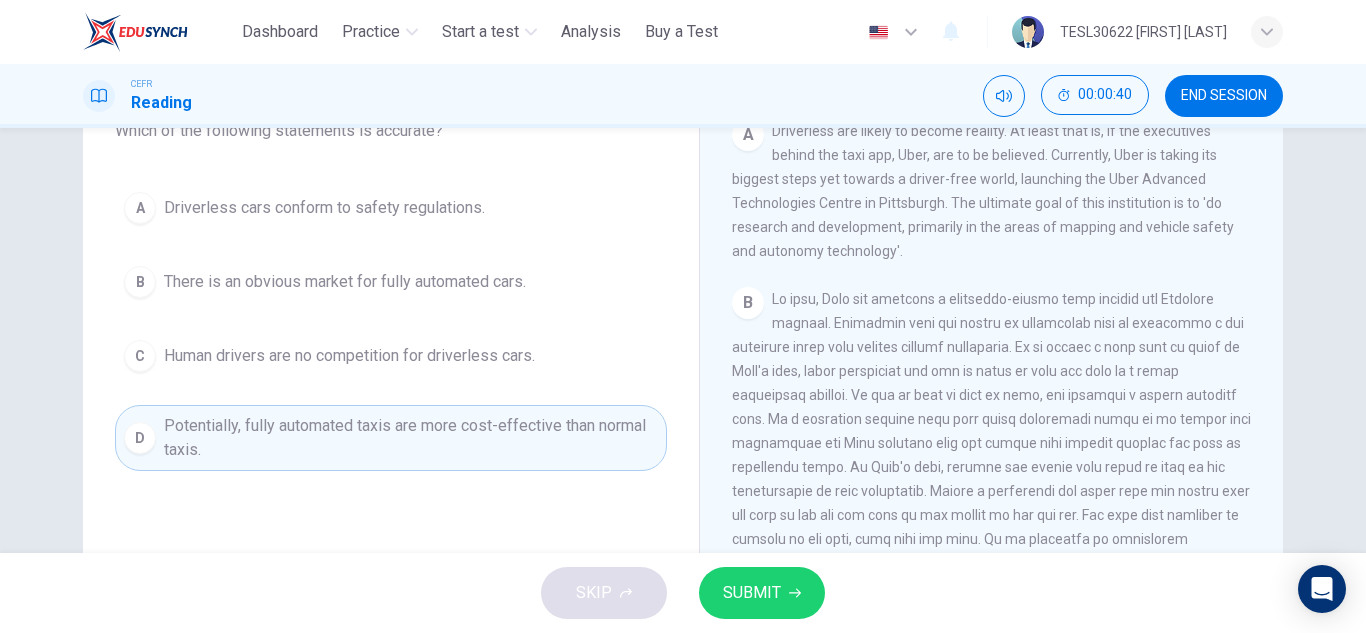 scroll, scrollTop: 190, scrollLeft: 0, axis: vertical 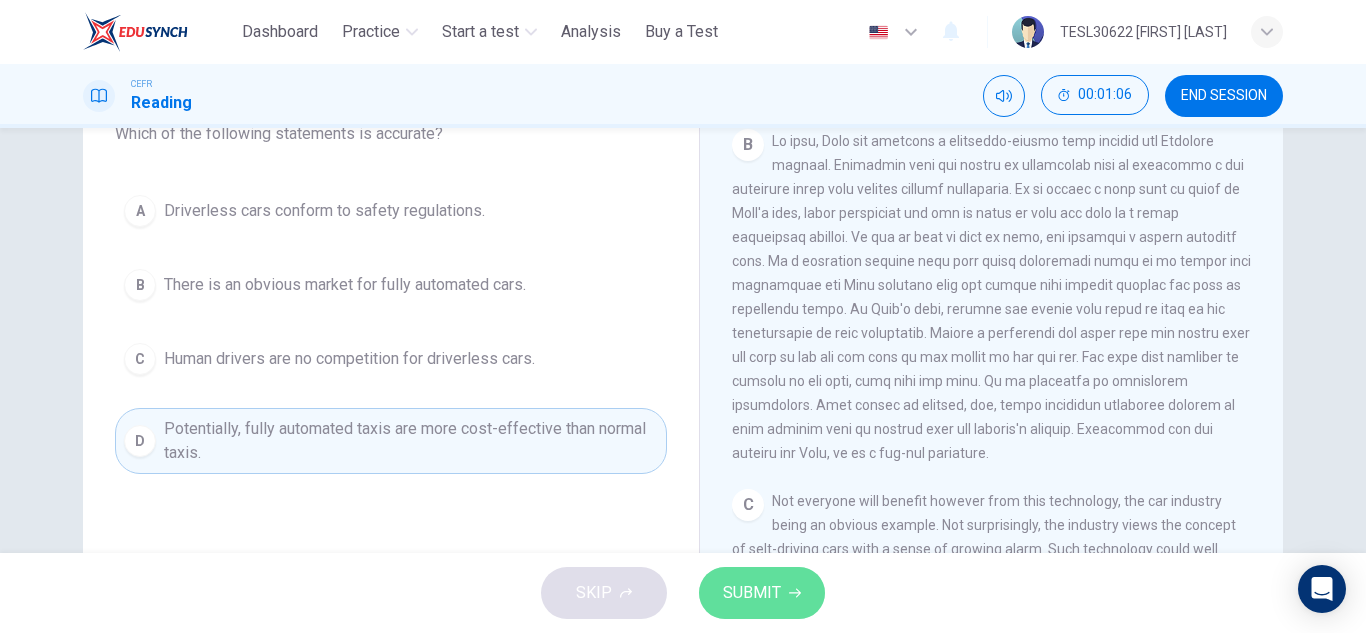 click on "SUBMIT" at bounding box center [762, 593] 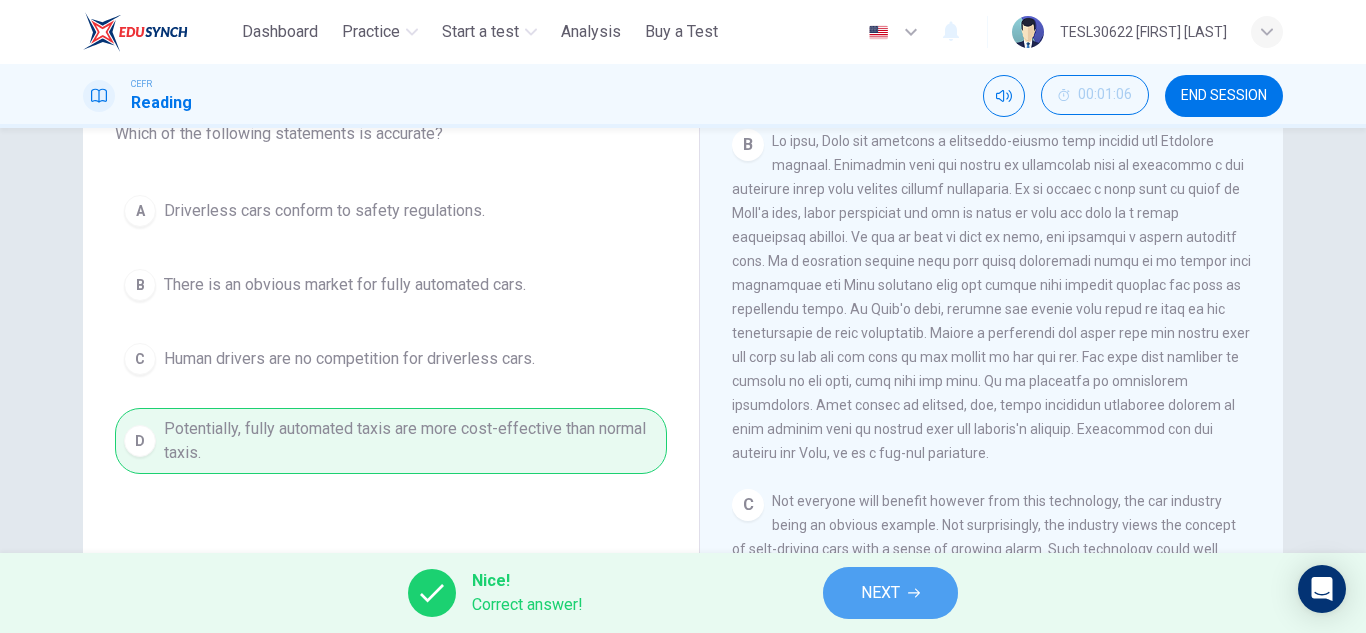 click on "NEXT" at bounding box center [880, 593] 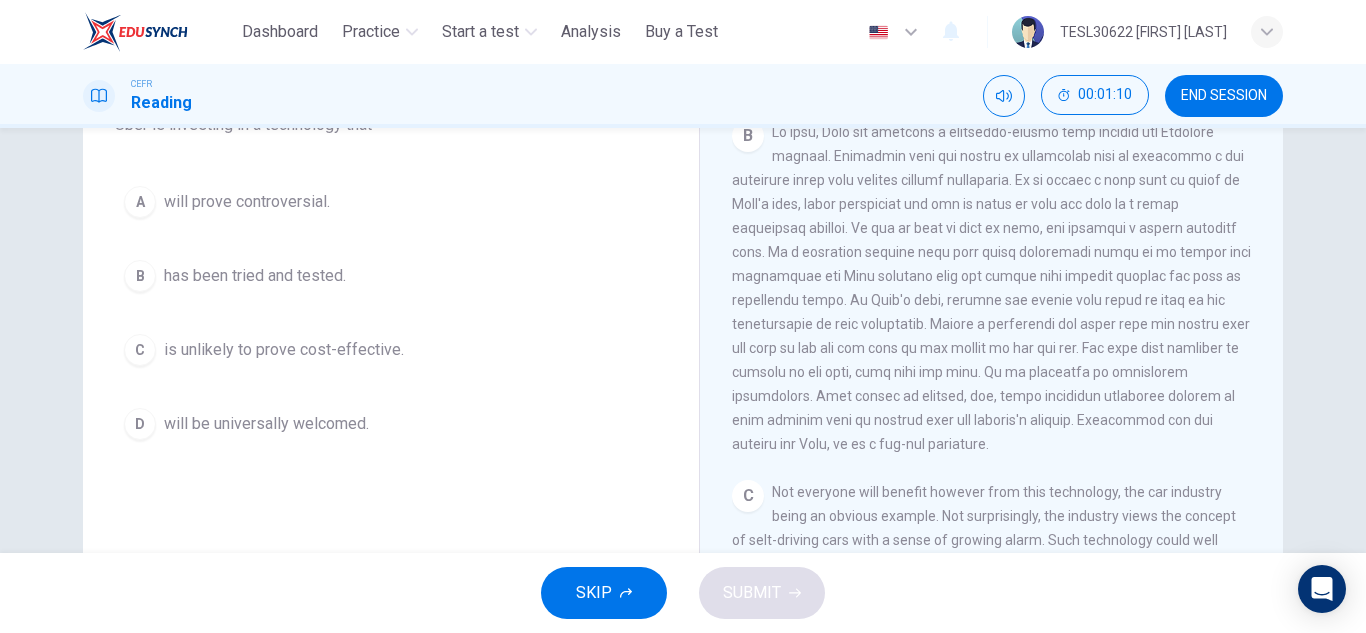 scroll, scrollTop: 197, scrollLeft: 0, axis: vertical 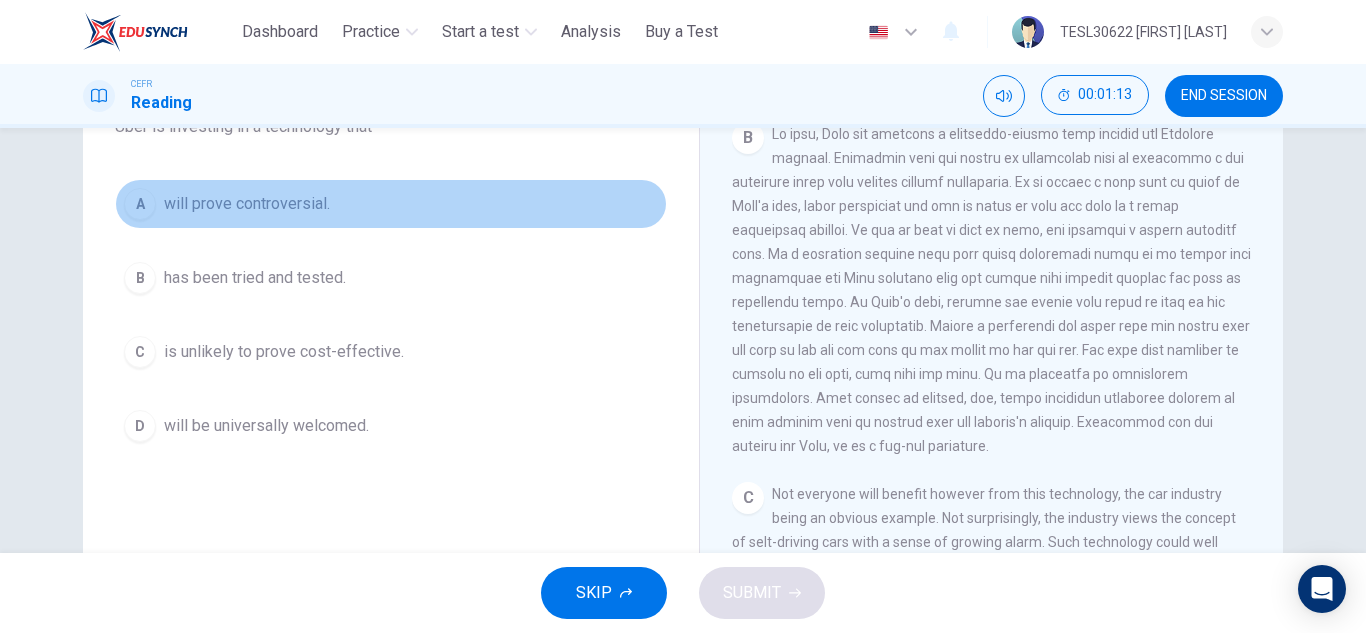 click on "will prove controversial." at bounding box center [247, 204] 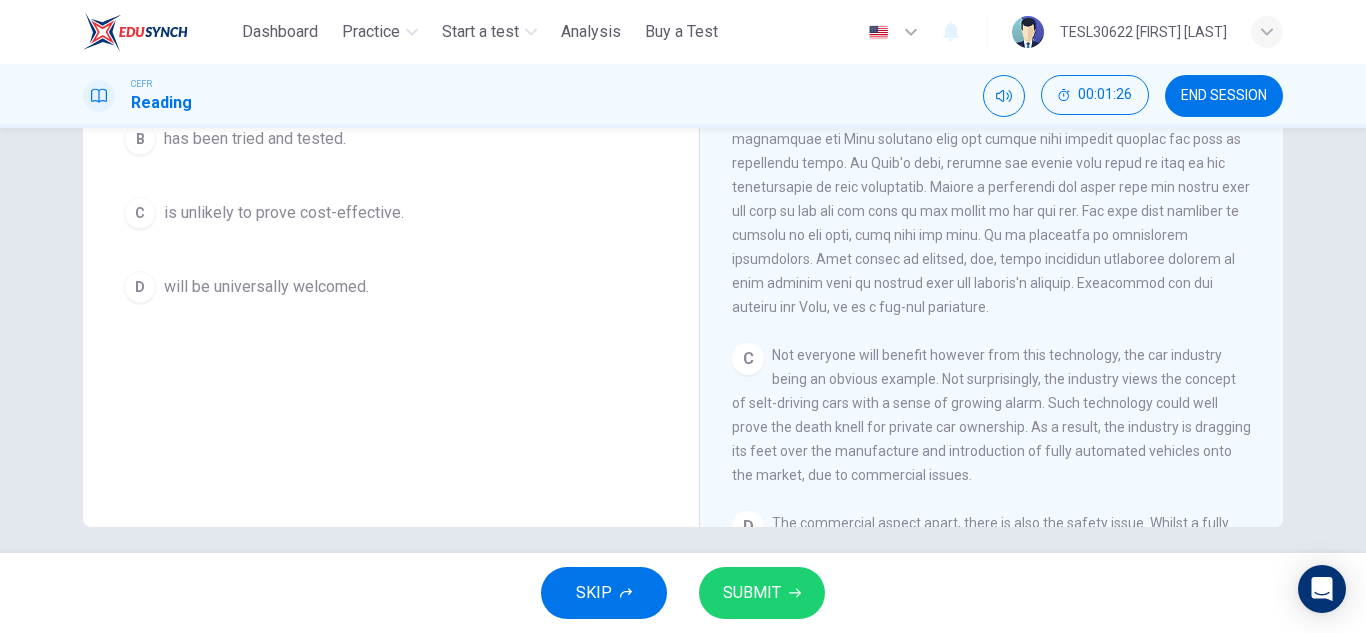 scroll, scrollTop: 350, scrollLeft: 0, axis: vertical 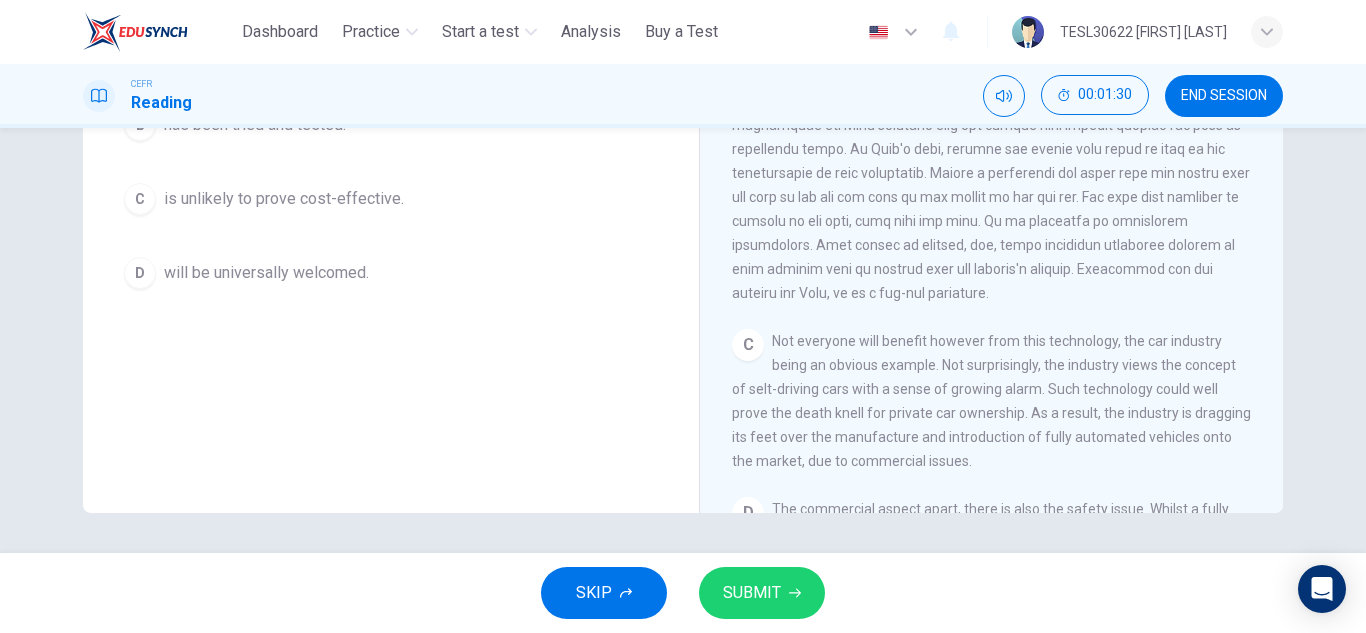 drag, startPoint x: 1259, startPoint y: 195, endPoint x: 1265, endPoint y: 207, distance: 13.416408 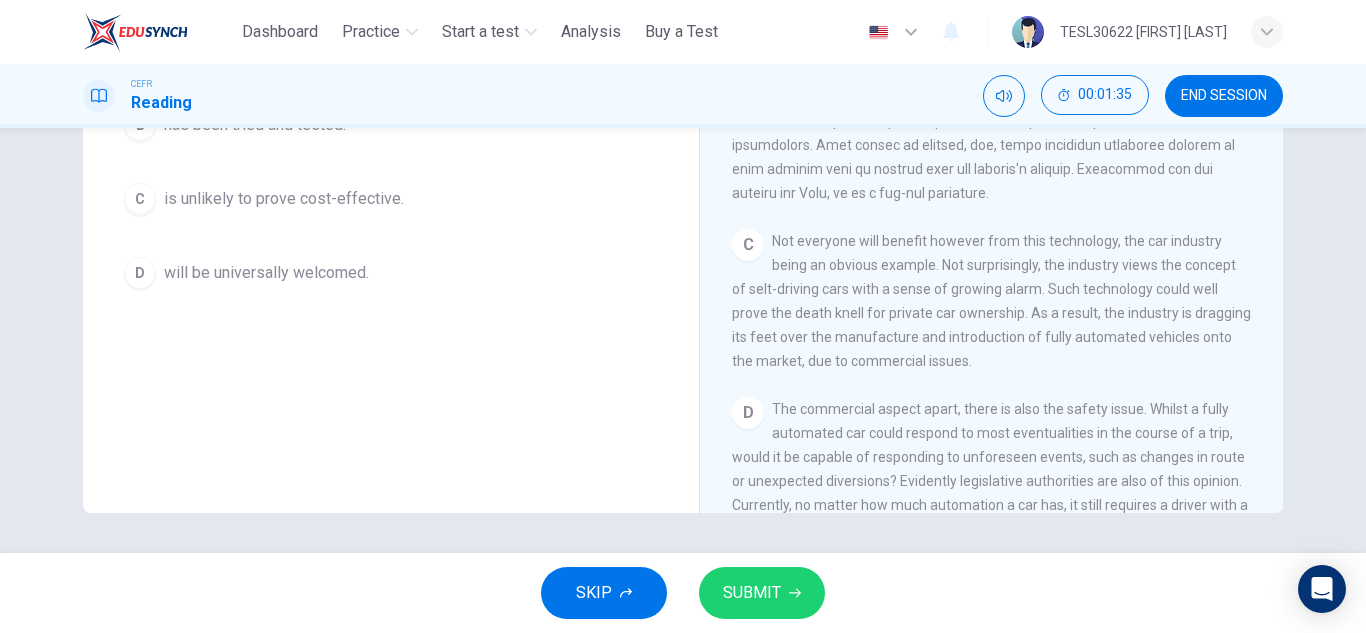 scroll, scrollTop: 633, scrollLeft: 0, axis: vertical 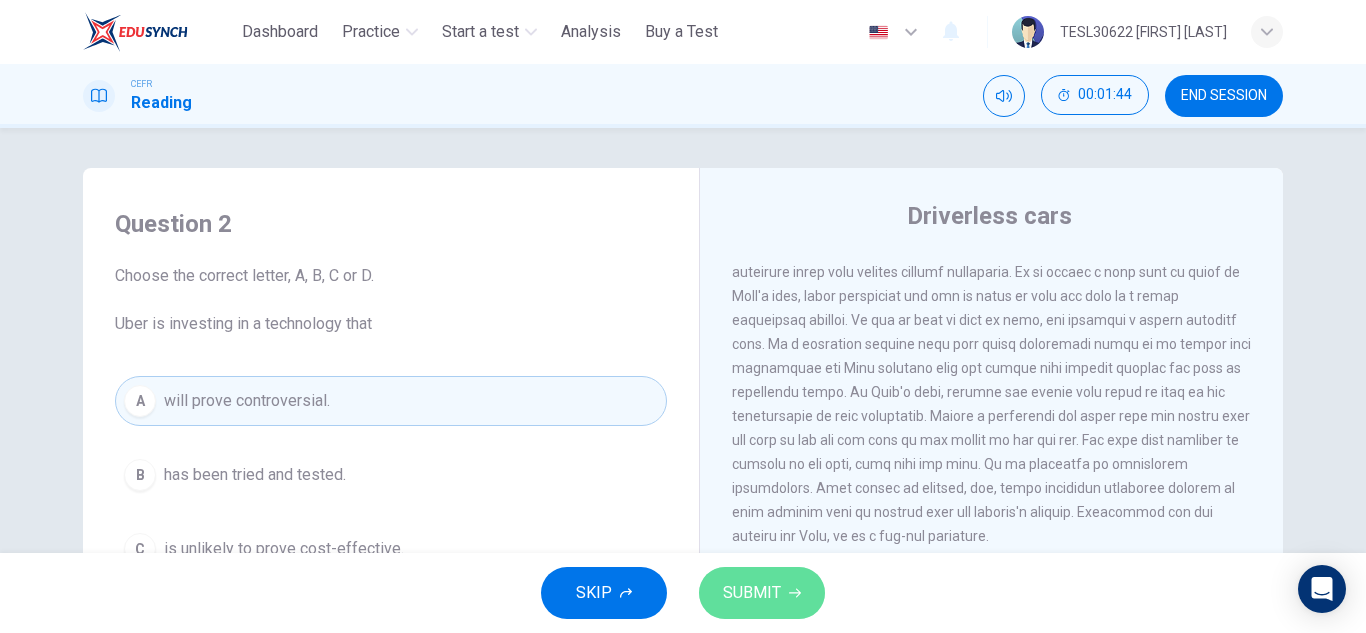 click on "SUBMIT" at bounding box center (752, 593) 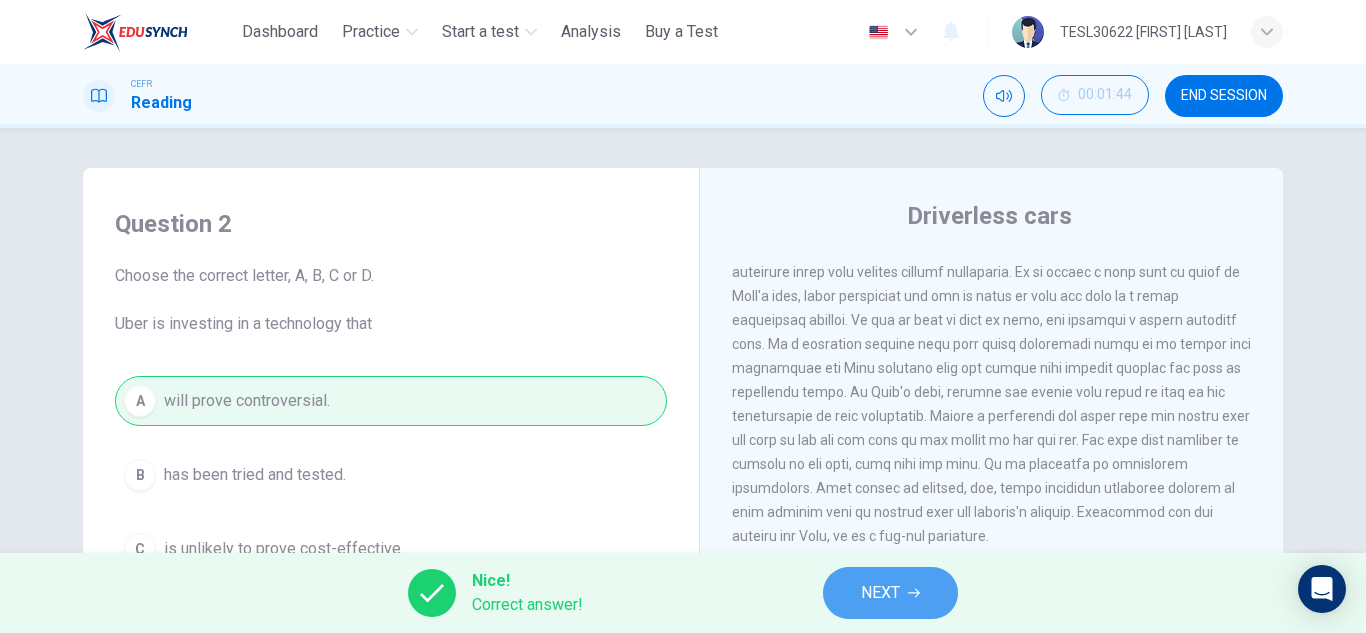 click on "NEXT" at bounding box center (890, 593) 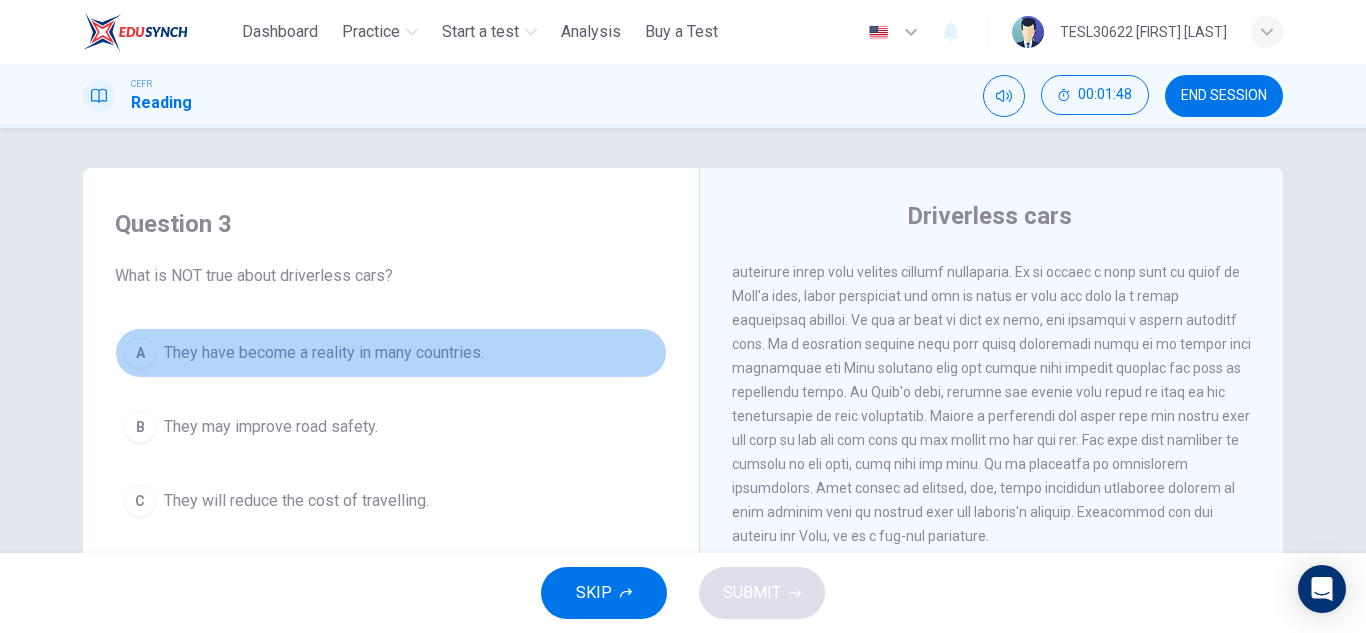 click on "They have become a reality in many countries." at bounding box center (324, 353) 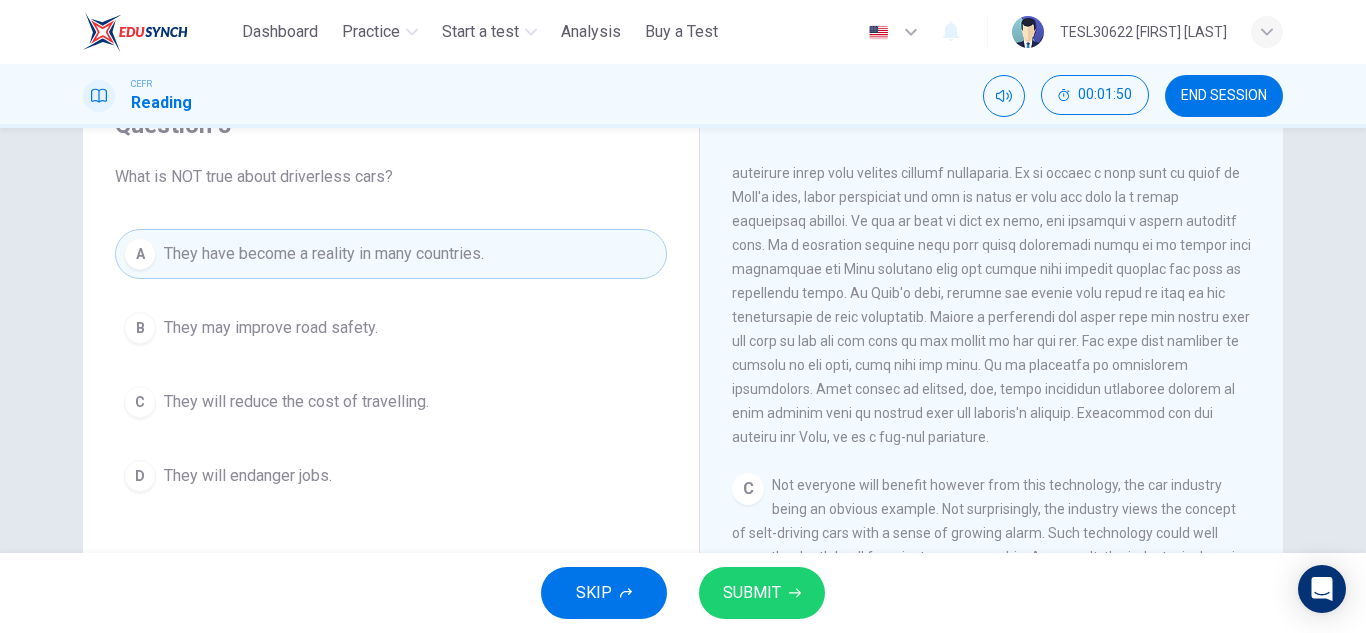 scroll, scrollTop: 124, scrollLeft: 0, axis: vertical 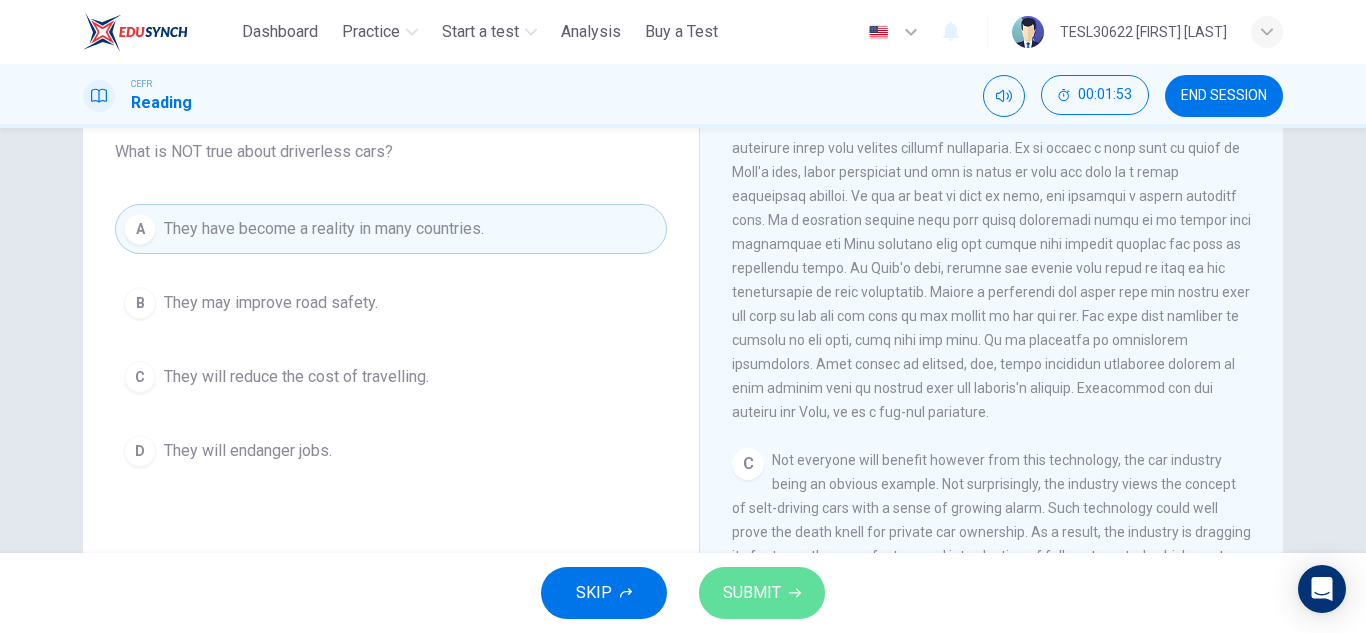 click on "SUBMIT" at bounding box center (752, 593) 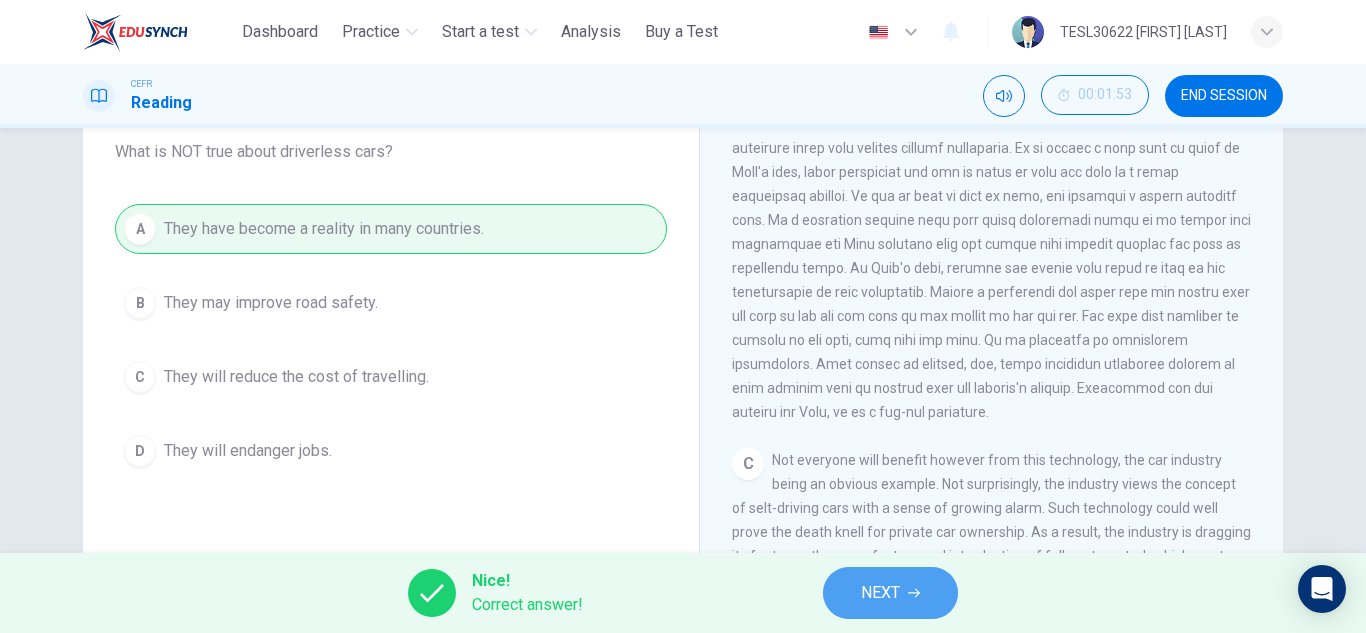 click on "NEXT" at bounding box center [890, 593] 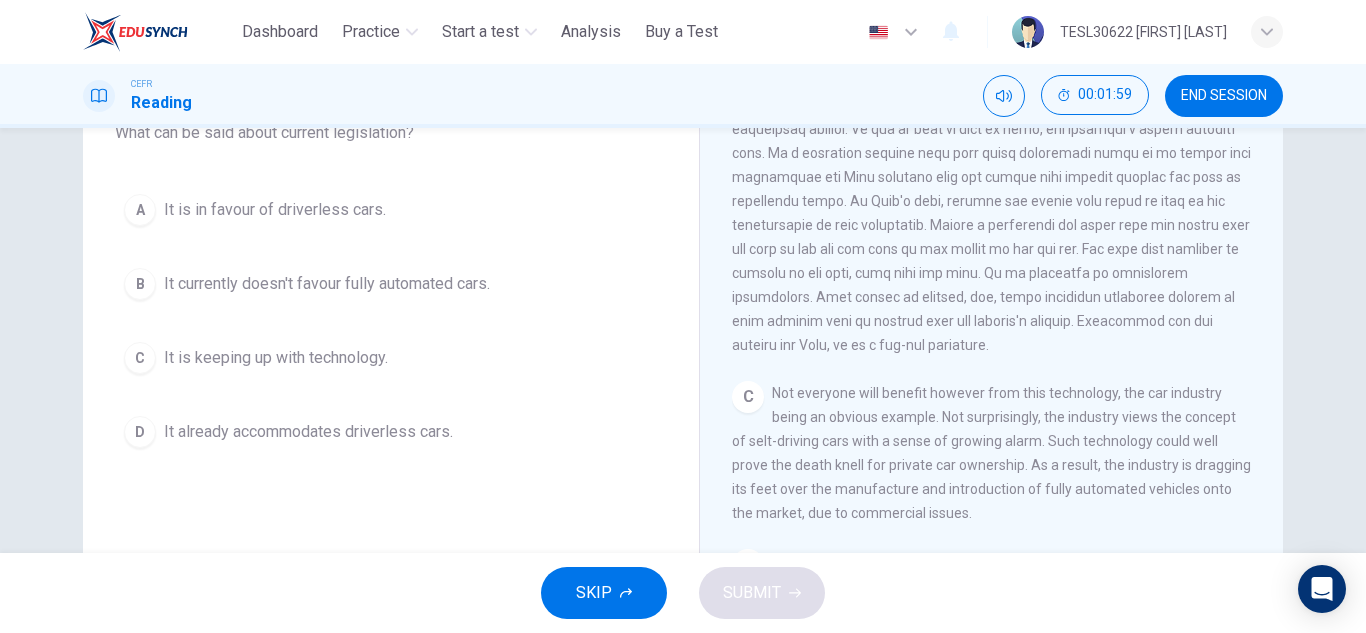 scroll, scrollTop: 188, scrollLeft: 0, axis: vertical 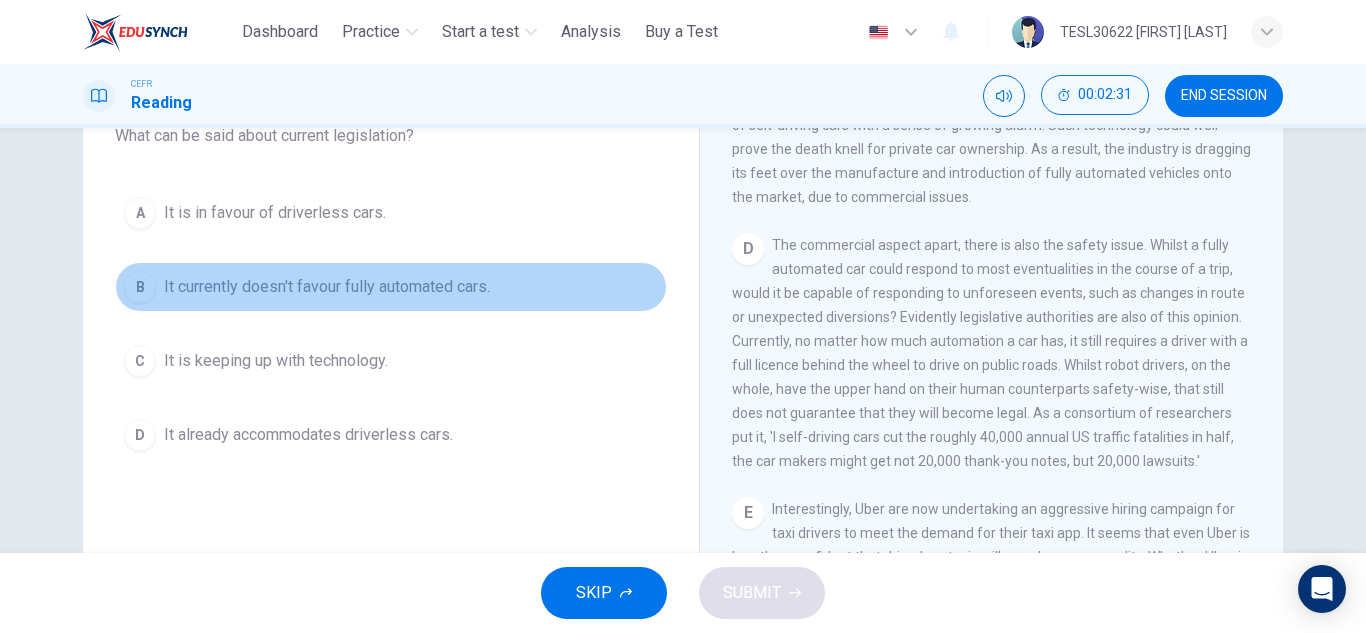 click on "It currently doesn't favour fully automated cars." at bounding box center (327, 287) 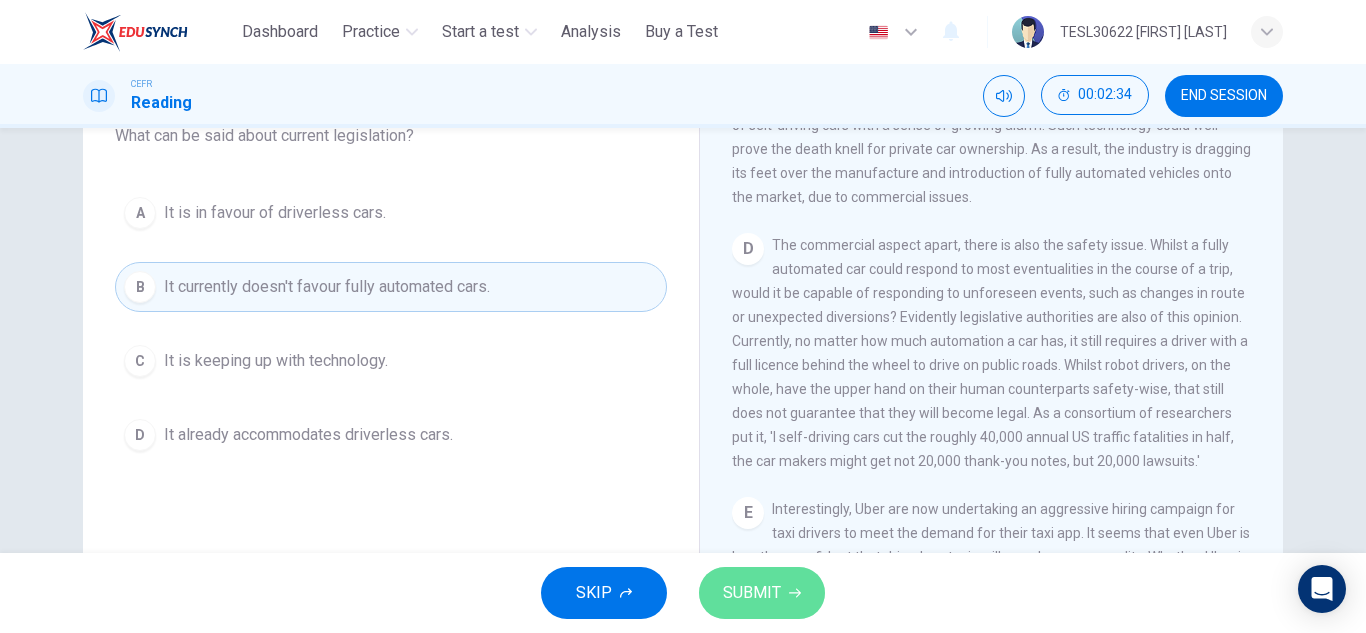 click on "SUBMIT" at bounding box center [762, 593] 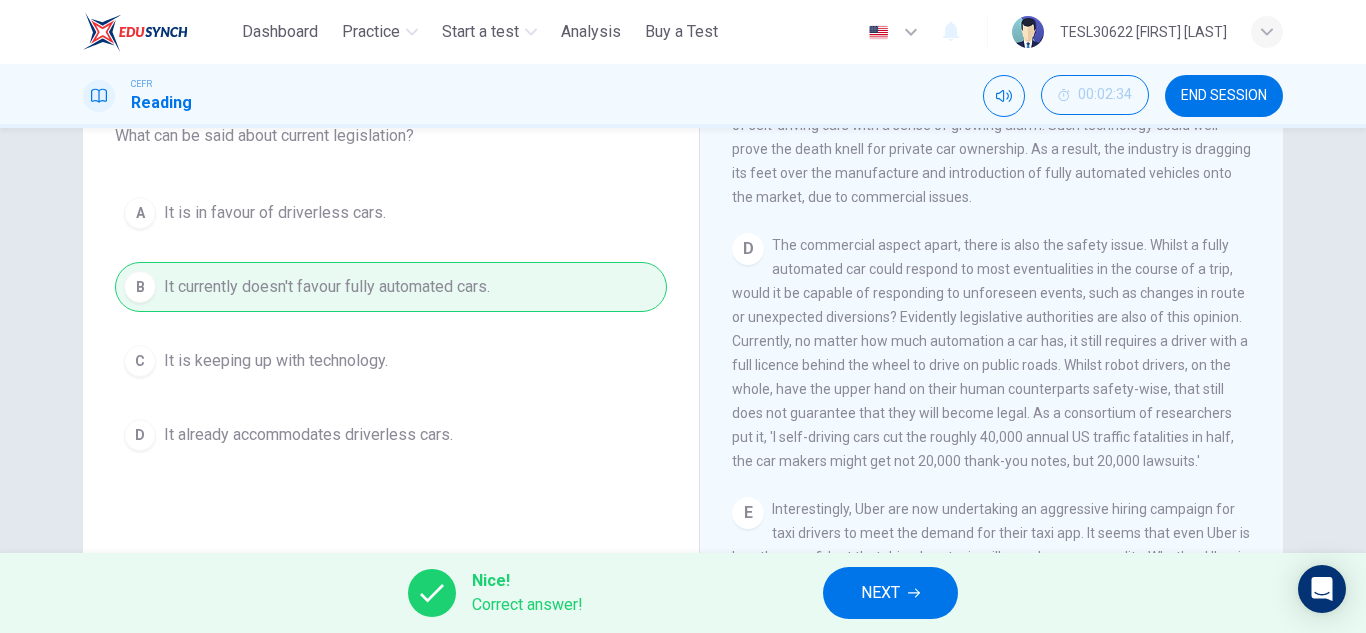 click on "NEXT" at bounding box center (890, 593) 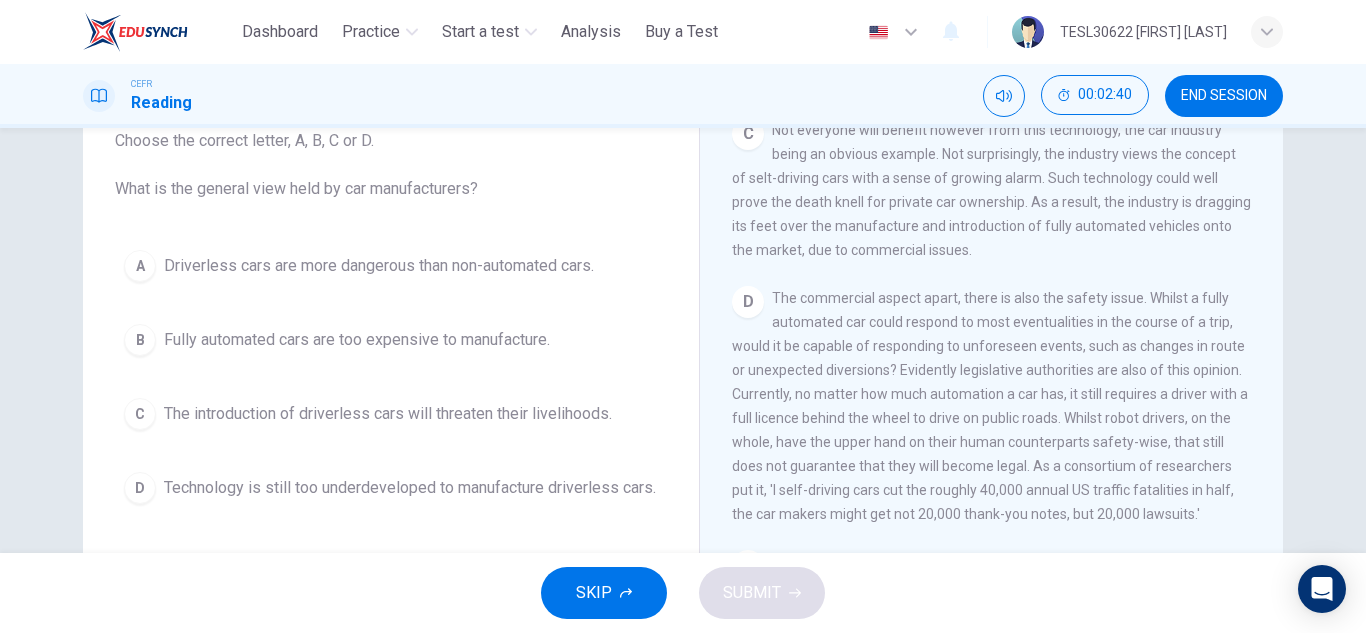 scroll, scrollTop: 133, scrollLeft: 0, axis: vertical 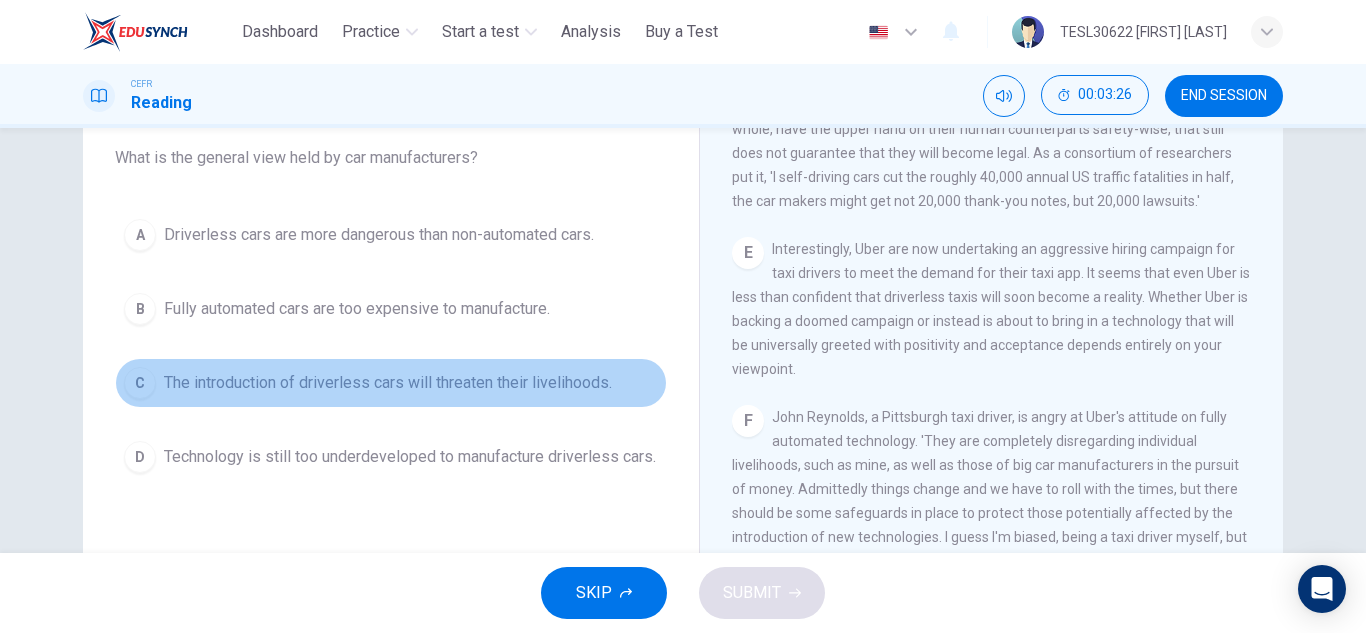 click on "The introduction of driverless cars will threaten their livelihoods." at bounding box center (388, 383) 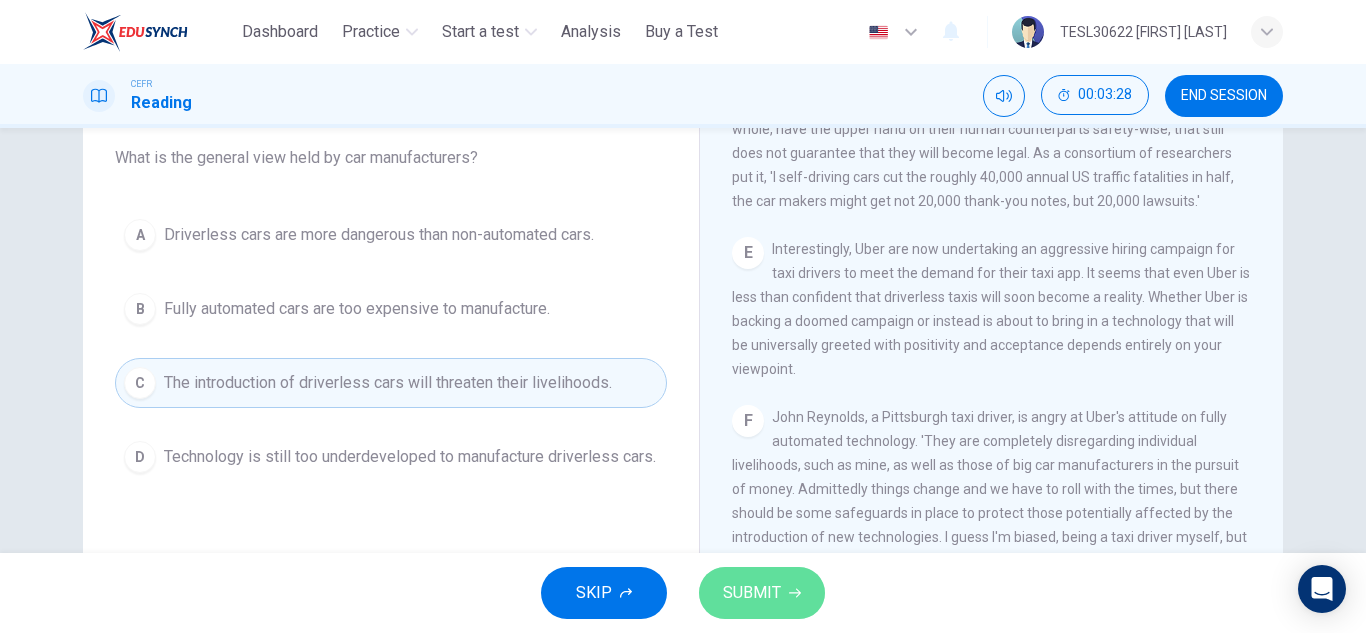 click on "SUBMIT" at bounding box center [762, 593] 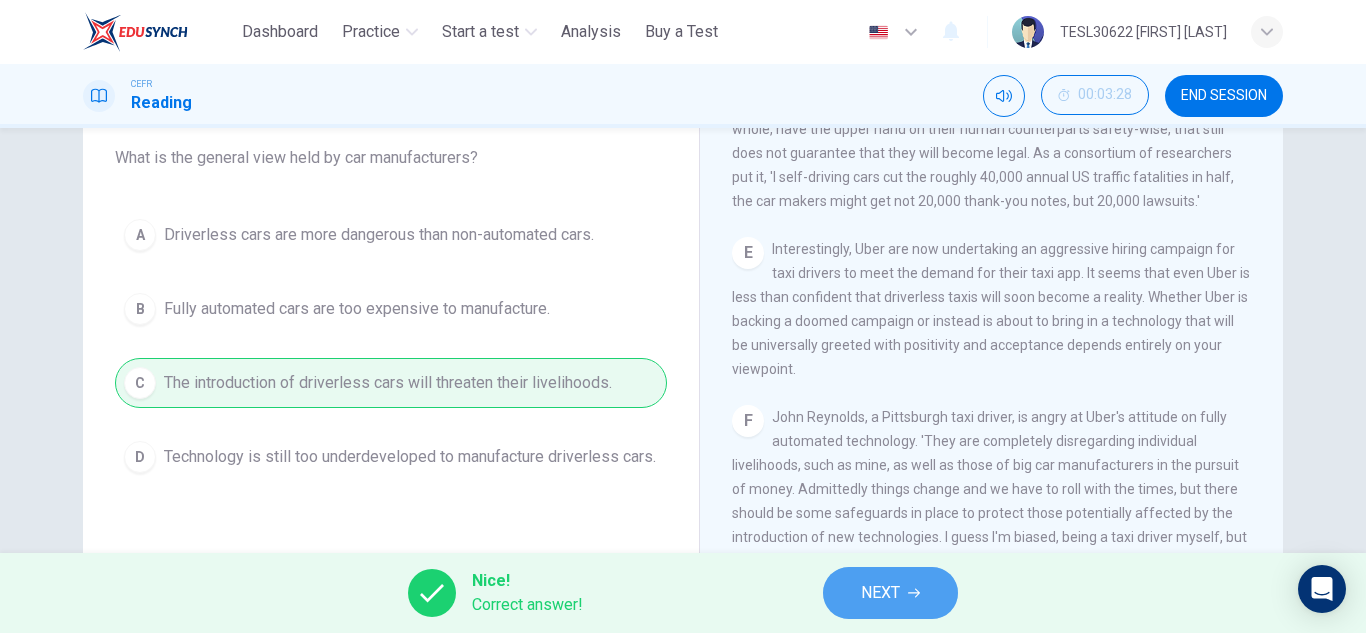 click on "NEXT" at bounding box center [890, 593] 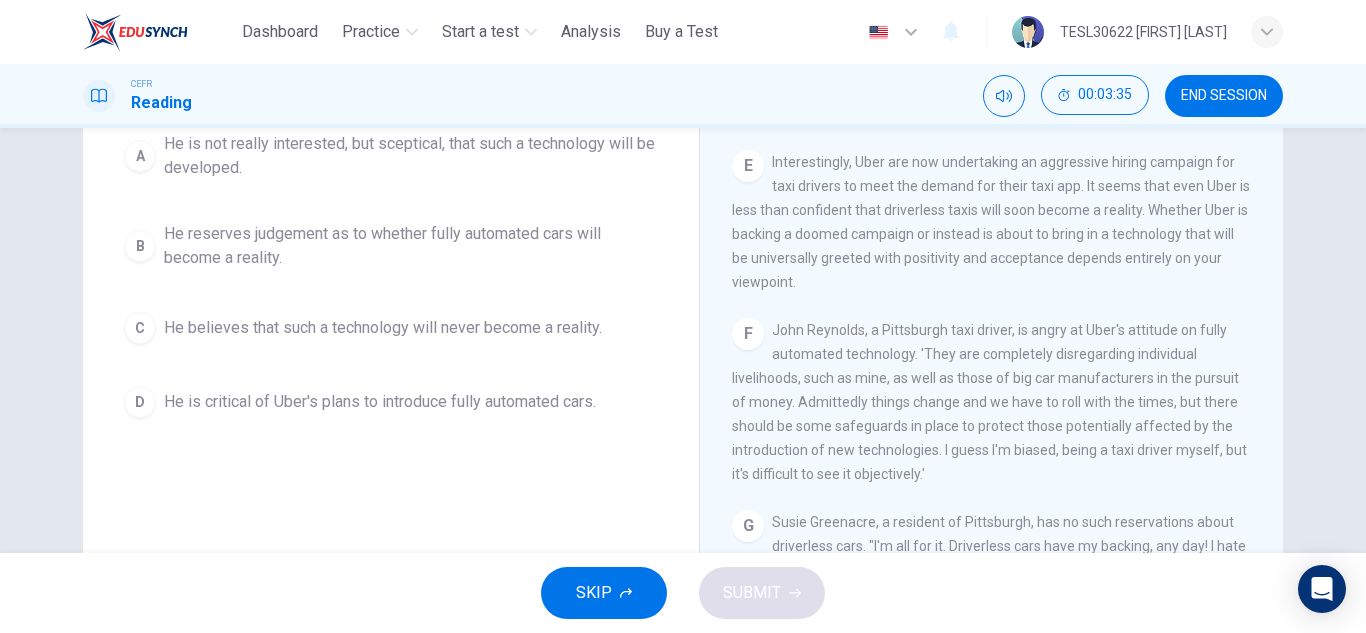 scroll, scrollTop: 251, scrollLeft: 0, axis: vertical 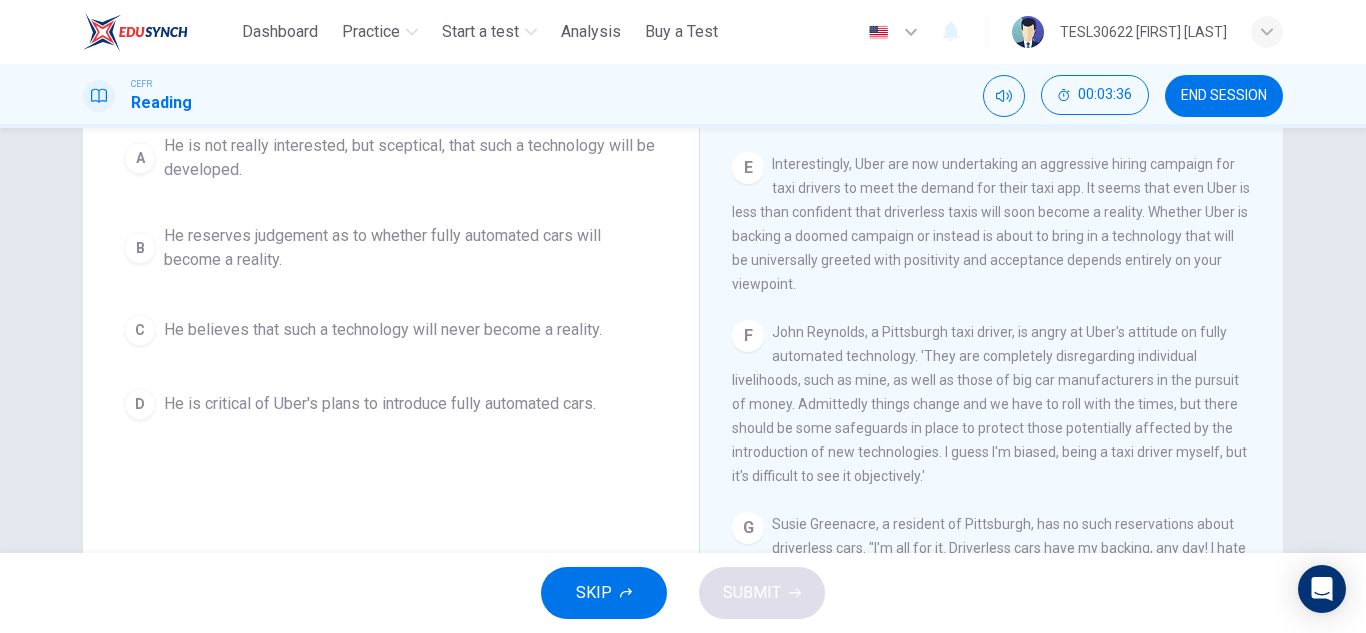 drag, startPoint x: 1274, startPoint y: 423, endPoint x: 1276, endPoint y: 497, distance: 74.02702 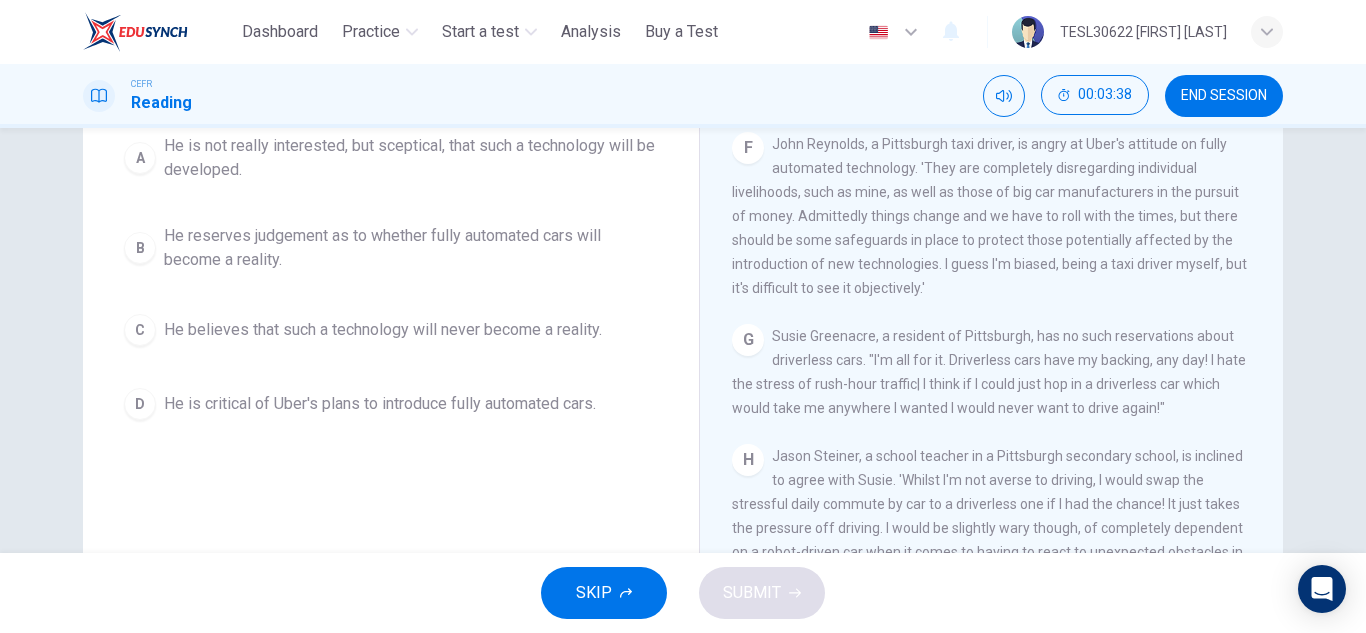 scroll, scrollTop: 1481, scrollLeft: 0, axis: vertical 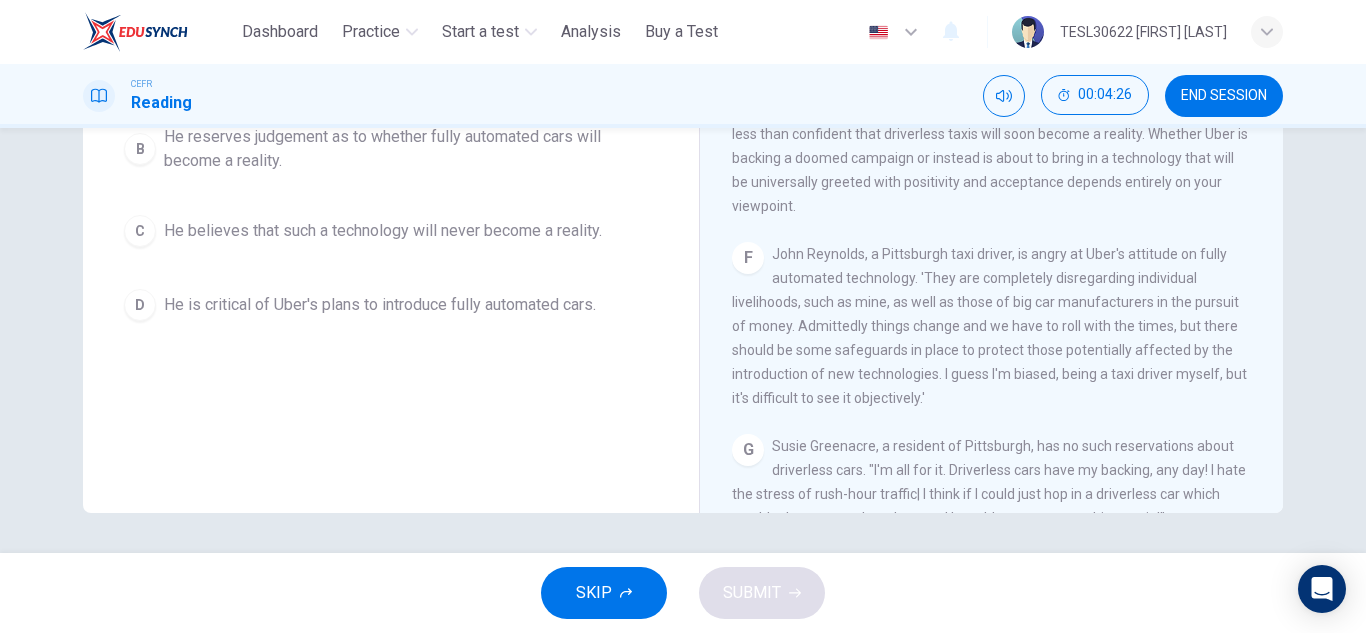 drag, startPoint x: 1262, startPoint y: 372, endPoint x: 1262, endPoint y: 413, distance: 41 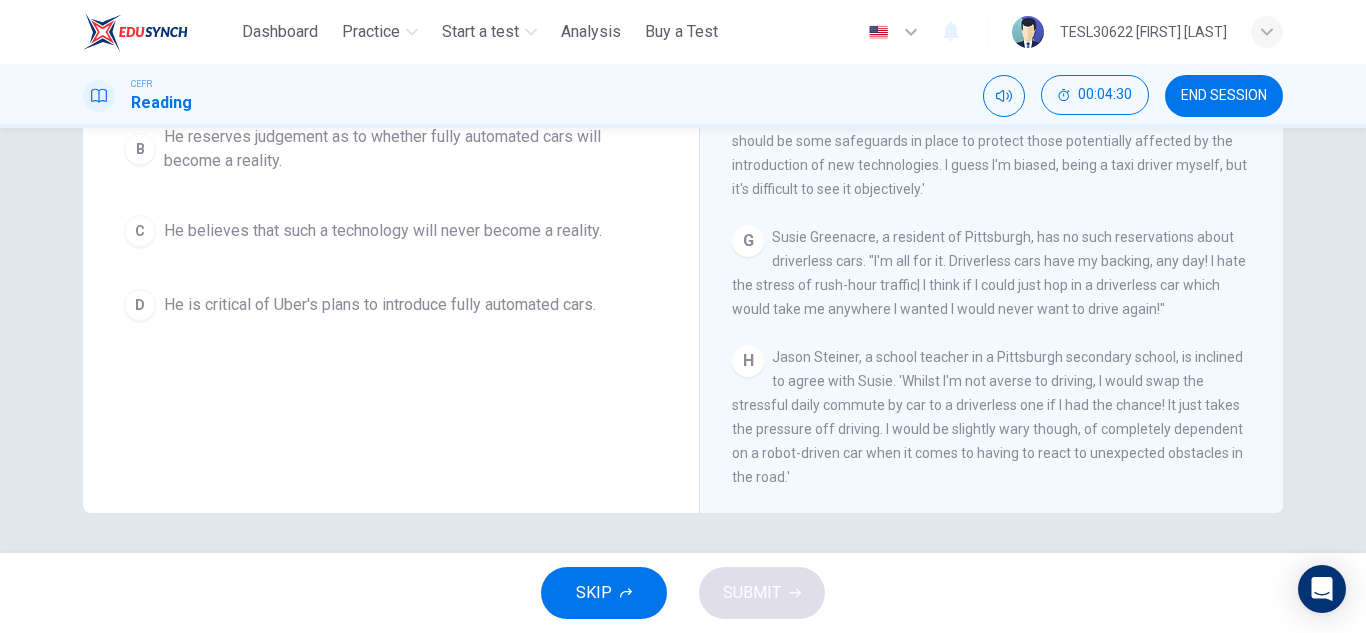 scroll, scrollTop: 1481, scrollLeft: 0, axis: vertical 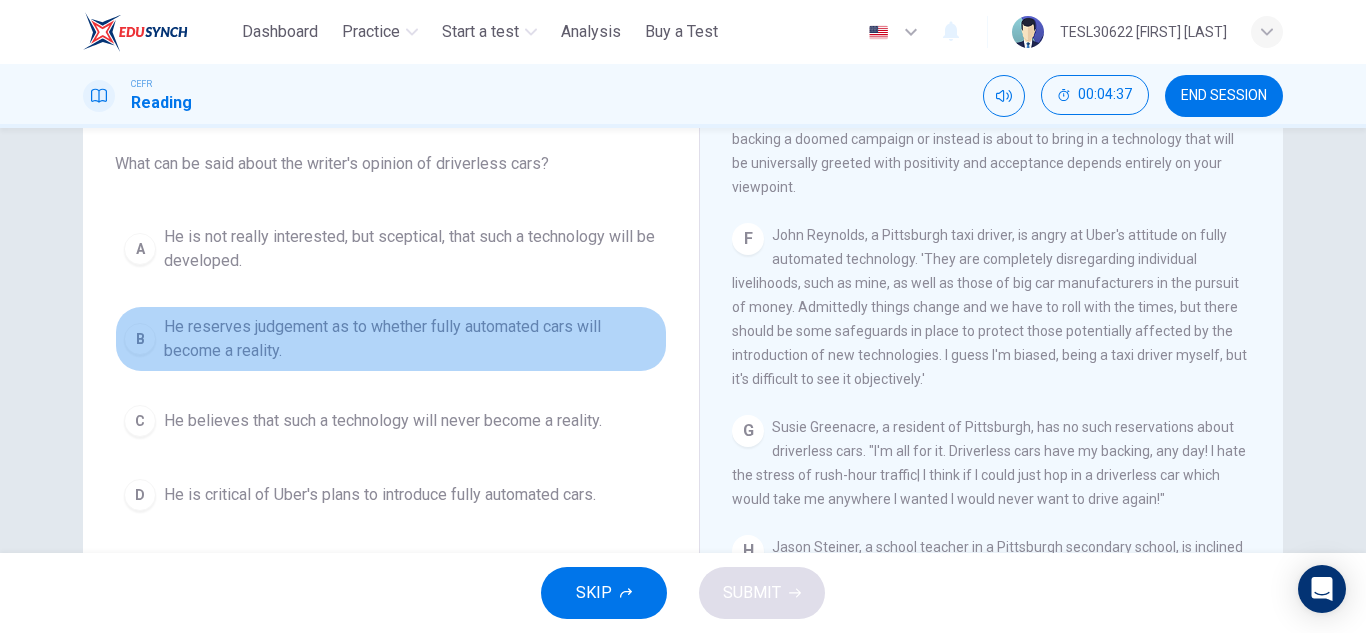 click on "He reserves judgement as to whether fully automated cars will become a reality." at bounding box center (411, 339) 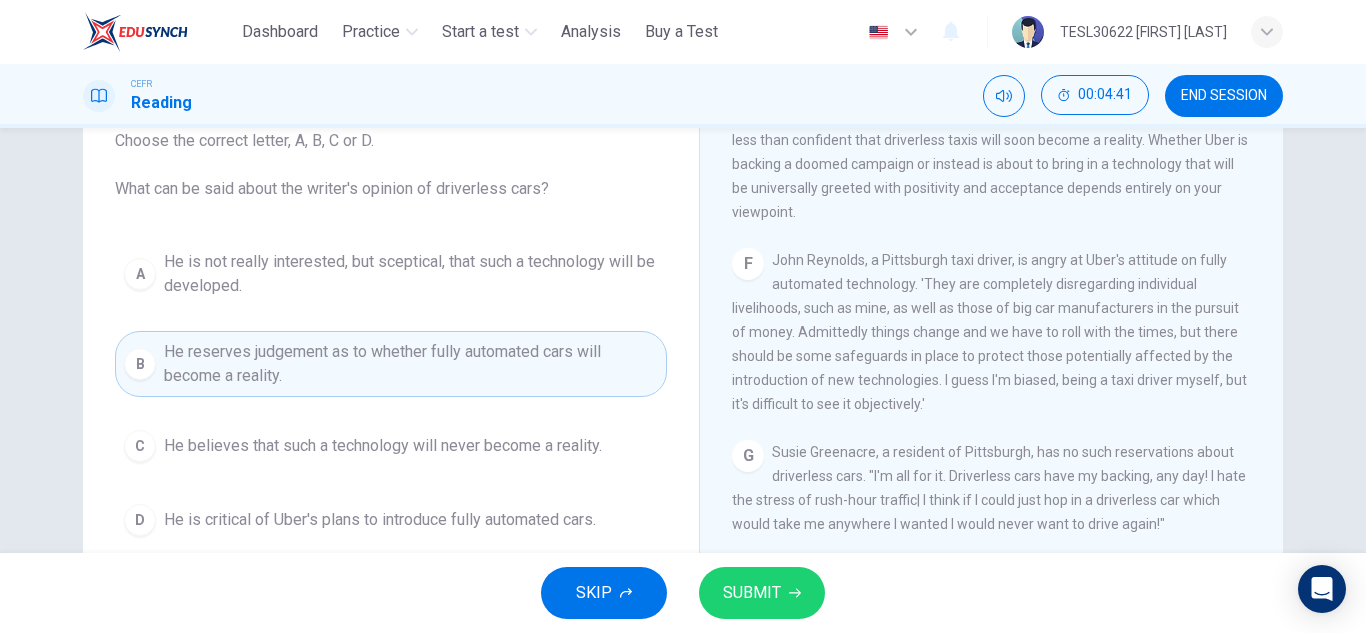 scroll, scrollTop: 131, scrollLeft: 0, axis: vertical 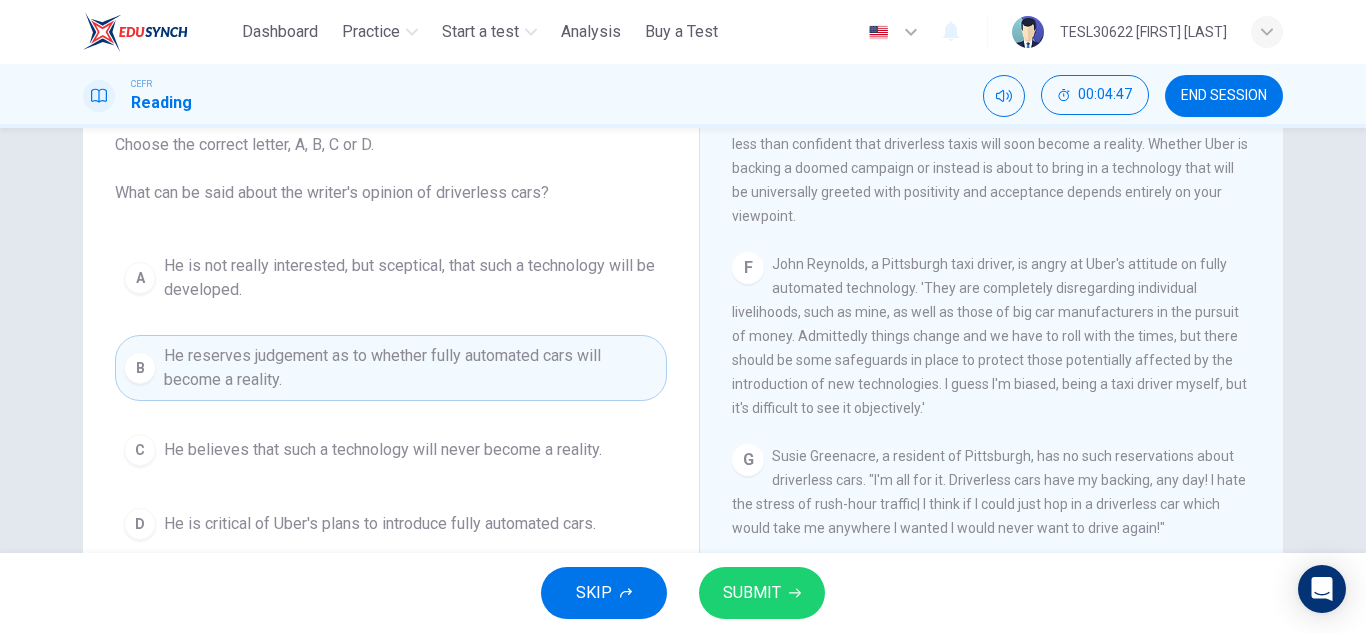 click on "SUBMIT" at bounding box center [752, 593] 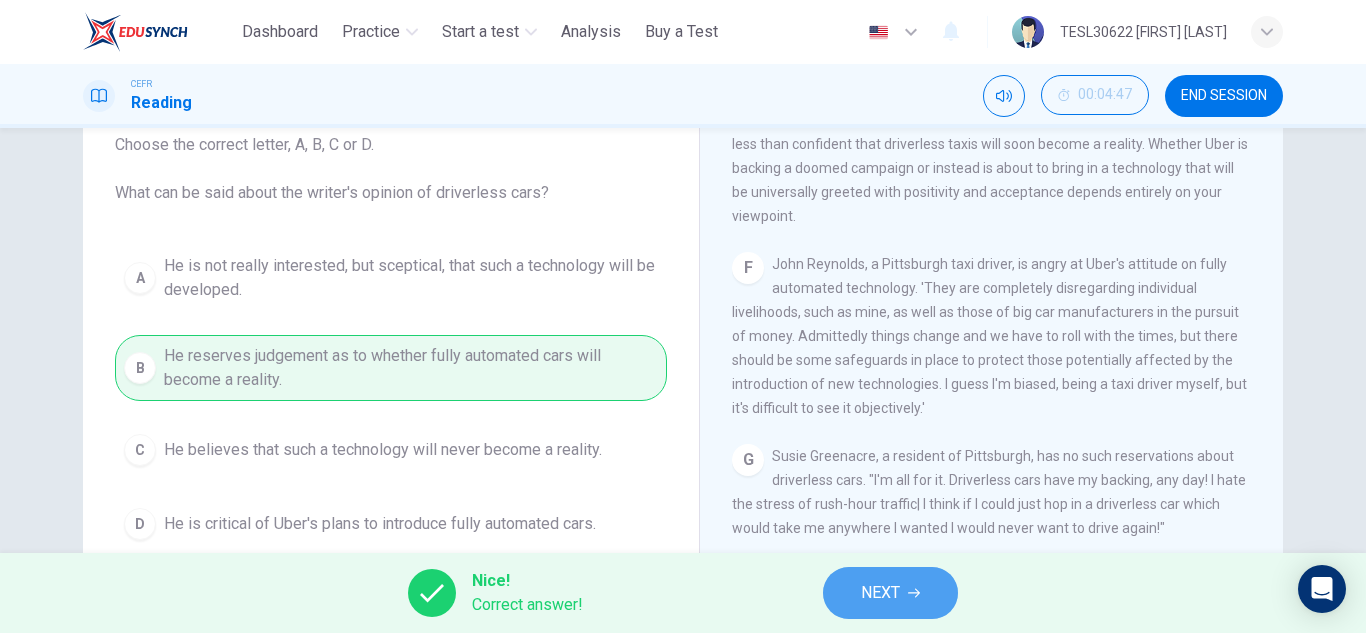click on "NEXT" at bounding box center (880, 593) 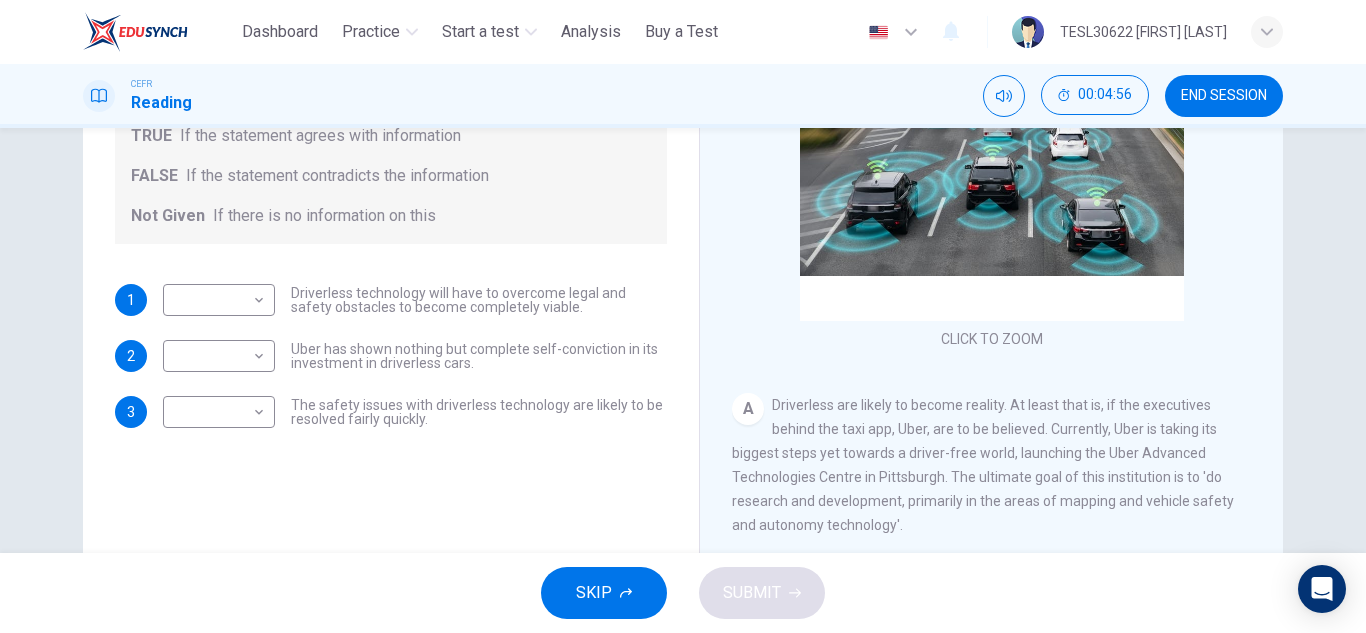 scroll, scrollTop: 282, scrollLeft: 0, axis: vertical 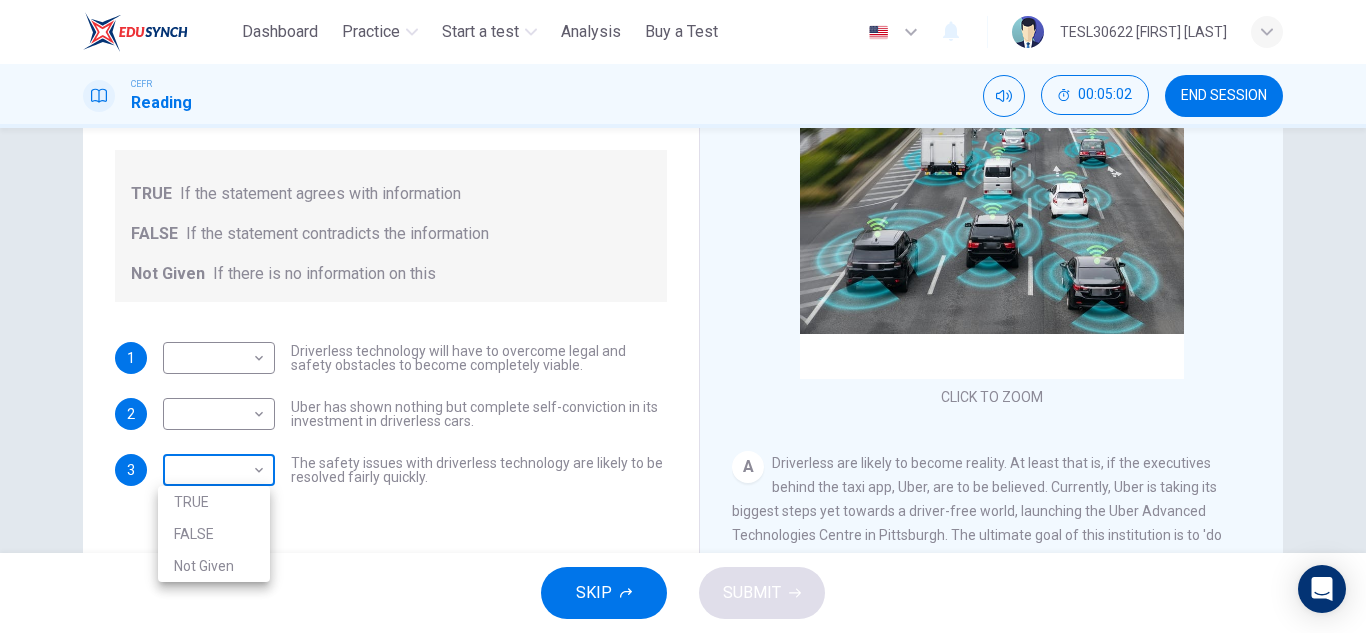 click on "This site uses cookies, as explained in our  Privacy Policy . If you agree to the use of cookies, please click the Accept button and continue to browse our site.   Privacy Policy Accept Dashboard Practice Start a test Analysis Buy a Test English ** ​ TESL30622 Imtiaz Husna Binti Wardi Ashraf CEFR Reading 00:05:02 END SESSION Question 7 Do the following statements agree with the information given in the text? For questions following questions, write TRUE If the statement agrees with information FALSE If the statement contradicts the information Not Given If there is no information on this 1 ​ ​ Driverless technology will have to overcome legal and safety obstacles to become completely viable. 2 ​ ​ Uber has shown nothing but complete self-conviction in its investment in driverless cars. 3 ​ ​ The safety issues with driverless technology are likely to be resolved fairly quickly. Driverless cars CLICK TO ZOOM Click to Zoom A B C D E F G H SKIP SUBMIT Dashboard Practice Start a test Analysis Pricing" at bounding box center [683, 316] 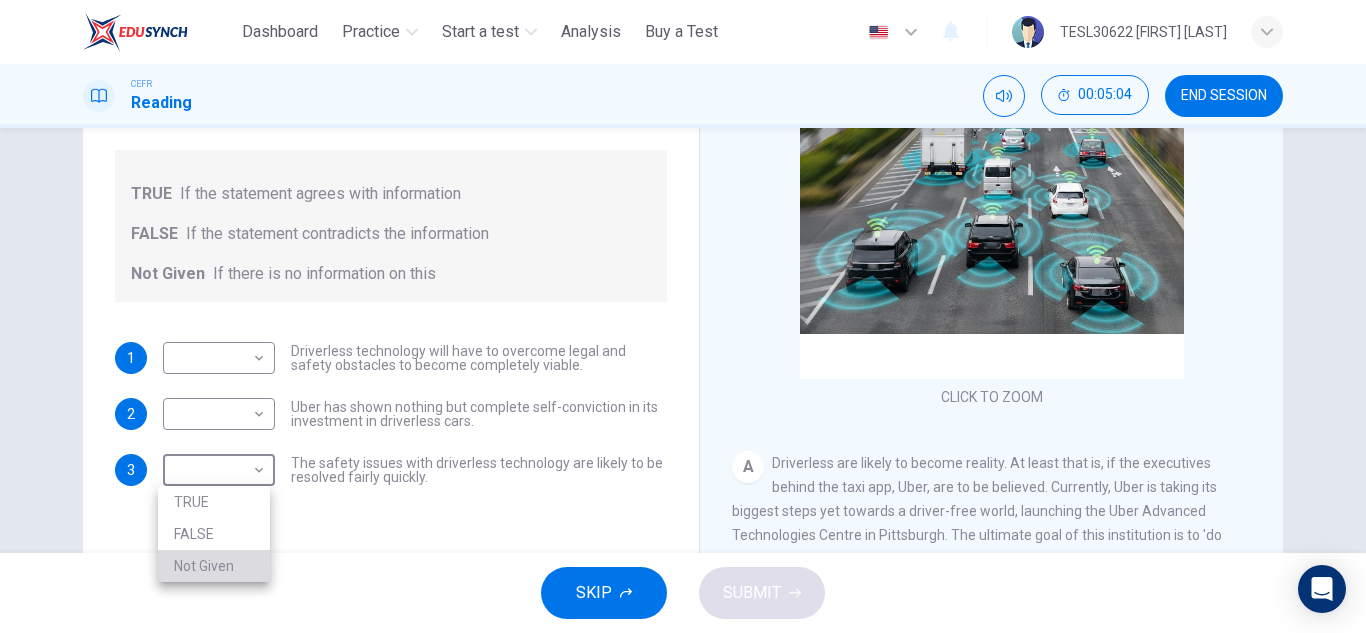 click on "Not Given" at bounding box center (214, 566) 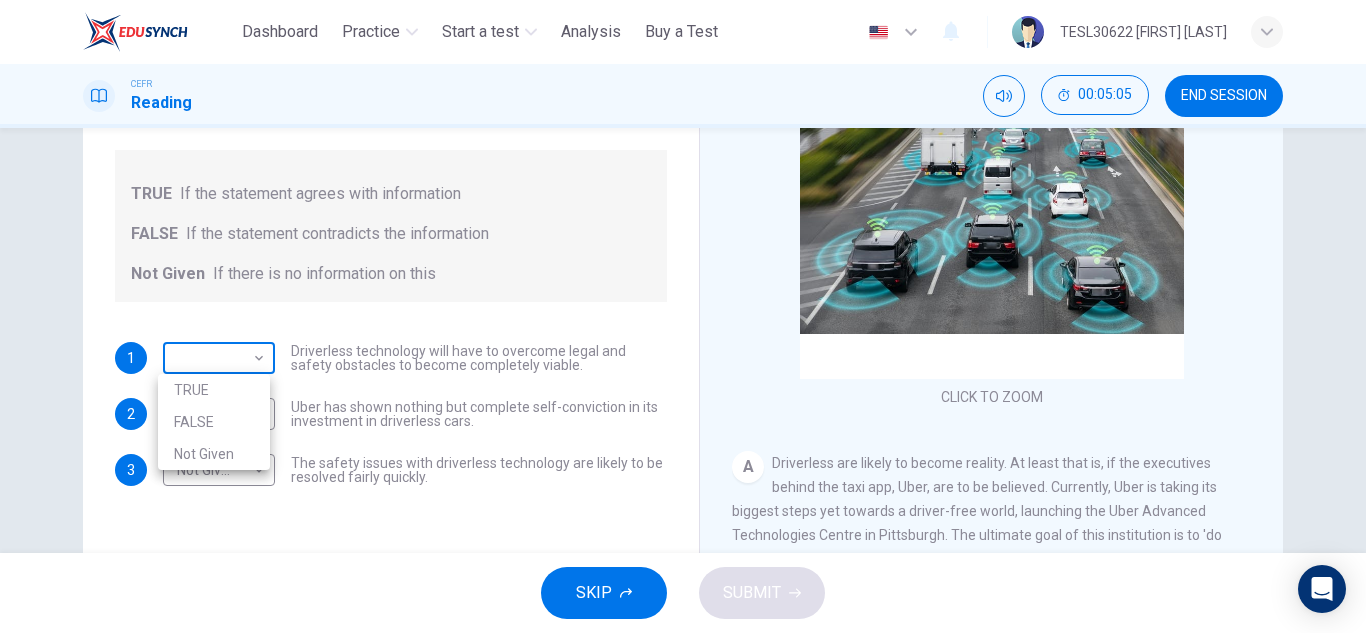 click on "This site uses cookies, as explained in our  Privacy Policy . If you agree to the use of cookies, please click the Accept button and continue to browse our site.   Privacy Policy Accept Dashboard Practice Start a test Analysis Buy a Test English ** ​ TESL30622 Imtiaz Husna Binti Wardi Ashraf CEFR Reading 00:05:05 END SESSION Question 7 Do the following statements agree with the information given in the text? For questions following questions, write TRUE If the statement agrees with information FALSE If the statement contradicts the information Not Given If there is no information on this 1 ​ ​ Driverless technology will have to overcome legal and safety obstacles to become completely viable. 2 ​ ​ Uber has shown nothing but complete self-conviction in its investment in driverless cars. 3 Not Given ********* ​ The safety issues with driverless technology are likely to be resolved fairly quickly. Driverless cars CLICK TO ZOOM Click to Zoom A B C D E F G H SKIP SUBMIT Dashboard Practice Start a test" at bounding box center (683, 316) 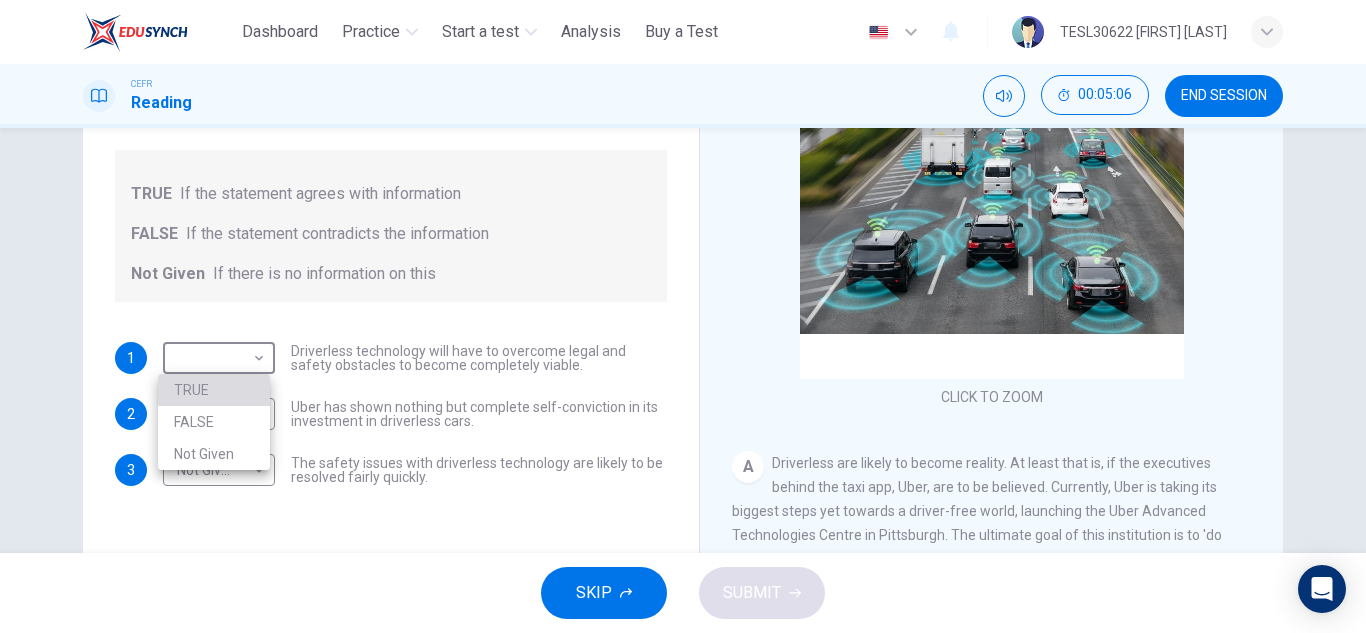 click on "TRUE" at bounding box center (214, 390) 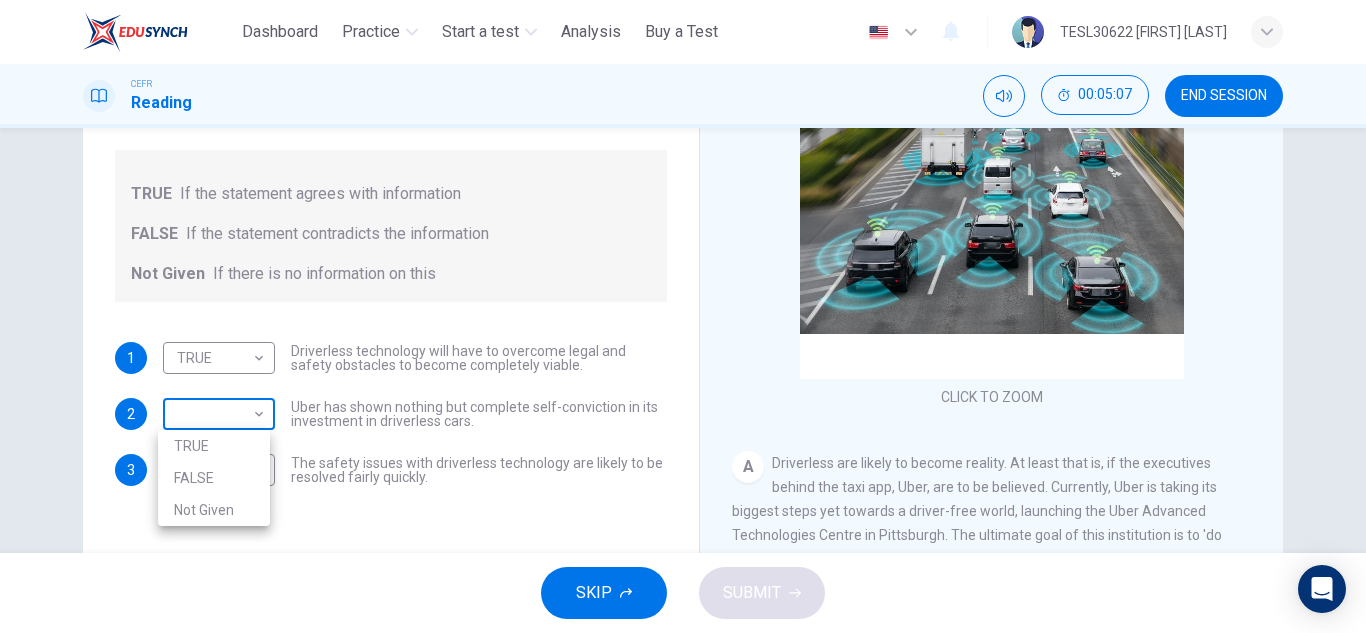 click on "This site uses cookies, as explained in our  Privacy Policy . If you agree to the use of cookies, please click the Accept button and continue to browse our site.   Privacy Policy Accept Dashboard Practice Start a test Analysis Buy a Test English ** ​ TESL30622 Imtiaz Husna Binti Wardi Ashraf CEFR Reading 00:05:07 END SESSION Question 7 Do the following statements agree with the information given in the text? For questions following questions, write TRUE If the statement agrees with information FALSE If the statement contradicts the information Not Given If there is no information on this 1 TRUE **** ​ Driverless technology will have to overcome legal and safety obstacles to become completely viable. 2 ​ ​ Uber has shown nothing but complete self-conviction in its investment in driverless cars. 3 Not Given ********* ​ The safety issues with driverless technology are likely to be resolved fairly quickly. Driverless cars CLICK TO ZOOM Click to Zoom A B C D E F G H SKIP SUBMIT Dashboard Practice Pricing" at bounding box center [683, 316] 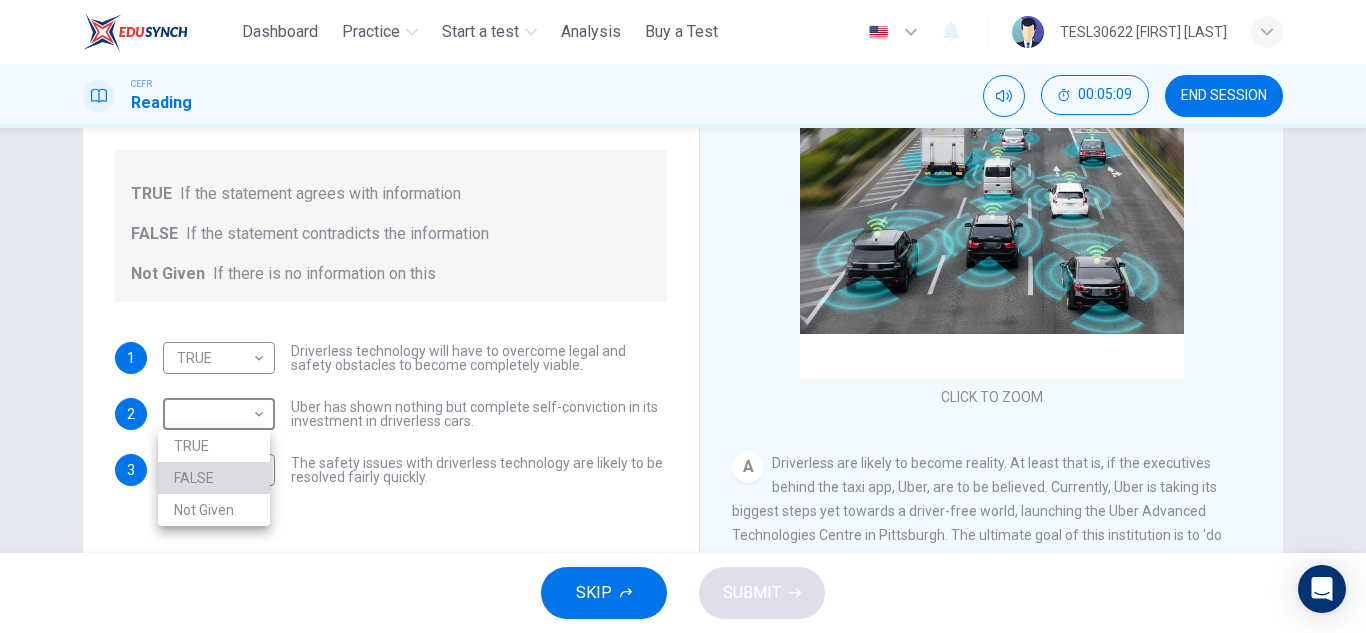 click on "FALSE" at bounding box center [214, 478] 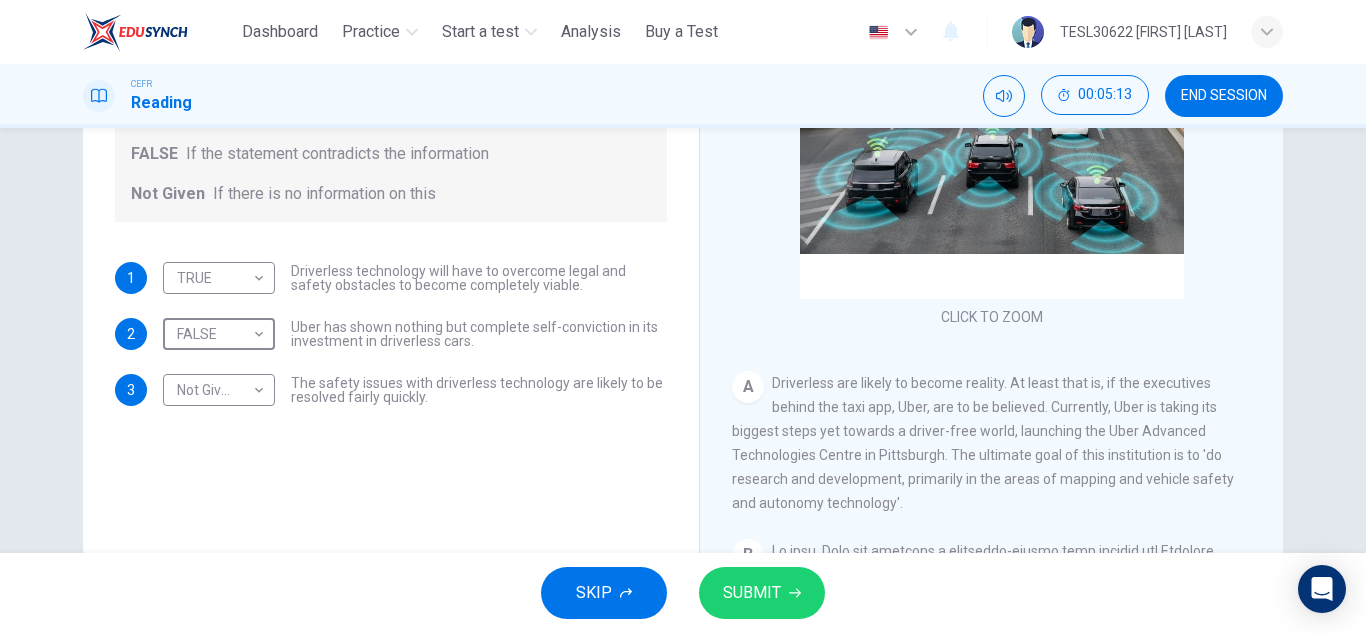 scroll, scrollTop: 350, scrollLeft: 0, axis: vertical 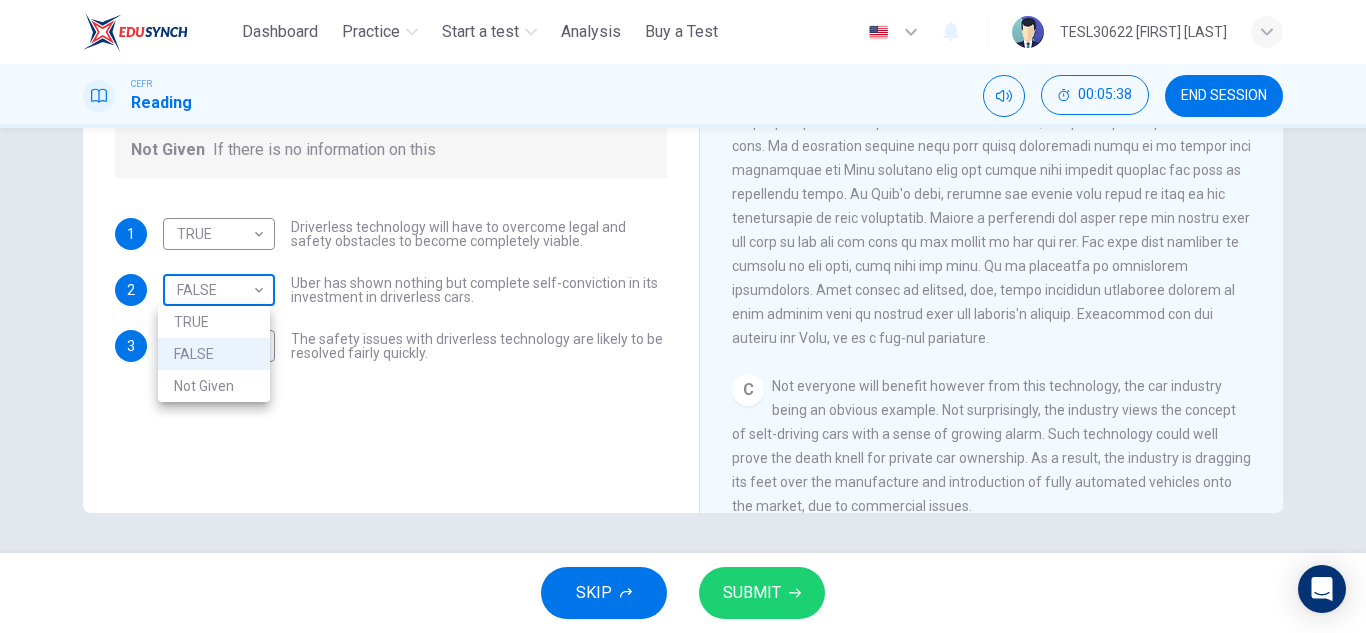 click on "This site uses cookies, as explained in our  Privacy Policy . If you agree to the use of cookies, please click the Accept button and continue to browse our site.   Privacy Policy Accept Dashboard Practice Start a test Analysis Buy a Test English ** ​ TESL30622 Imtiaz Husna Binti Wardi Ashraf CEFR Reading 00:05:38 END SESSION Question 7 Do the following statements agree with the information given in the text? For questions following questions, write TRUE If the statement agrees with information FALSE If the statement contradicts the information Not Given If there is no information on this 1 TRUE **** ​ Driverless technology will have to overcome legal and safety obstacles to become completely viable. 2 FALSE ***** ​ Uber has shown nothing but complete self-conviction in its investment in driverless cars. 3 Not Given ********* ​ The safety issues with driverless technology are likely to be resolved fairly quickly. Driverless cars CLICK TO ZOOM Click to Zoom A B C D E F G H SKIP SUBMIT Dashboard Practice" at bounding box center [683, 316] 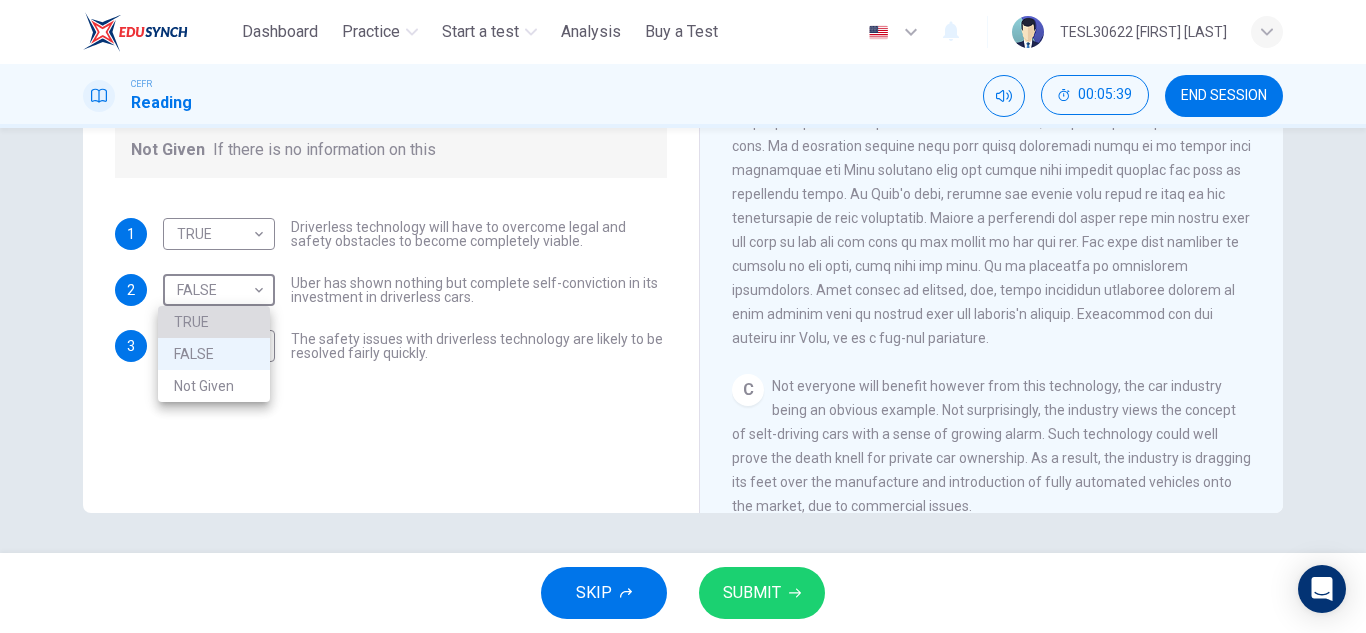 click on "TRUE" at bounding box center (214, 322) 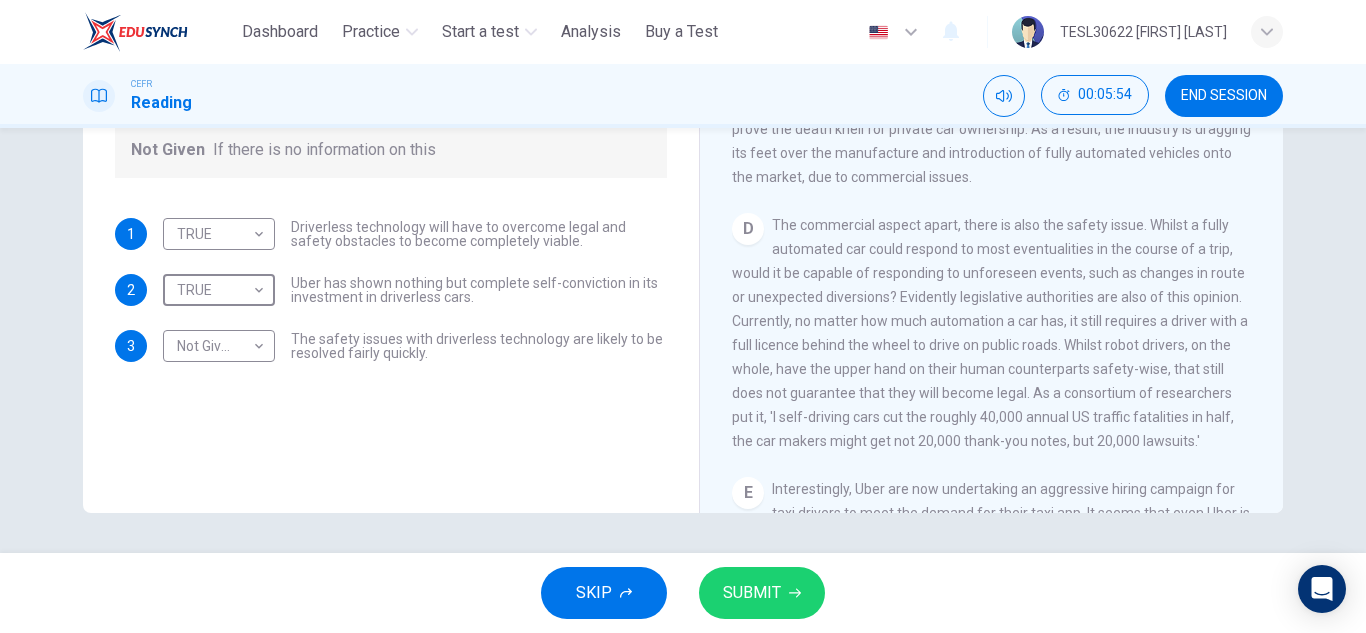 scroll, scrollTop: 803, scrollLeft: 0, axis: vertical 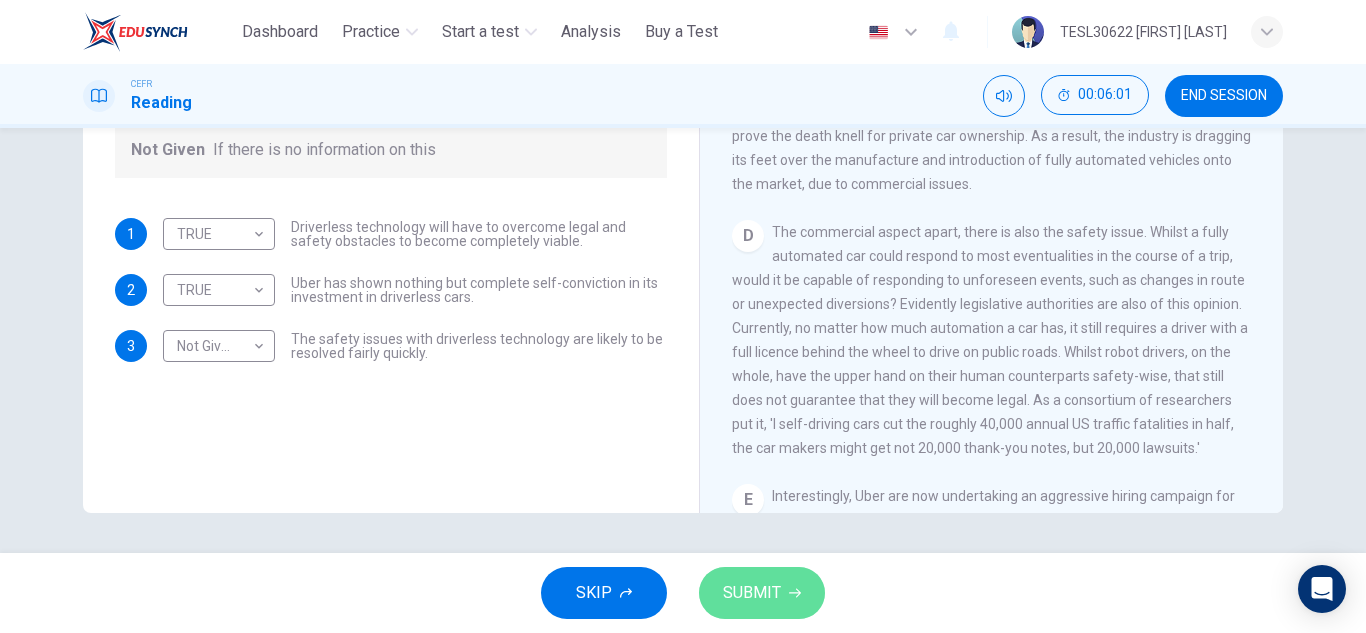 click on "SUBMIT" at bounding box center (752, 593) 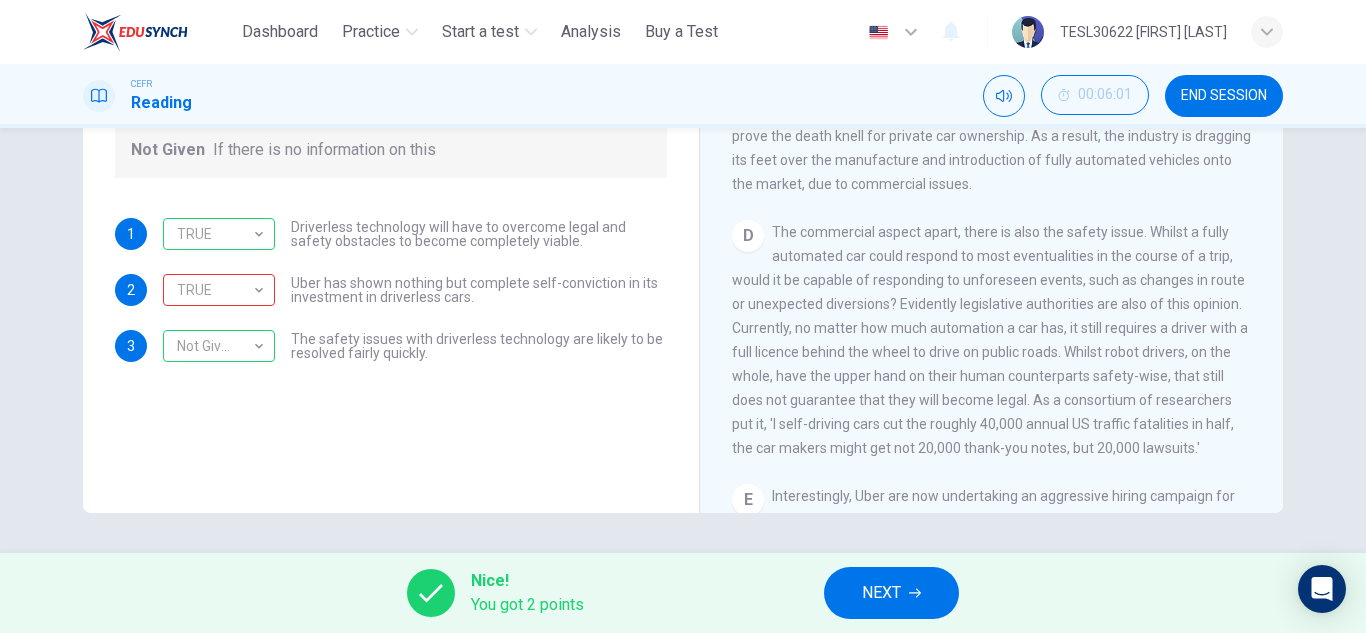click on "TRUE" at bounding box center [215, 290] 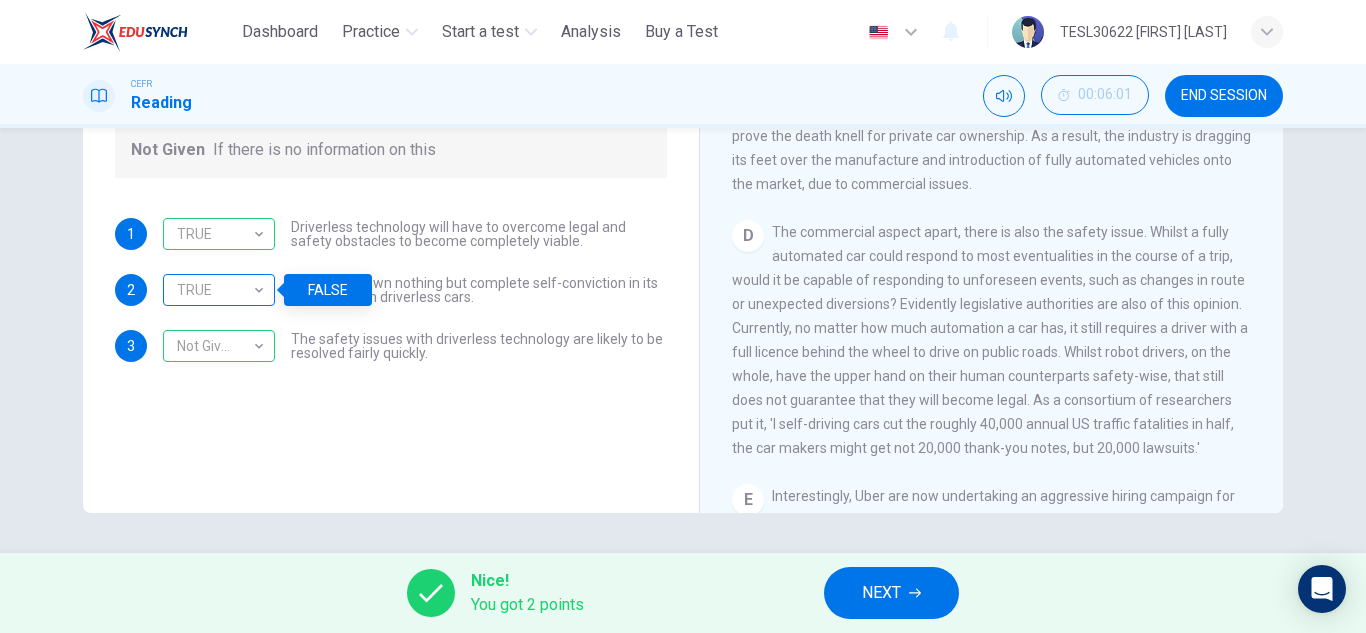 click on "TRUE" at bounding box center (215, 290) 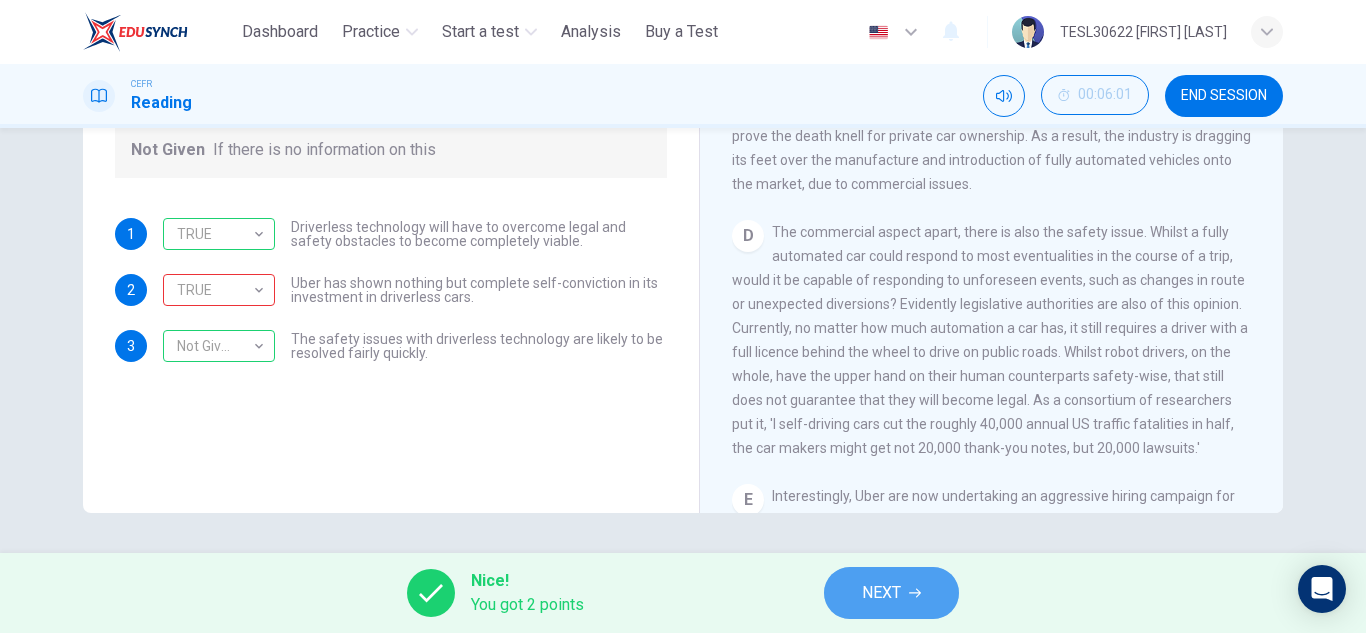 click on "NEXT" at bounding box center (881, 593) 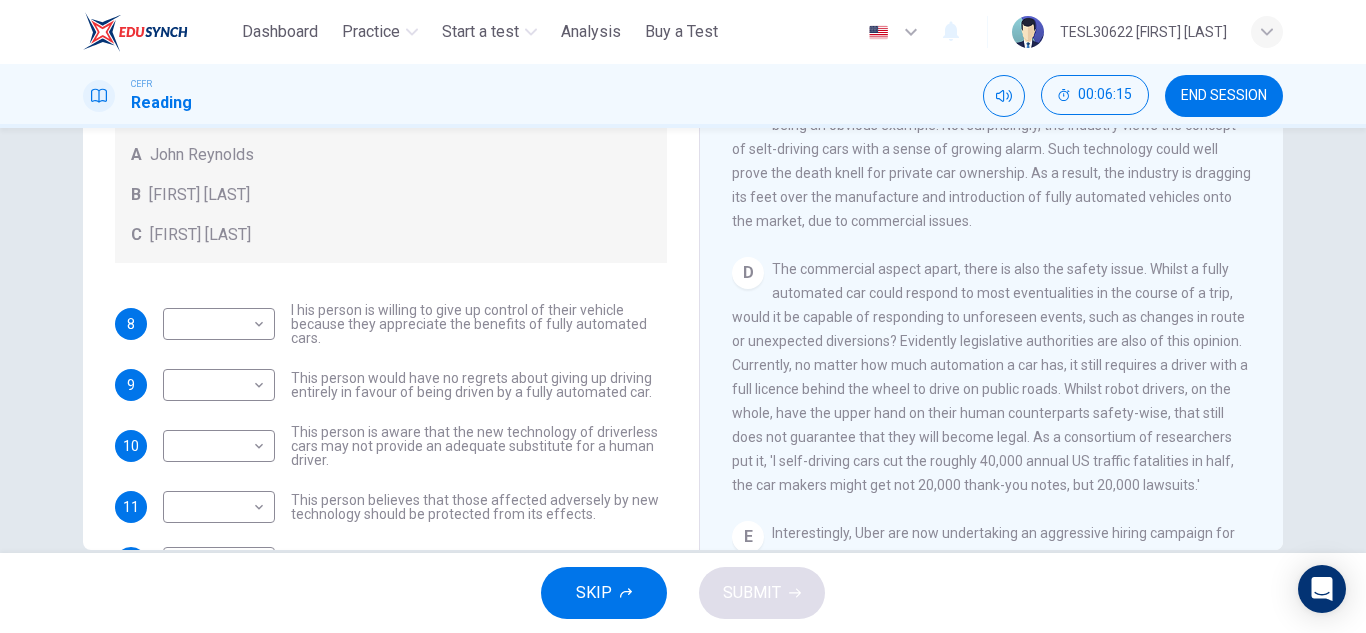 scroll, scrollTop: 350, scrollLeft: 0, axis: vertical 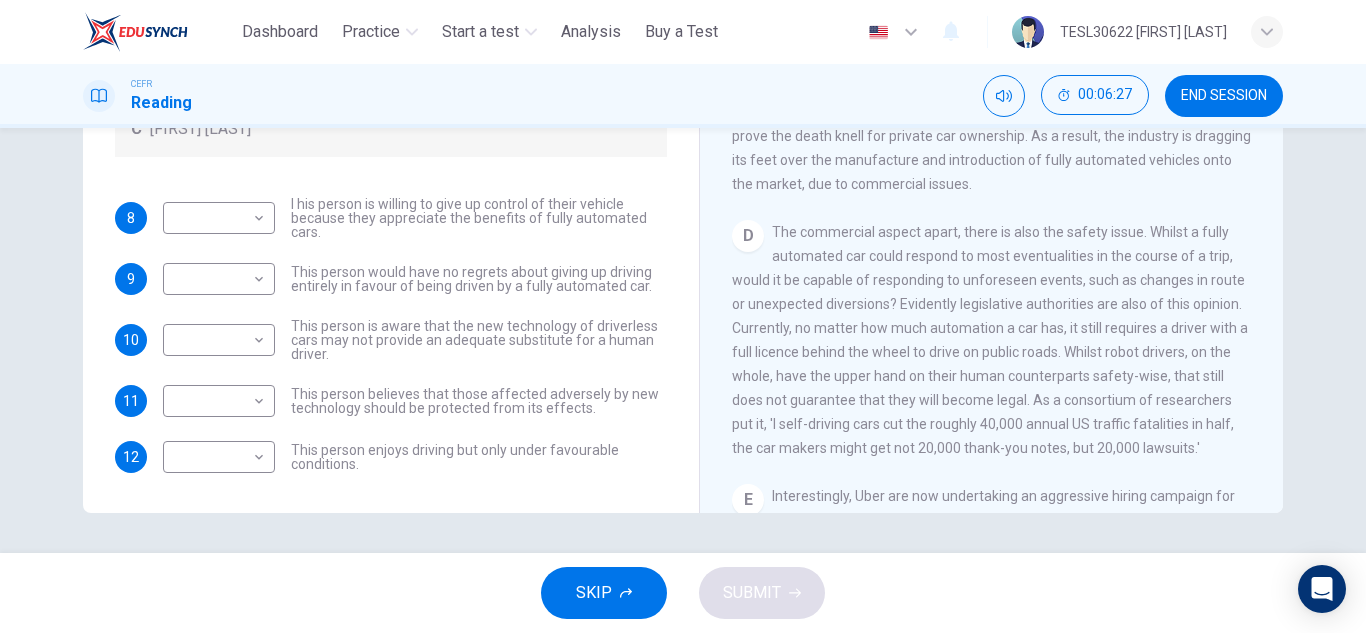 click on "This person enjoys driving but only under favourable conditions." at bounding box center [479, 457] 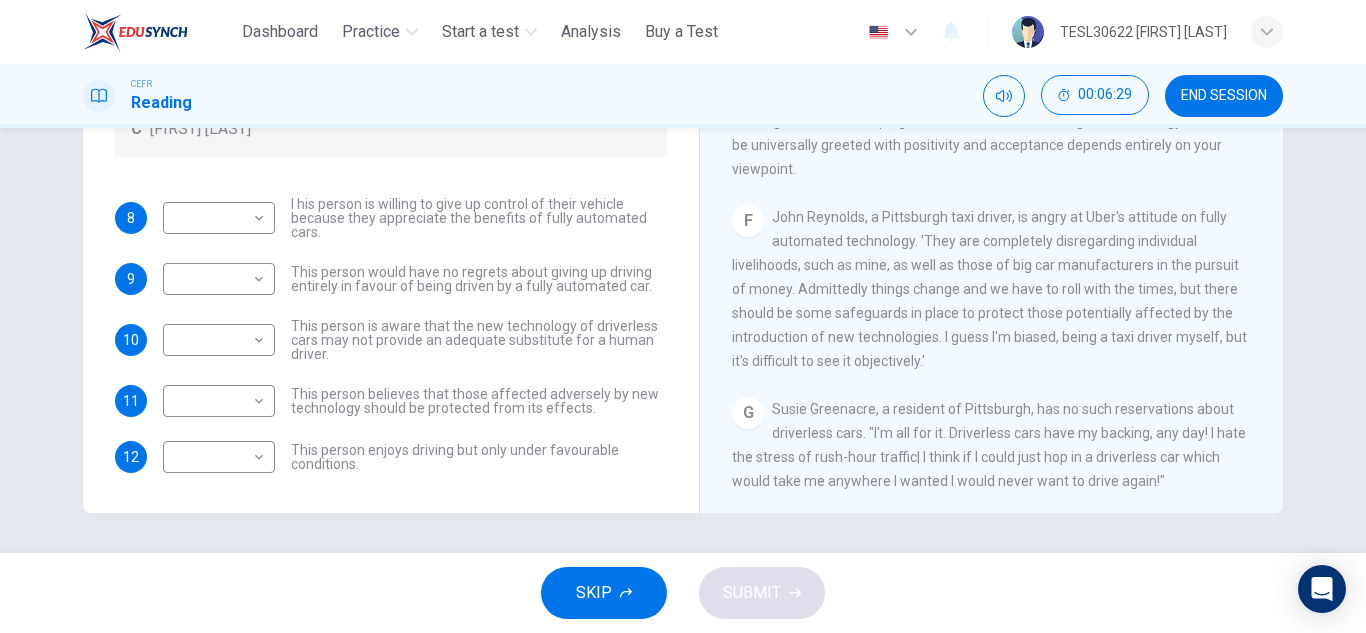 scroll, scrollTop: 1481, scrollLeft: 0, axis: vertical 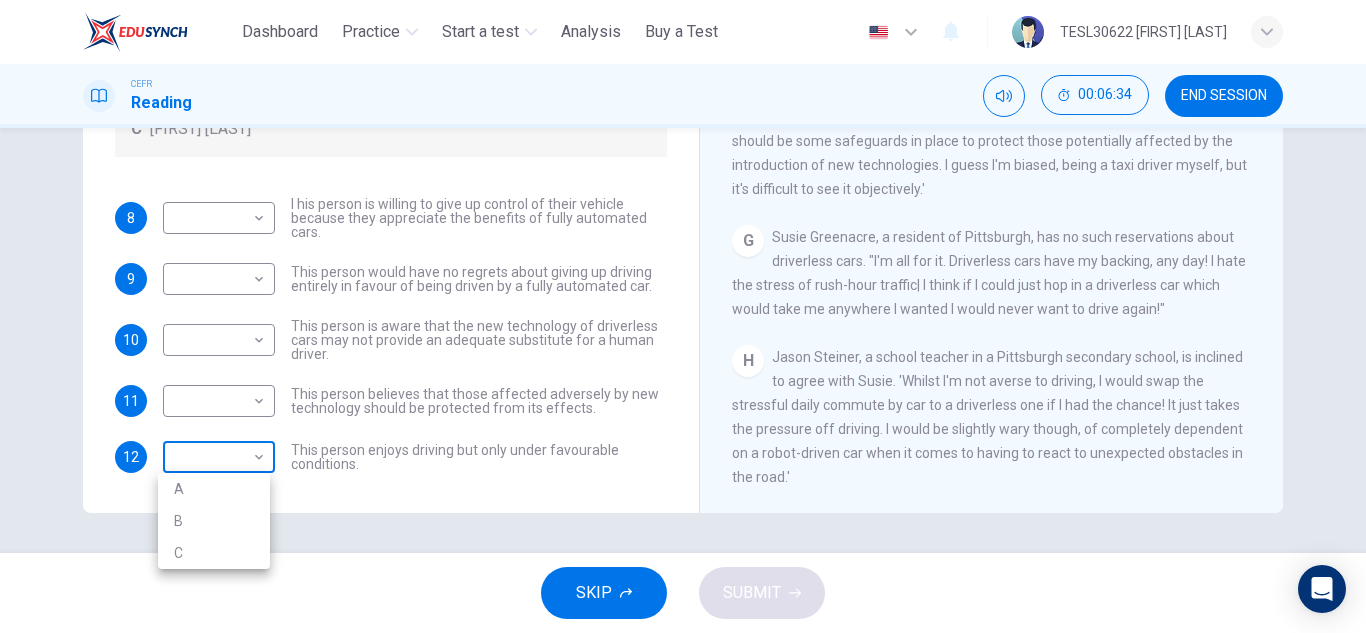 click on "This site uses cookies, as explained in our  Privacy Policy . If you agree to the use of cookies, please click the Accept button and continue to browse our site.   Privacy Policy Accept Dashboard Practice Start a test Analysis Buy a Test English ** ​ TESL30622 Imtiaz Husna Binti Wardi Ashraf CEFR Reading 00:06:34 END SESSION Questions 8 - 12 Look at the following statements, and the list of people. Match each statement to the correct person, A-C. You may use any letter more than once.
A John Reynolds B Susie Greenacre C Jason Steiner 8 ​ ​ I his person is willing to give up control of their vehicle because they appreciate the benefits of fully automated cars. 9 ​ ​ This person would have no regrets about giving up driving entirely in favour of being driven by a fully automated car. 10 ​ ​ This person is aware that the new technology of driverless cars may not provide an adequate substitute for a human driver. 11 ​ ​ 12 ​ ​ This person enjoys driving but only under favourable conditions." at bounding box center (683, 316) 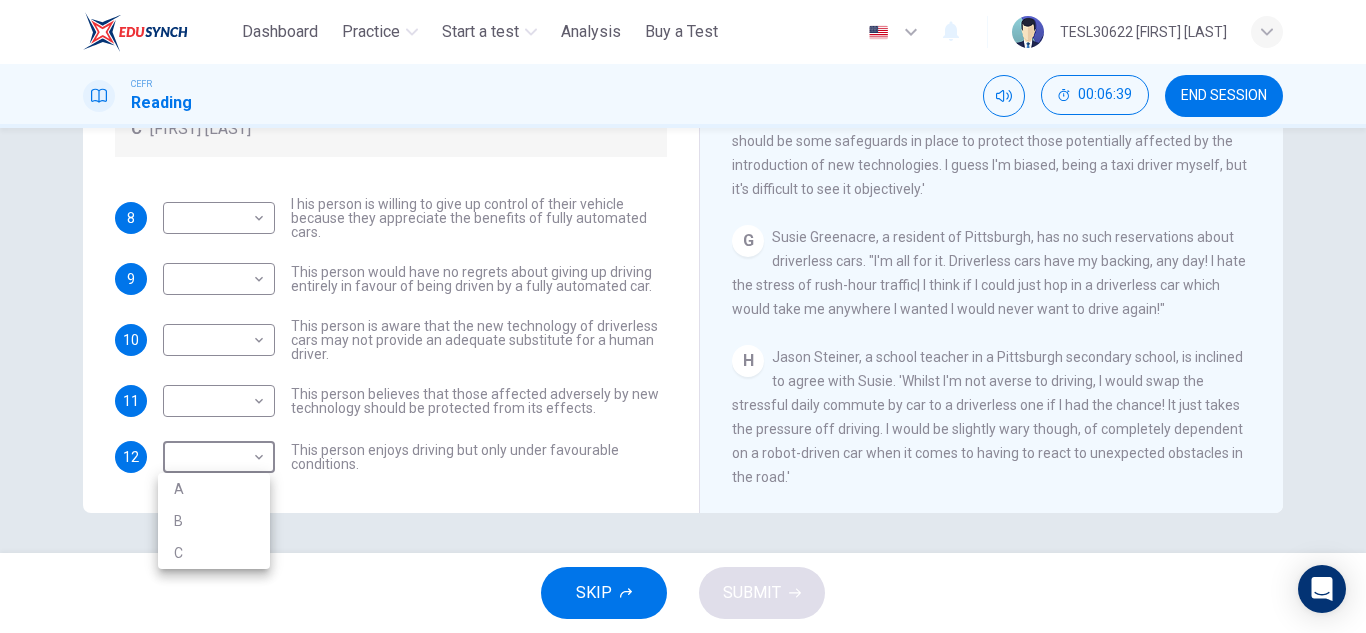 drag, startPoint x: 686, startPoint y: 369, endPoint x: 670, endPoint y: 342, distance: 31.38471 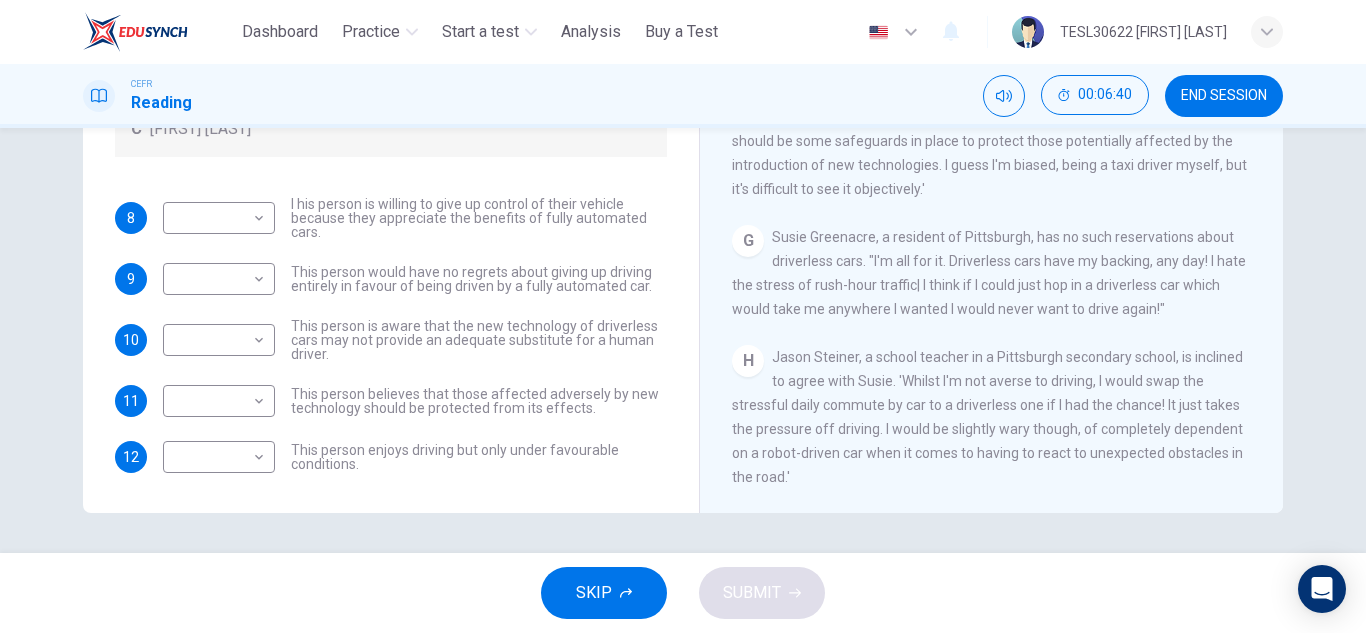 drag, startPoint x: 670, startPoint y: 342, endPoint x: 674, endPoint y: 291, distance: 51.156624 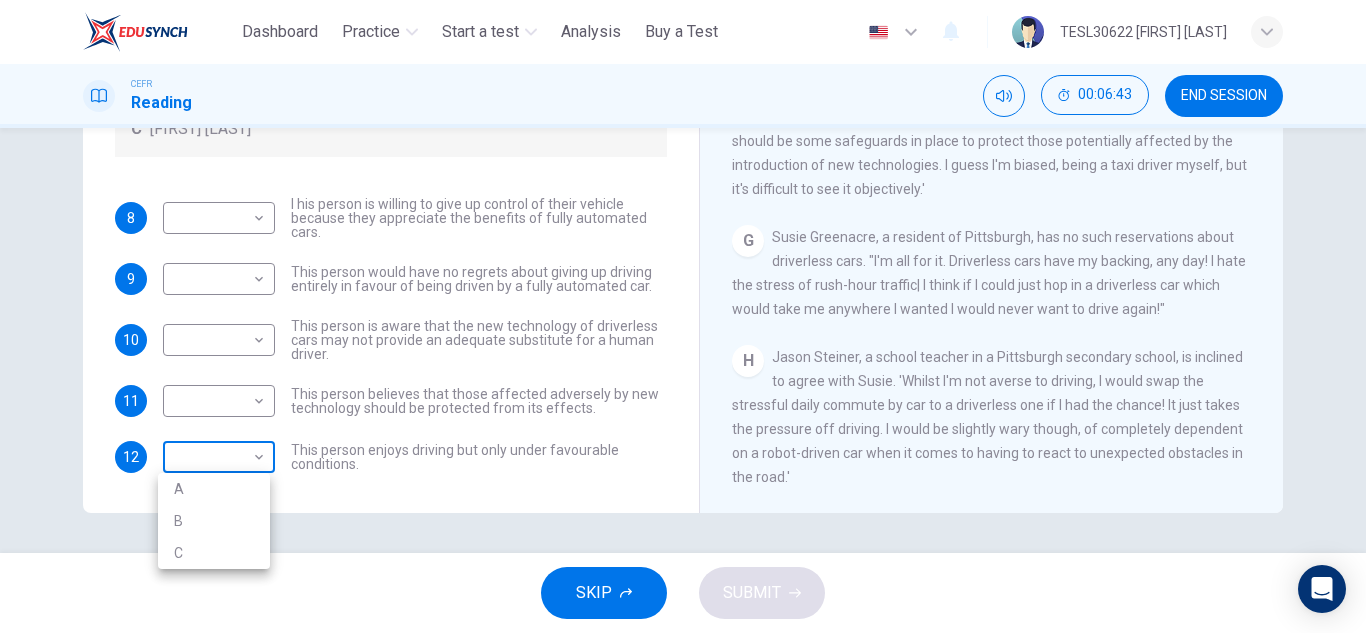 click on "This site uses cookies, as explained in our  Privacy Policy . If you agree to the use of cookies, please click the Accept button and continue to browse our site.   Privacy Policy Accept Dashboard Practice Start a test Analysis Buy a Test English ** ​ TESL30622 Imtiaz Husna Binti Wardi Ashraf CEFR Reading 00:06:43 END SESSION Questions 8 - 12 Look at the following statements, and the list of people. Match each statement to the correct person, A-C. You may use any letter more than once.
A John Reynolds B Susie Greenacre C Jason Steiner 8 ​ ​ I his person is willing to give up control of their vehicle because they appreciate the benefits of fully automated cars. 9 ​ ​ This person would have no regrets about giving up driving entirely in favour of being driven by a fully automated car. 10 ​ ​ This person is aware that the new technology of driverless cars may not provide an adequate substitute for a human driver. 11 ​ ​ 12 ​ ​ This person enjoys driving but only under favourable conditions." at bounding box center [683, 316] 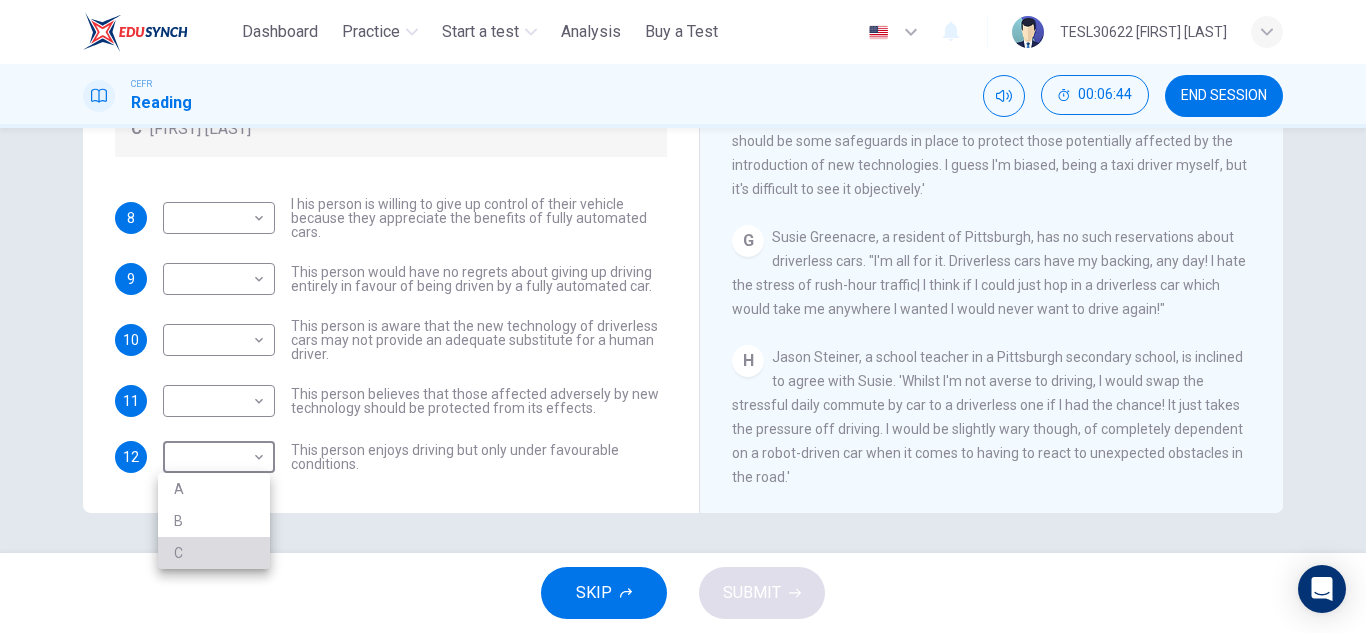 click on "C" at bounding box center [214, 553] 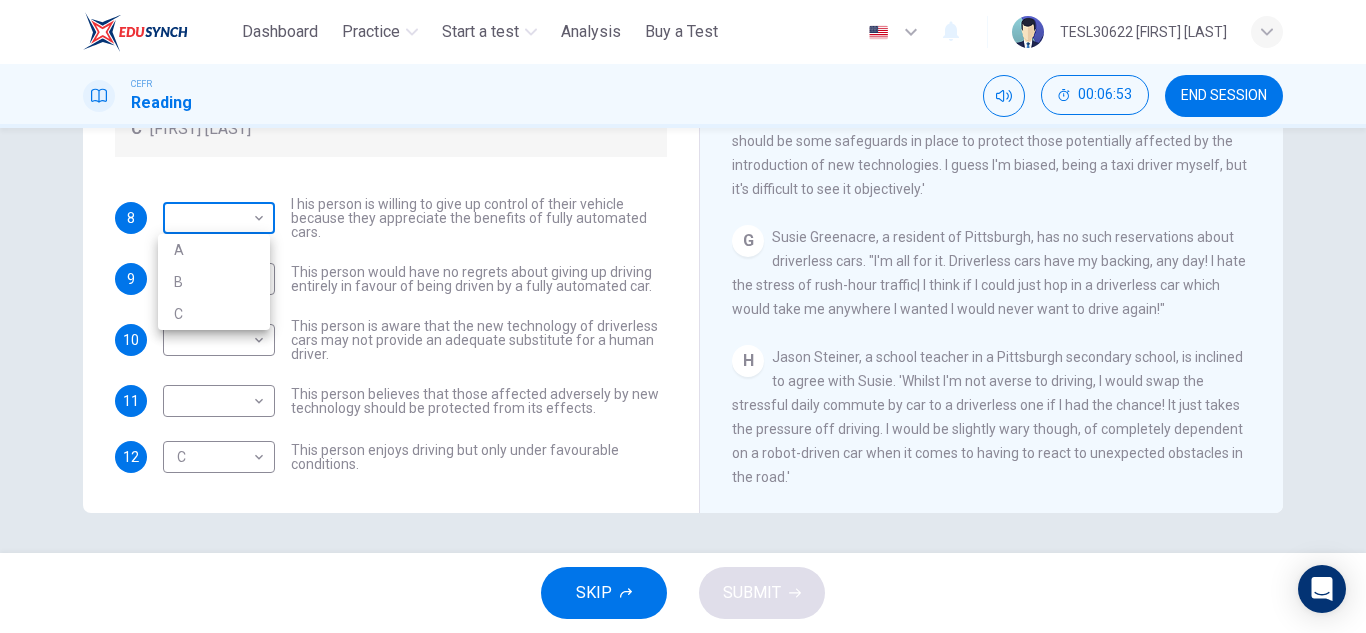 click on "This site uses cookies, as explained in our  Privacy Policy . If you agree to the use of cookies, please click the Accept button and continue to browse our site.   Privacy Policy Accept Dashboard Practice Start a test Analysis Buy a Test English ** ​ TESL30622 Imtiaz Husna Binti Wardi Ashraf CEFR Reading 00:06:53 END SESSION Questions 8 - 12 Look at the following statements, and the list of people. Match each statement to the correct person, A-C. You may use any letter more than once.
A John Reynolds B Susie Greenacre C Jason Steiner 8 ​ ​ I his person is willing to give up control of their vehicle because they appreciate the benefits of fully automated cars. 9 ​ ​ This person would have no regrets about giving up driving entirely in favour of being driven by a fully automated car. 10 ​ ​ This person is aware that the new technology of driverless cars may not provide an adequate substitute for a human driver. 11 ​ ​ 12 C * ​ This person enjoys driving but only under favourable conditions." at bounding box center (683, 316) 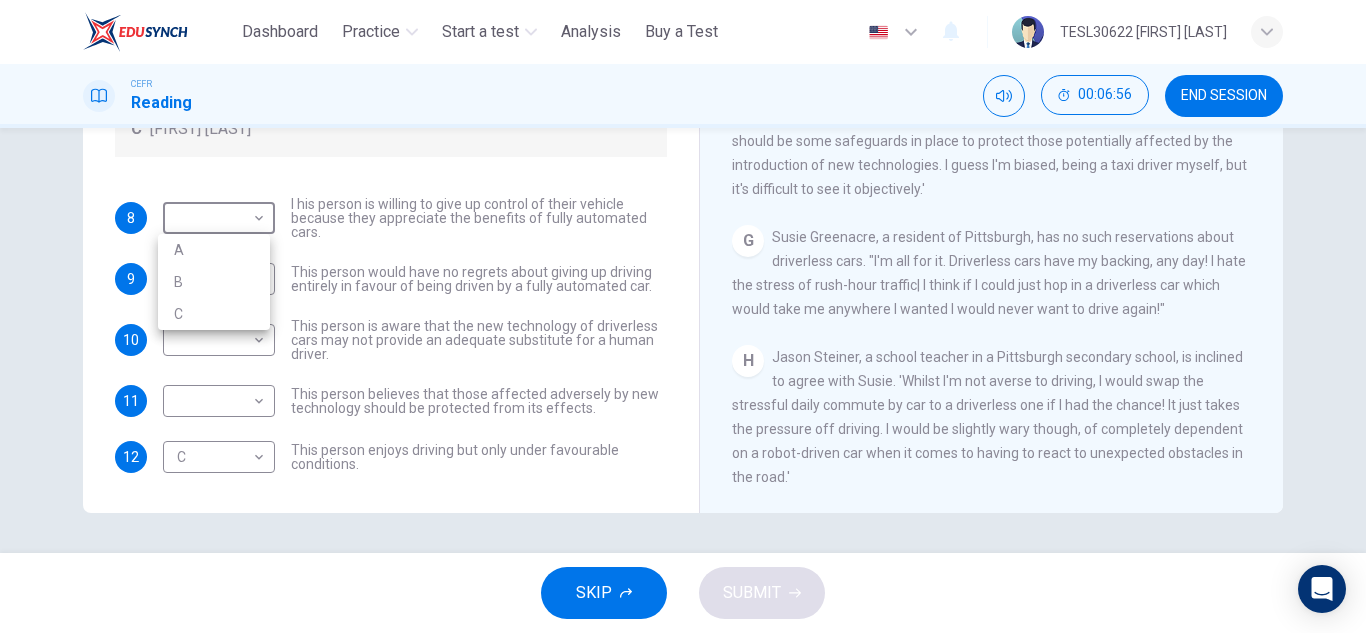 drag, startPoint x: 673, startPoint y: 312, endPoint x: 678, endPoint y: 240, distance: 72.1734 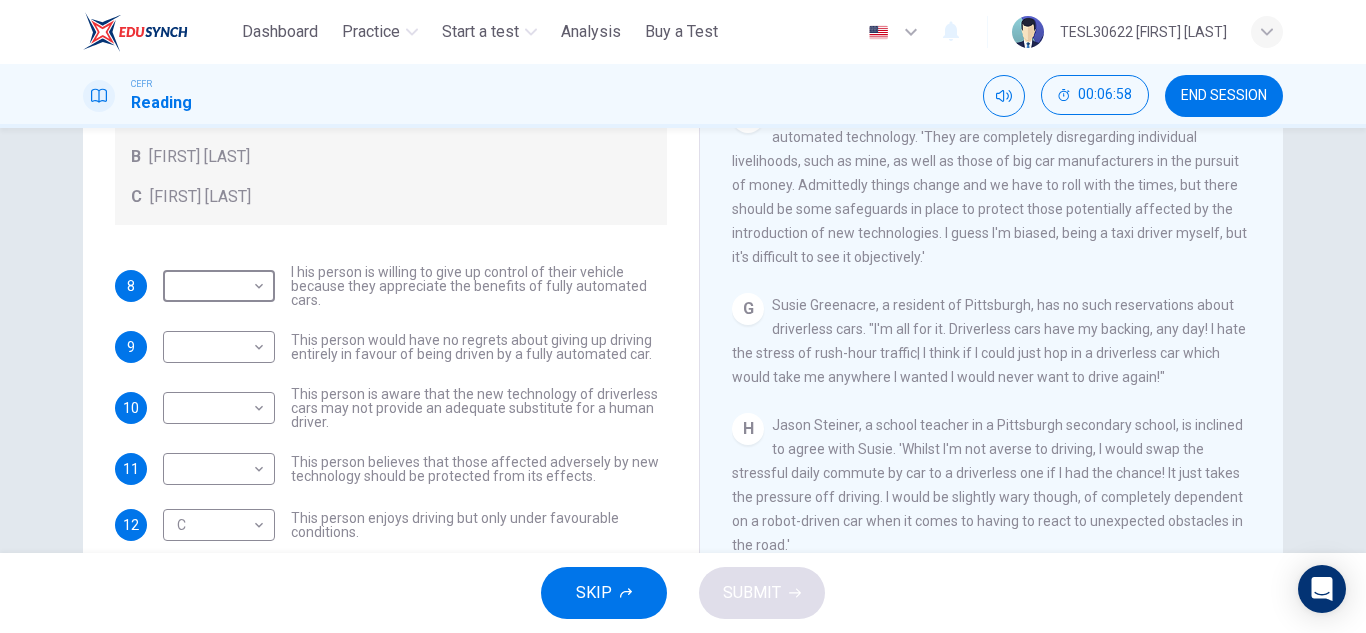 scroll, scrollTop: 348, scrollLeft: 0, axis: vertical 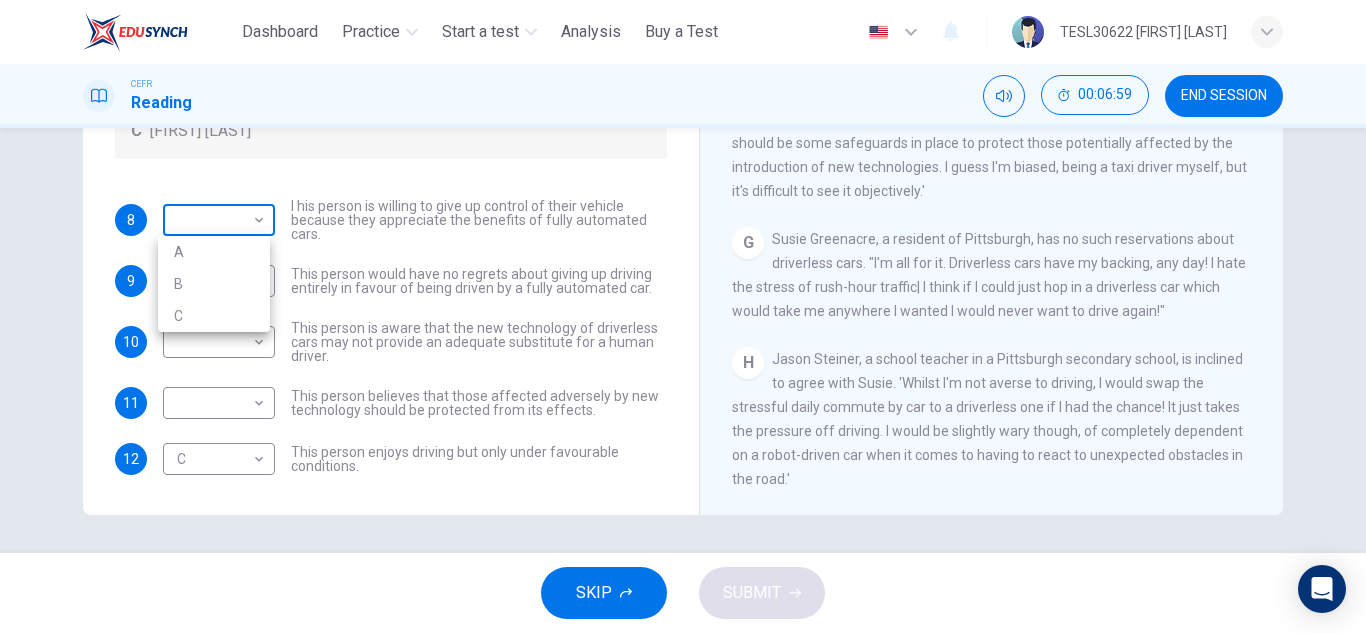 click on "This site uses cookies, as explained in our  Privacy Policy . If you agree to the use of cookies, please click the Accept button and continue to browse our site.   Privacy Policy Accept Dashboard Practice Start a test Analysis Buy a Test English ** ​ TESL30622 Imtiaz Husna Binti Wardi Ashraf CEFR Reading 00:06:59 END SESSION Questions 8 - 12 Look at the following statements, and the list of people. Match each statement to the correct person, A-C. You may use any letter more than once.
A John Reynolds B Susie Greenacre C Jason Steiner 8 ​ ​ I his person is willing to give up control of their vehicle because they appreciate the benefits of fully automated cars. 9 ​ ​ This person would have no regrets about giving up driving entirely in favour of being driven by a fully automated car. 10 ​ ​ This person is aware that the new technology of driverless cars may not provide an adequate substitute for a human driver. 11 ​ ​ 12 C * ​ This person enjoys driving but only under favourable conditions." at bounding box center (683, 316) 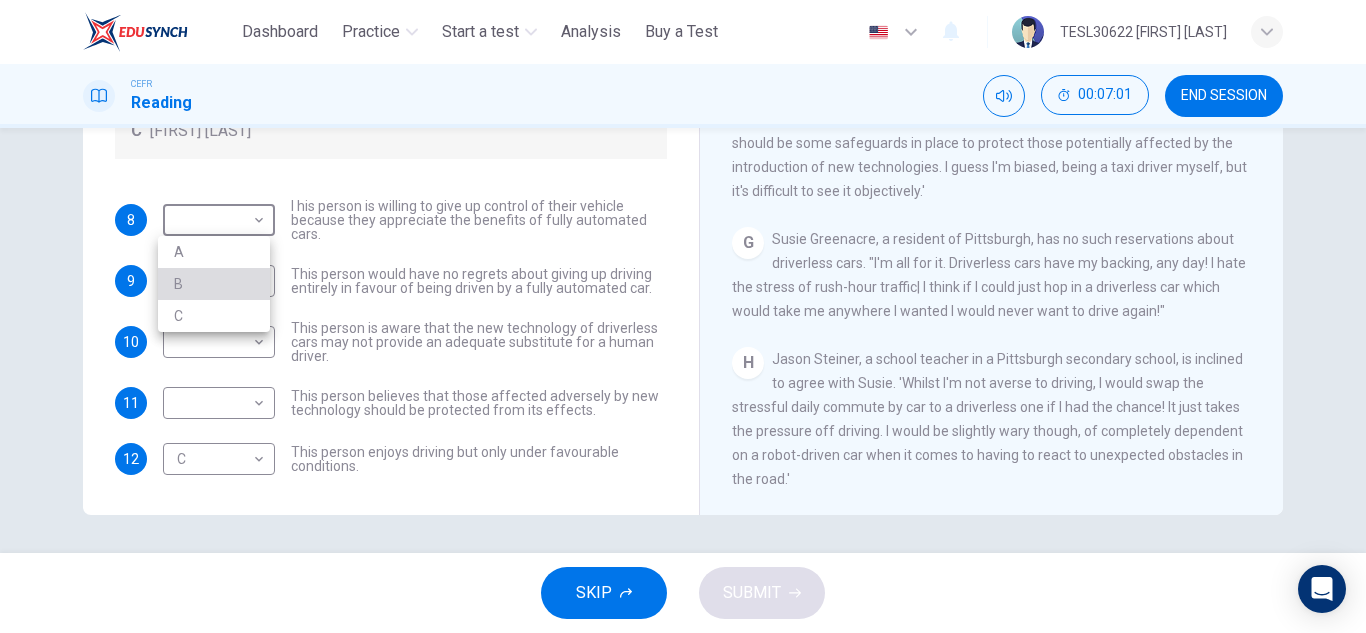 click on "B" at bounding box center [214, 284] 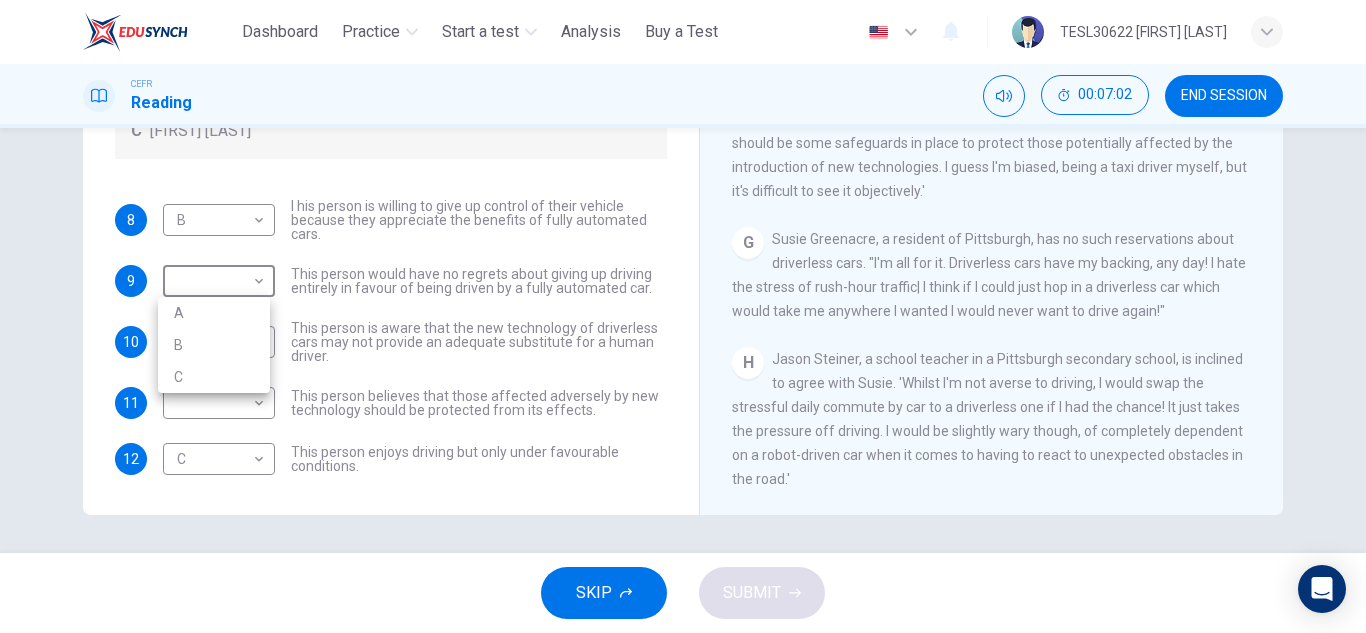 click on "This site uses cookies, as explained in our  Privacy Policy . If you agree to the use of cookies, please click the Accept button and continue to browse our site.   Privacy Policy Accept Dashboard Practice Start a test Analysis Buy a Test English ** ​ TESL30622 Imtiaz Husna Binti Wardi Ashraf CEFR Reading 00:07:02 END SESSION Questions 8 - 12 Look at the following statements, and the list of people. Match each statement to the correct person, A-C. You may use any letter more than once.
A John Reynolds B Susie Greenacre C Jason Steiner 8 B * ​ I his person is willing to give up control of their vehicle because they appreciate the benefits of fully automated cars. 9 ​ ​ This person would have no regrets about giving up driving entirely in favour of being driven by a fully automated car. 10 ​ ​ This person is aware that the new technology of driverless cars may not provide an adequate substitute for a human driver. 11 ​ ​ 12 C * ​ This person enjoys driving but only under favourable conditions." at bounding box center (683, 316) 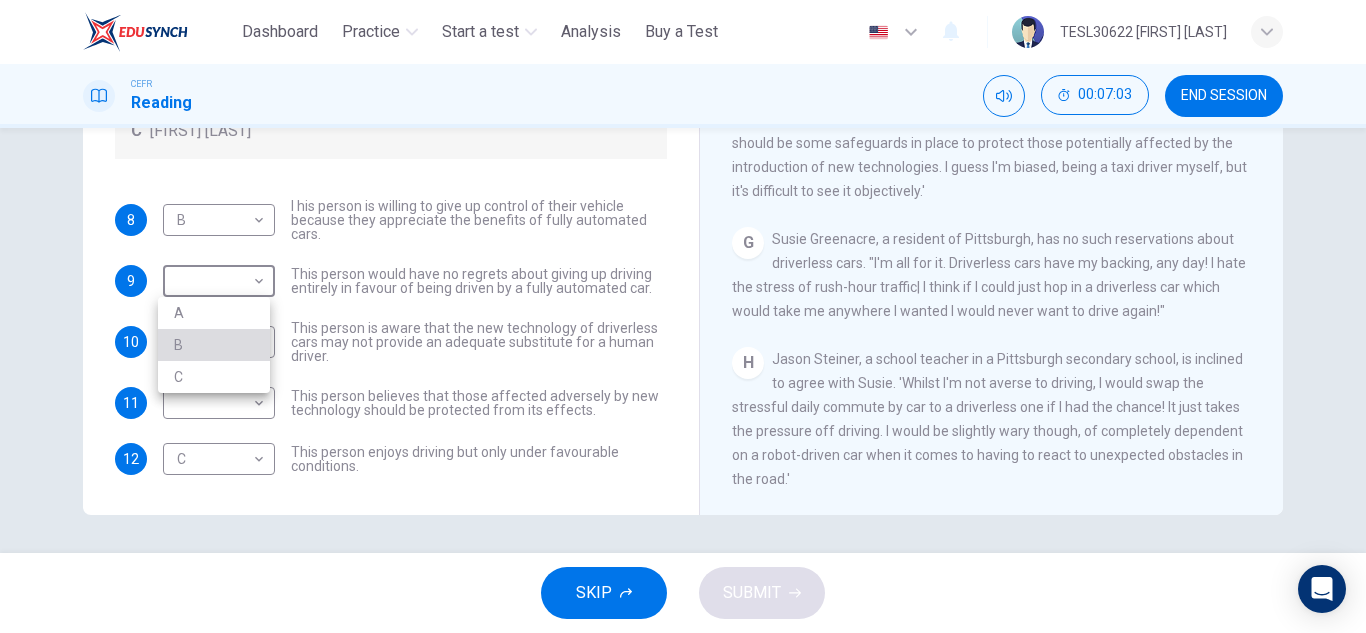 click on "B" at bounding box center [214, 345] 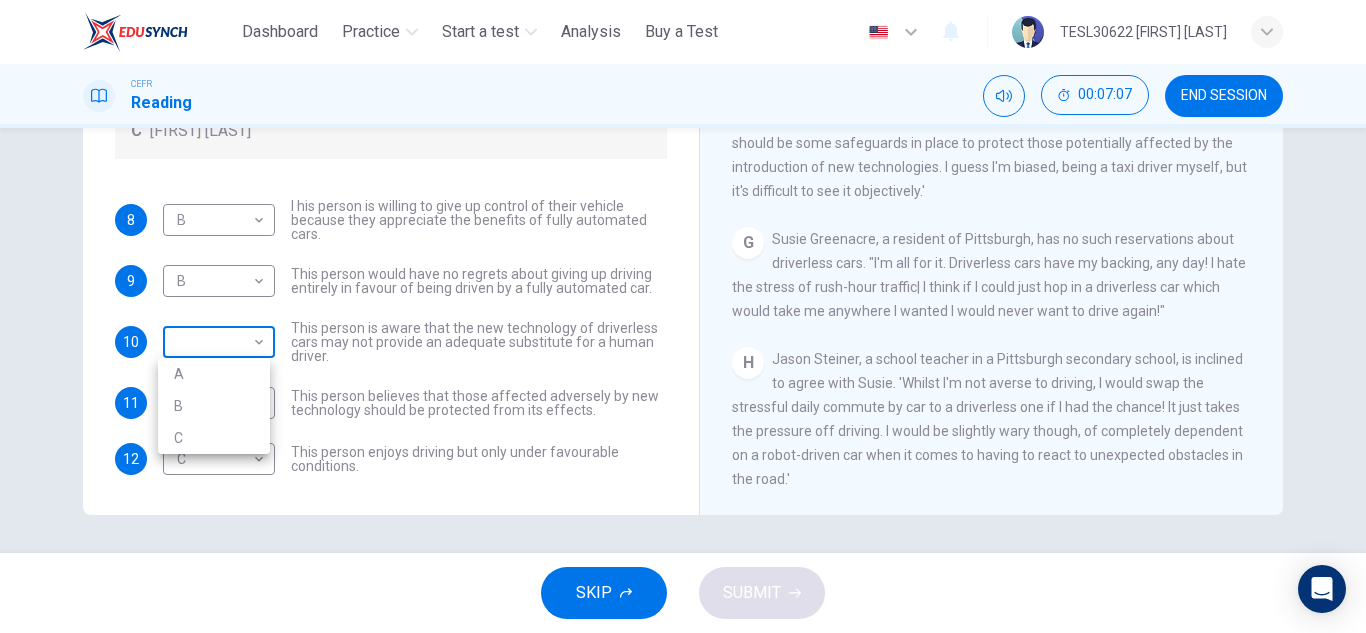 click on "This site uses cookies, as explained in our  Privacy Policy . If you agree to the use of cookies, please click the Accept button and continue to browse our site.   Privacy Policy Accept Dashboard Practice Start a test Analysis Buy a Test English ** ​ TESL30622 Imtiaz Husna Binti Wardi Ashraf CEFR Reading 00:07:07 END SESSION Questions 8 - 12 Look at the following statements, and the list of people. Match each statement to the correct person, A-C. You may use any letter more than once.
A John Reynolds B Susie Greenacre C Jason Steiner 8 B * ​ I his person is willing to give up control of their vehicle because they appreciate the benefits of fully automated cars. 9 B * ​ This person would have no regrets about giving up driving entirely in favour of being driven by a fully automated car. 10 ​ ​ This person is aware that the new technology of driverless cars may not provide an adequate substitute for a human driver. 11 ​ ​ 12 C * ​ This person enjoys driving but only under favourable conditions." at bounding box center [683, 316] 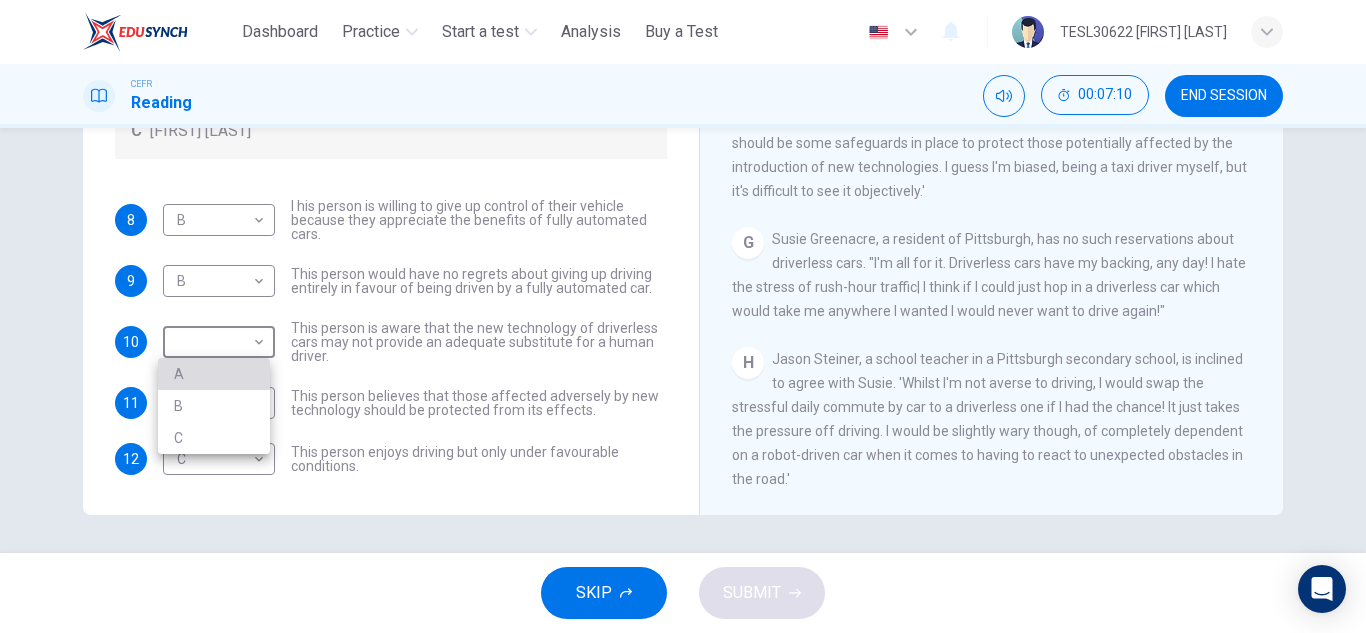 click on "A" at bounding box center [214, 374] 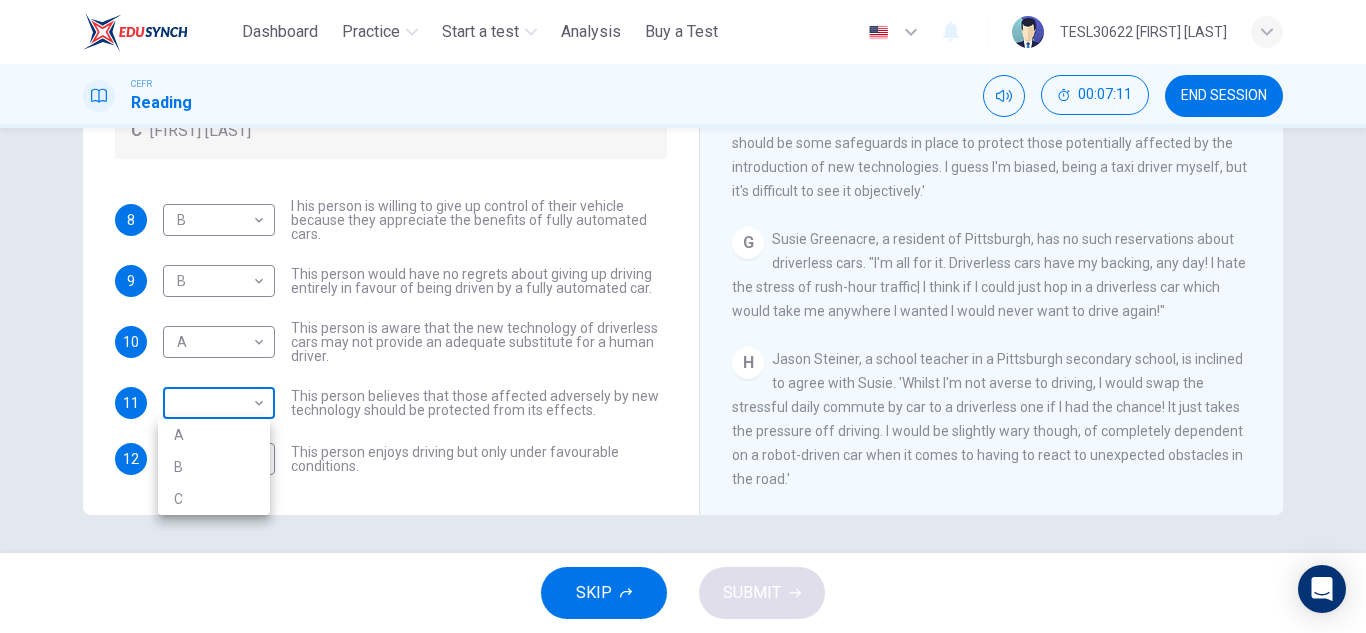 click on "This site uses cookies, as explained in our  Privacy Policy . If you agree to the use of cookies, please click the Accept button and continue to browse our site.   Privacy Policy Accept Dashboard Practice Start a test Analysis Buy a Test English ** ​ TESL30622 Imtiaz Husna Binti Wardi Ashraf CEFR Reading 00:07:11 END SESSION Questions 8 - 12 Look at the following statements, and the list of people. Match each statement to the correct person, A-C. You may use any letter more than once.
A John Reynolds B Susie Greenacre C Jason Steiner 8 B * ​ I his person is willing to give up control of their vehicle because they appreciate the benefits of fully automated cars. 9 B * ​ This person would have no regrets about giving up driving entirely in favour of being driven by a fully automated car. 10 A * ​ This person is aware that the new technology of driverless cars may not provide an adequate substitute for a human driver. 11 ​ ​ 12 C * ​ This person enjoys driving but only under favourable conditions." at bounding box center [683, 316] 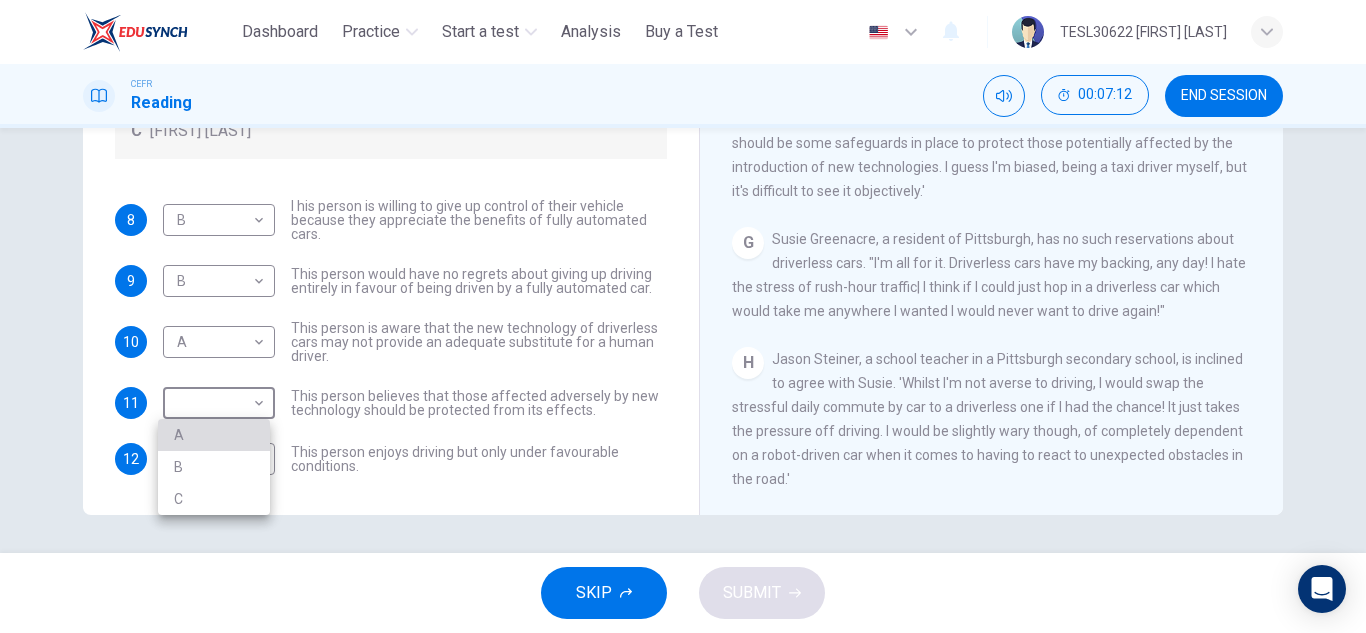 click on "A" at bounding box center (214, 435) 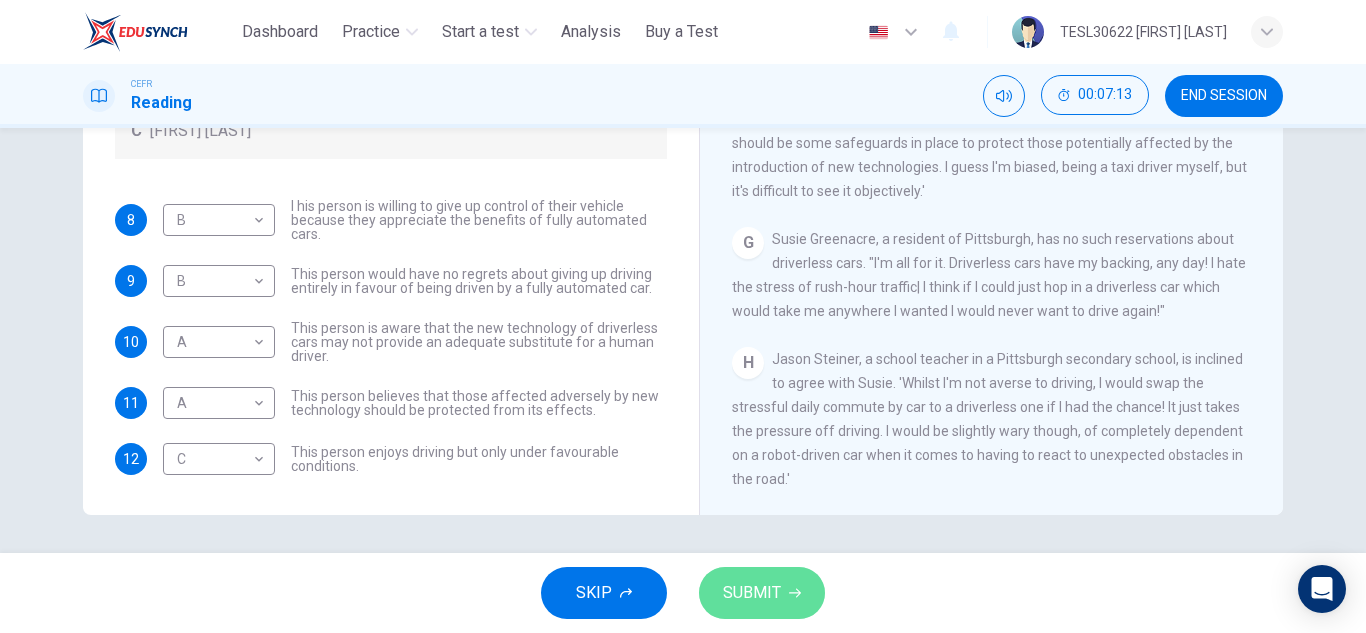 click on "SUBMIT" at bounding box center [752, 593] 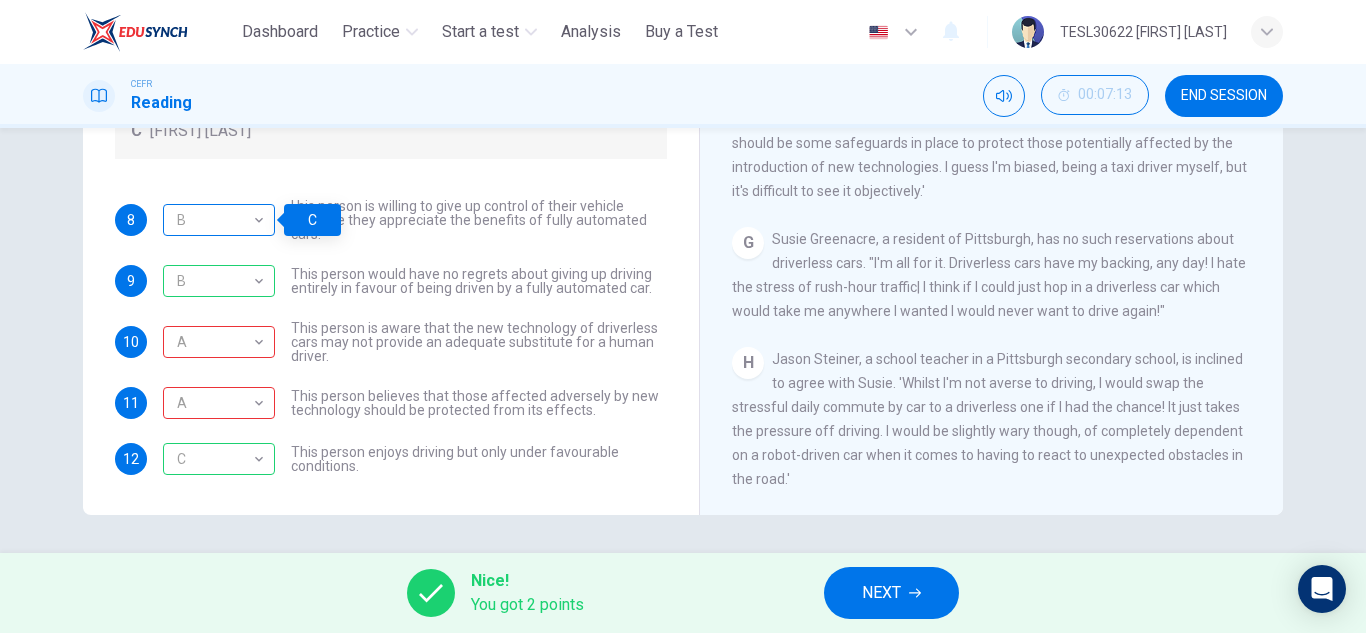 click on "B" at bounding box center [215, 220] 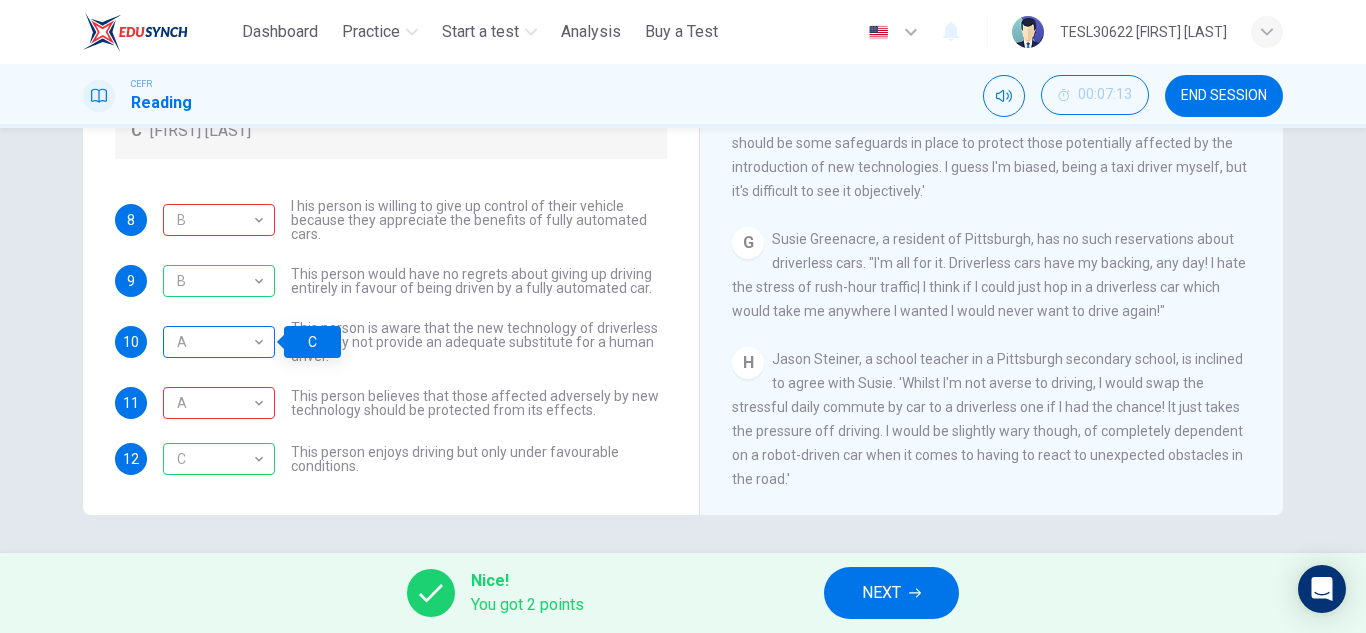 click on "A" at bounding box center (215, 342) 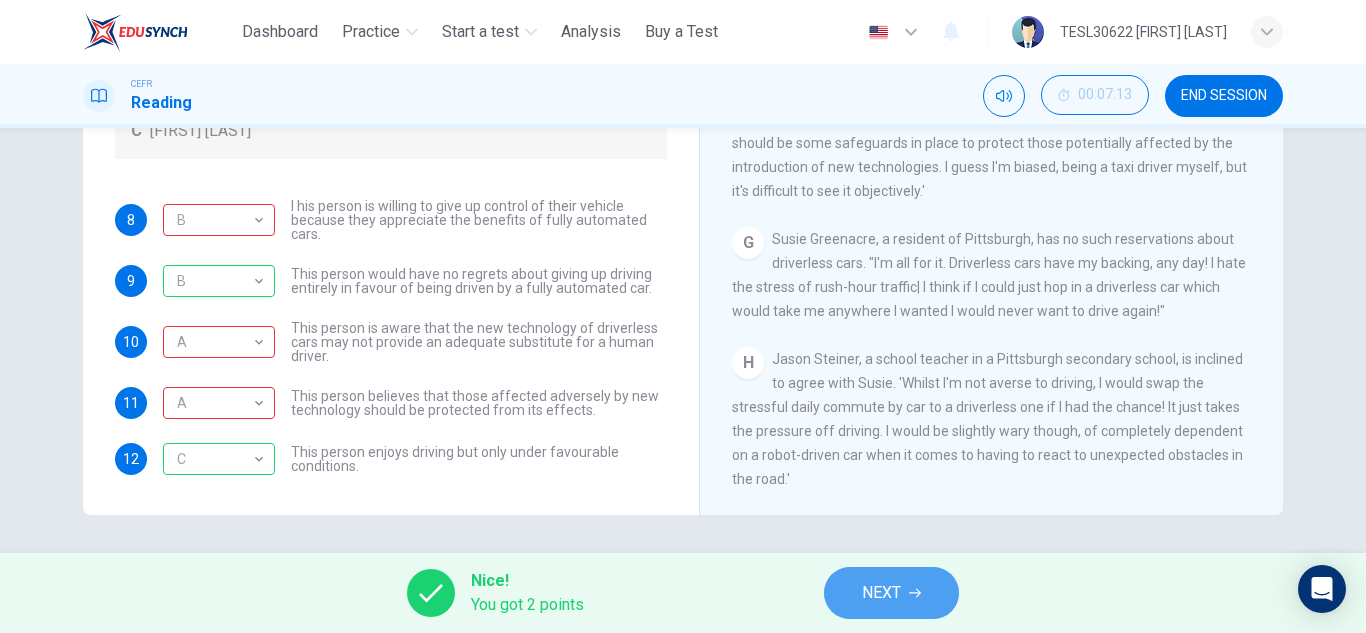 click on "NEXT" at bounding box center (891, 593) 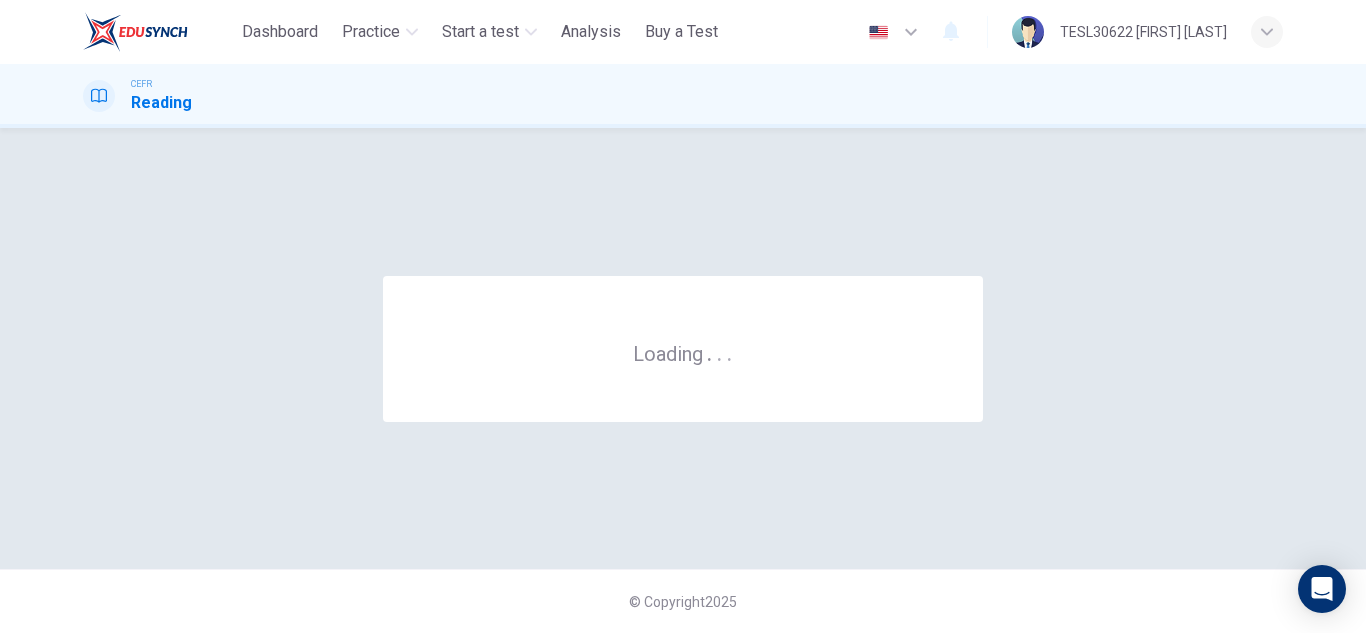scroll, scrollTop: 0, scrollLeft: 0, axis: both 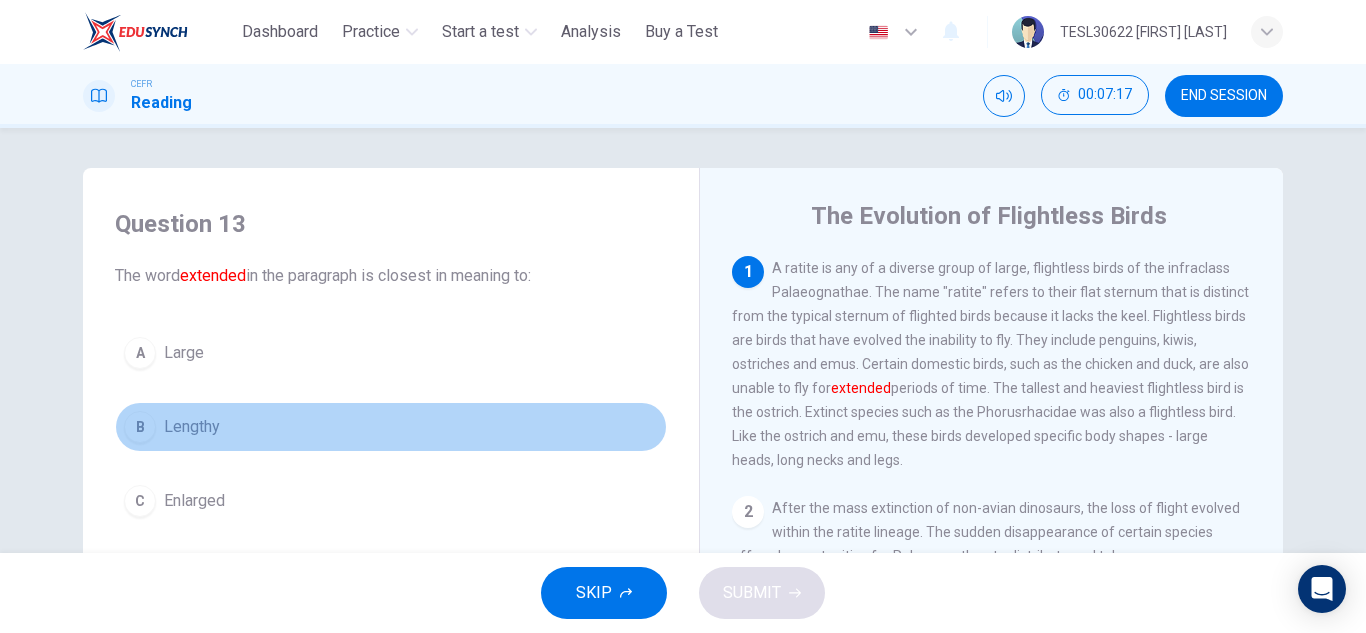 click on "Lengthy" at bounding box center [192, 427] 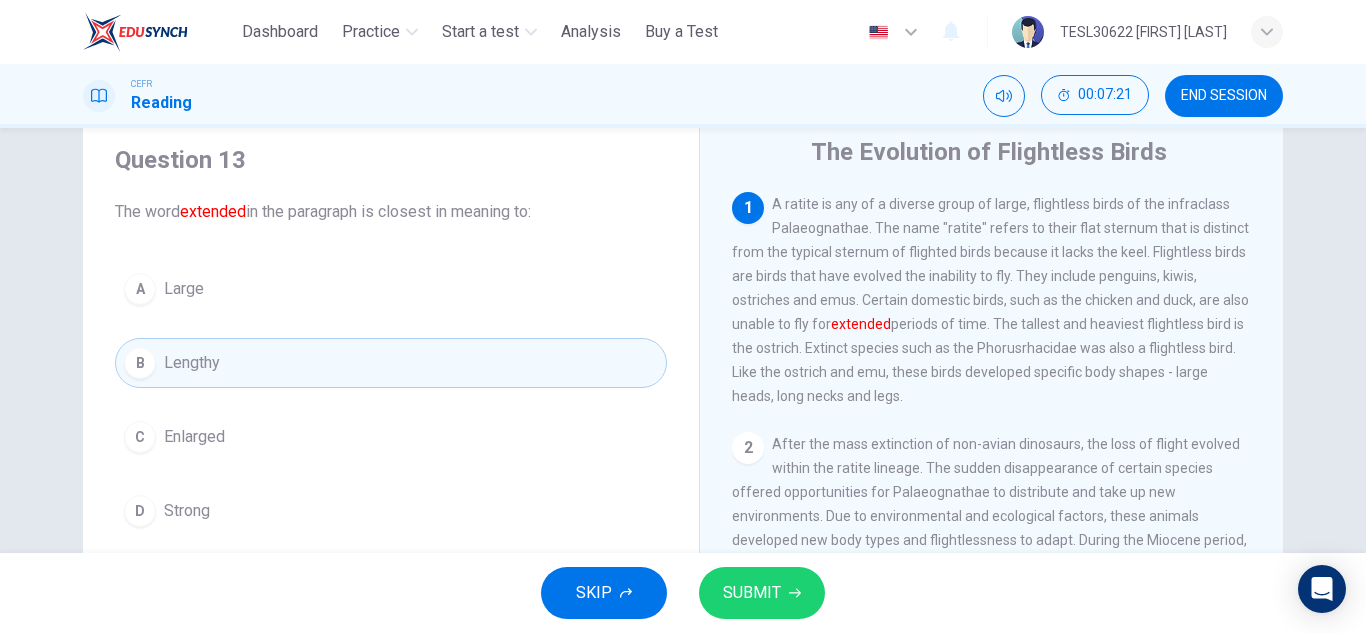 scroll, scrollTop: 83, scrollLeft: 0, axis: vertical 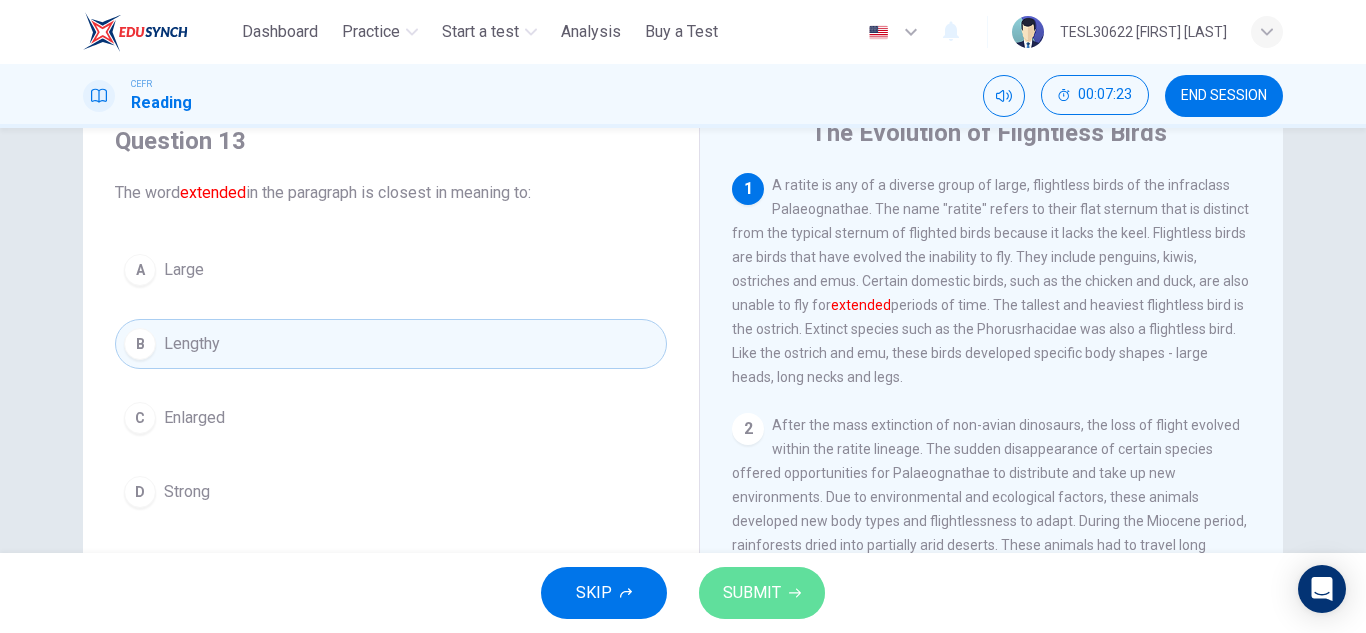 click on "SUBMIT" at bounding box center (762, 593) 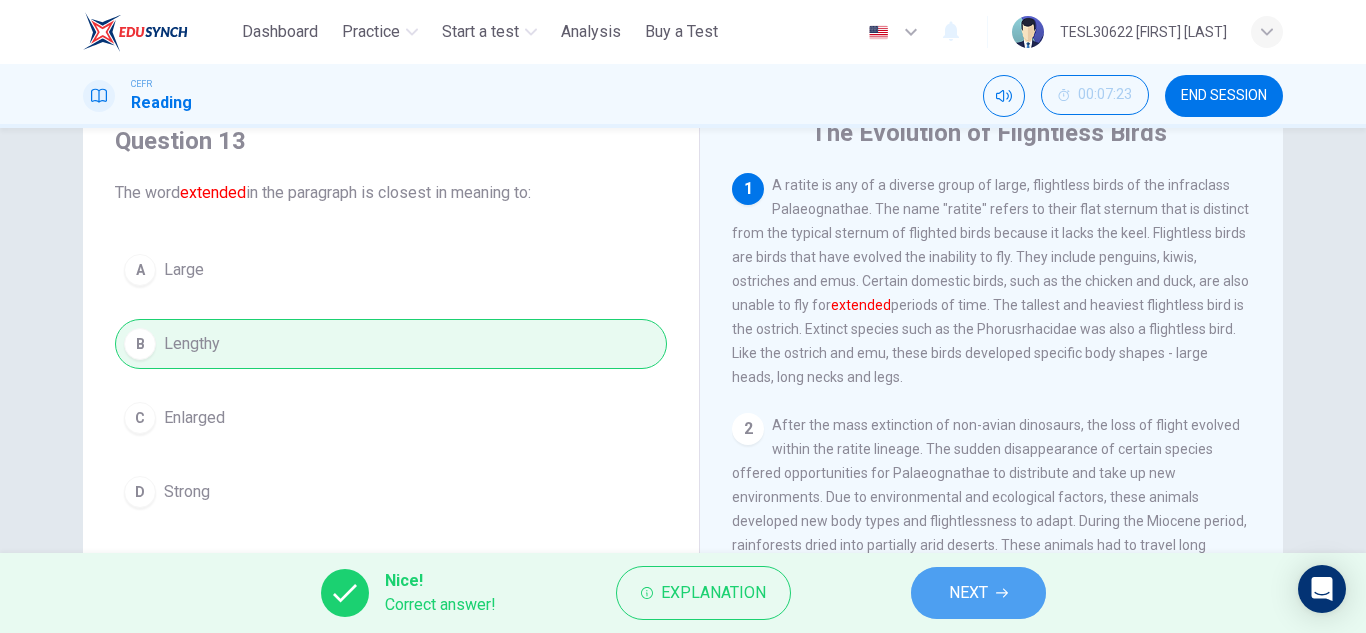 click on "NEXT" at bounding box center (968, 593) 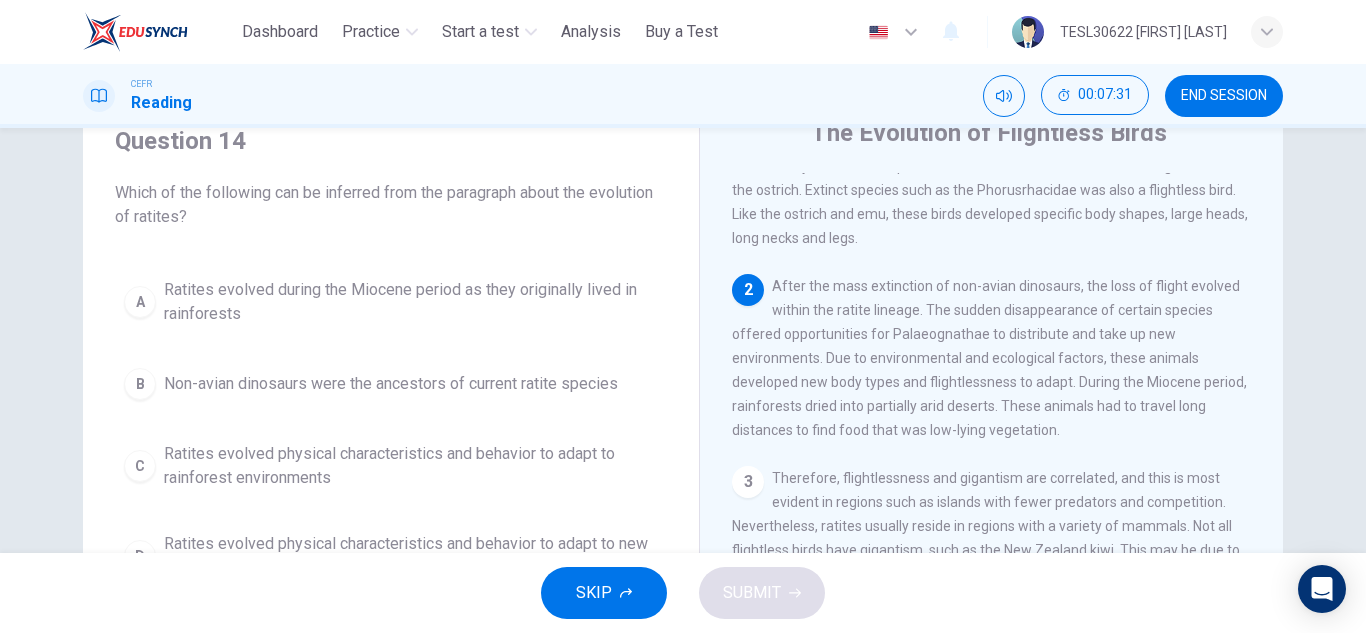 scroll, scrollTop: 136, scrollLeft: 0, axis: vertical 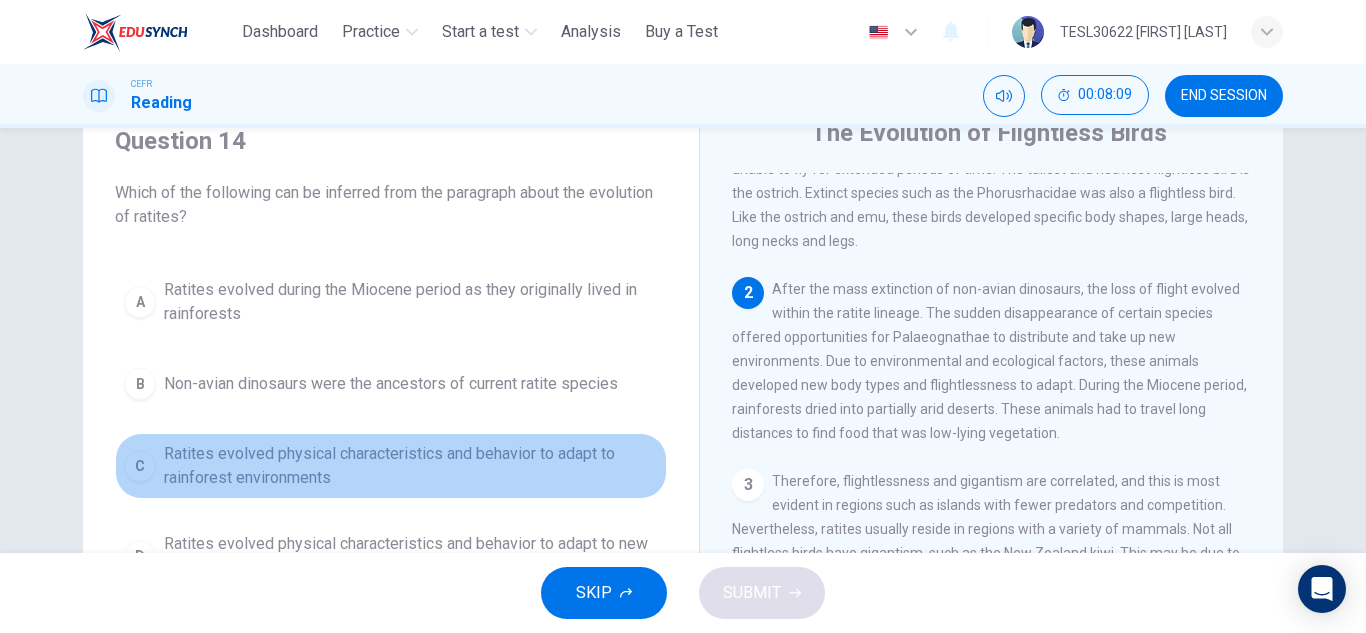 click on "C Ratites evolved physical characteristics and behavior to adapt to rainforest environments" at bounding box center [391, 466] 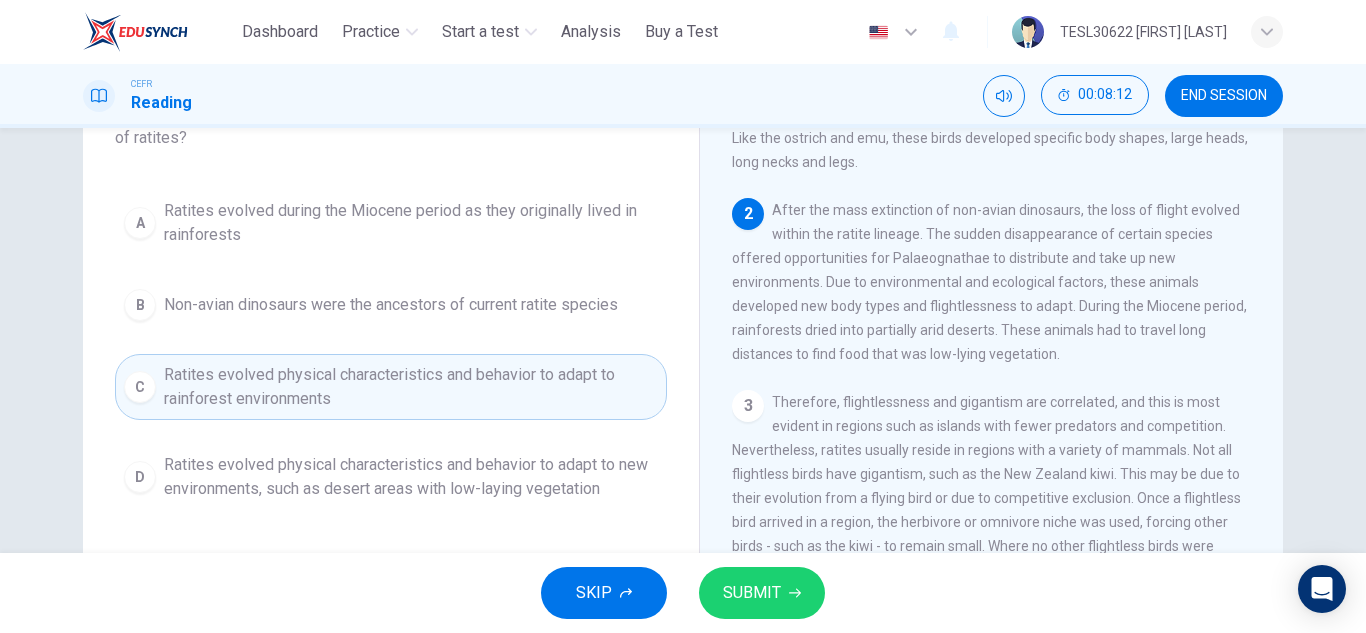 scroll, scrollTop: 164, scrollLeft: 0, axis: vertical 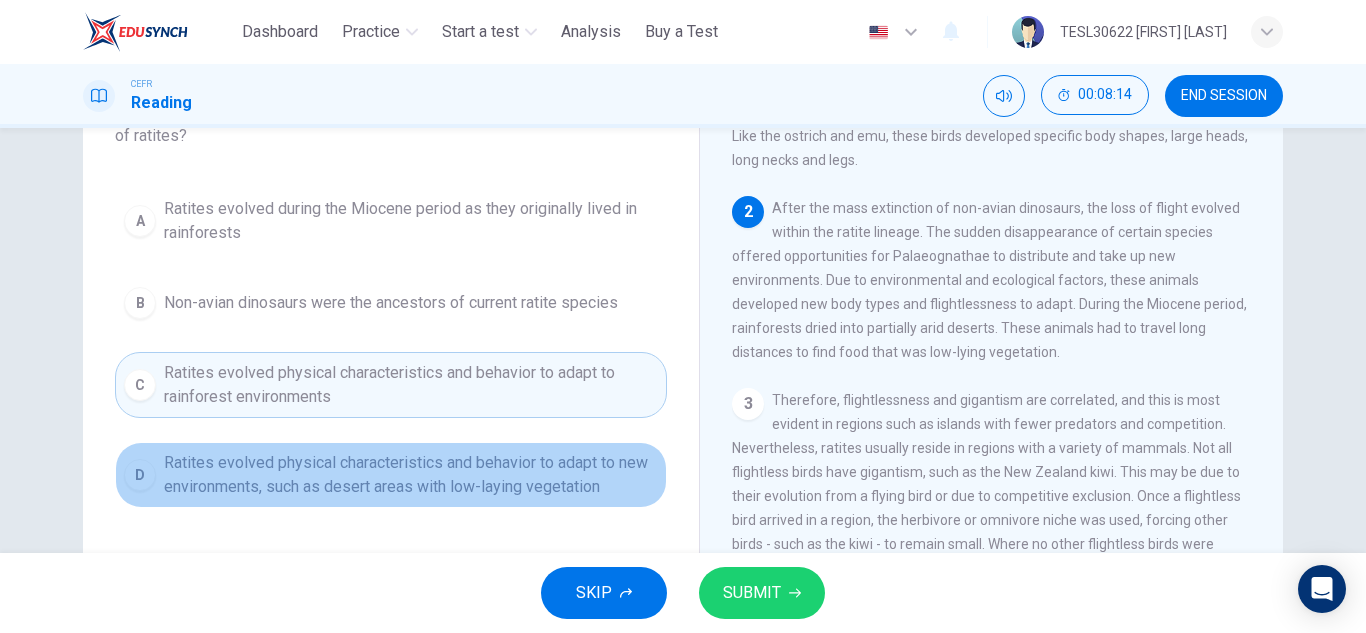 click on "Ratites evolved physical characteristics and behavior to adapt to new environments, such as desert areas with low-laying vegetation" at bounding box center (411, 475) 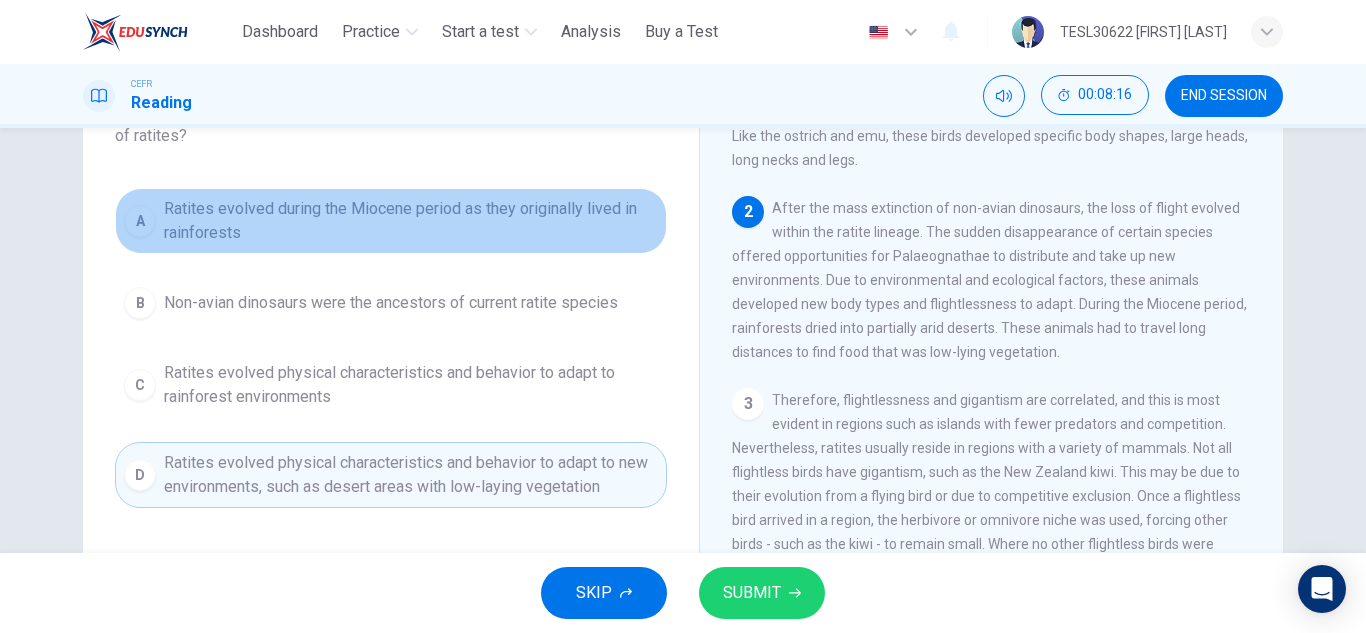 click on "Ratites evolved during the Miocene period as they originally lived in rainforests" at bounding box center (411, 221) 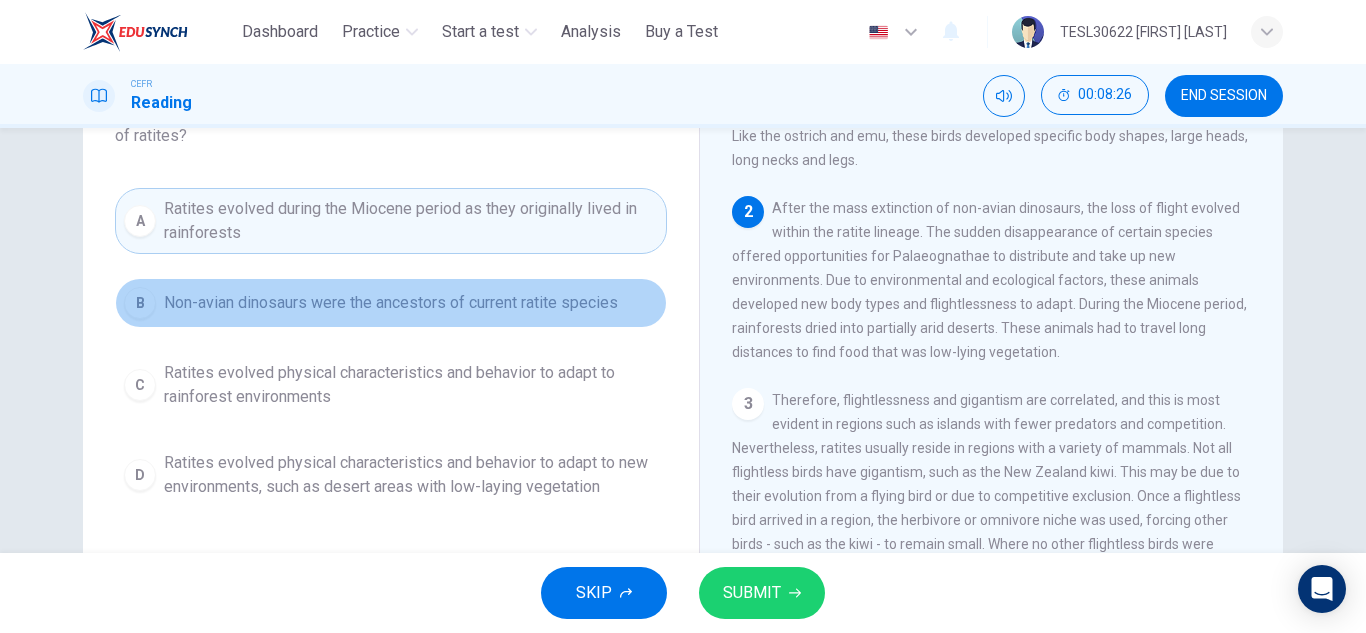 click on "Non-avian dinosaurs were the ancestors of current ratite species" at bounding box center [391, 303] 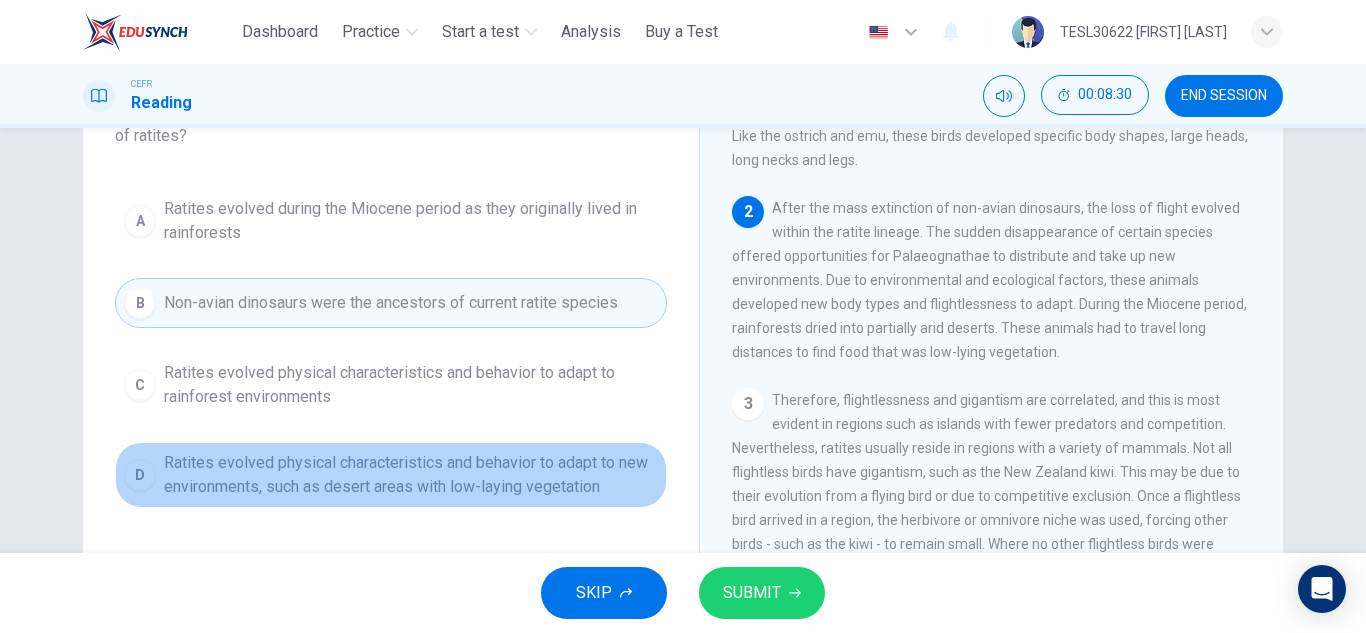 click on "D Ratites evolved physical characteristics and behavior to adapt to new environments, such as desert areas with low-laying vegetation" at bounding box center [391, 475] 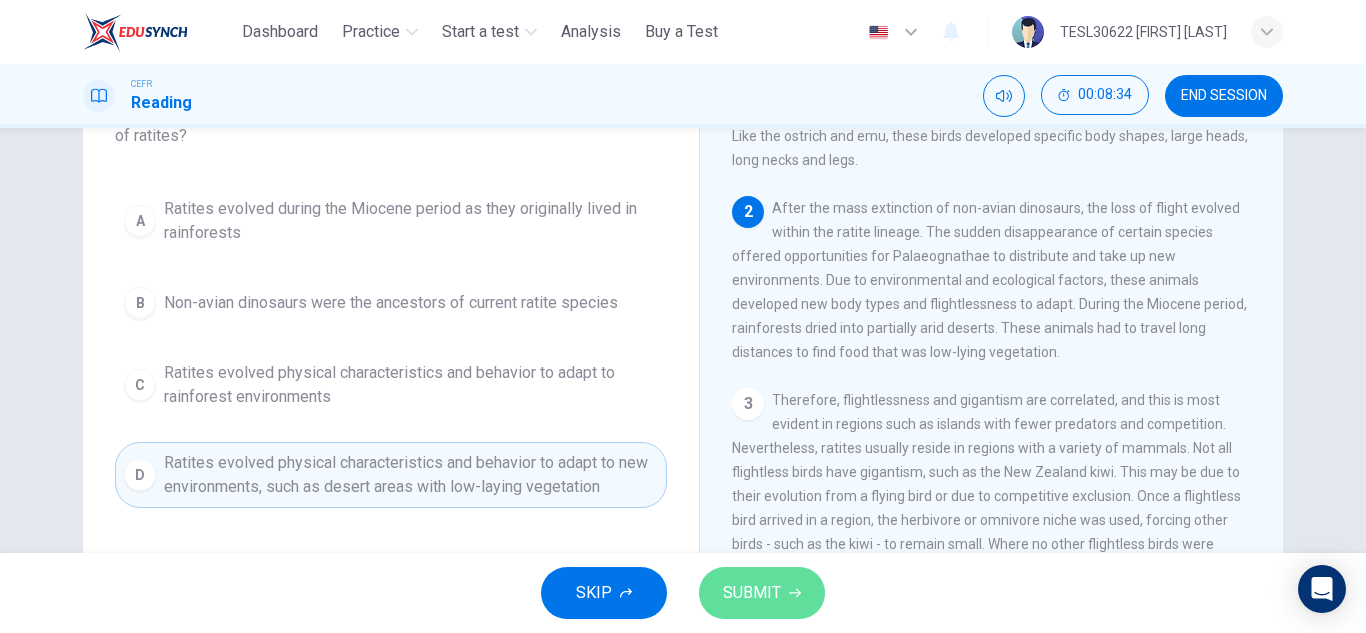 click on "SUBMIT" at bounding box center [762, 593] 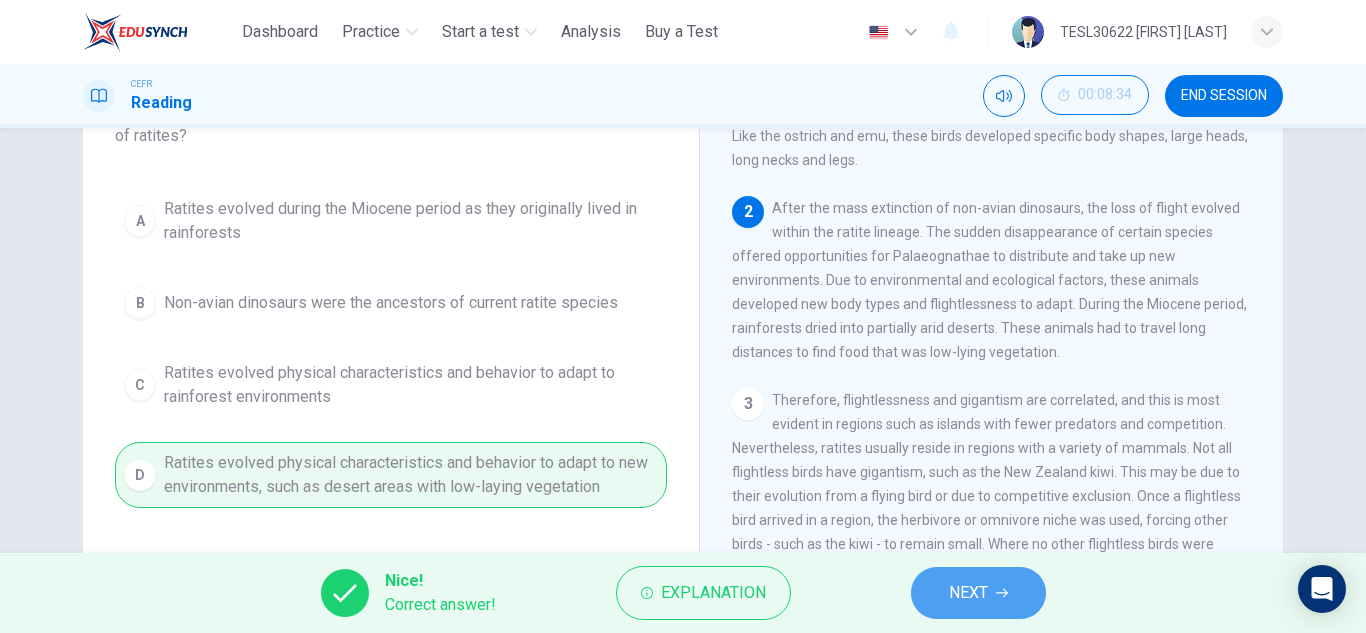 click on "NEXT" at bounding box center [968, 593] 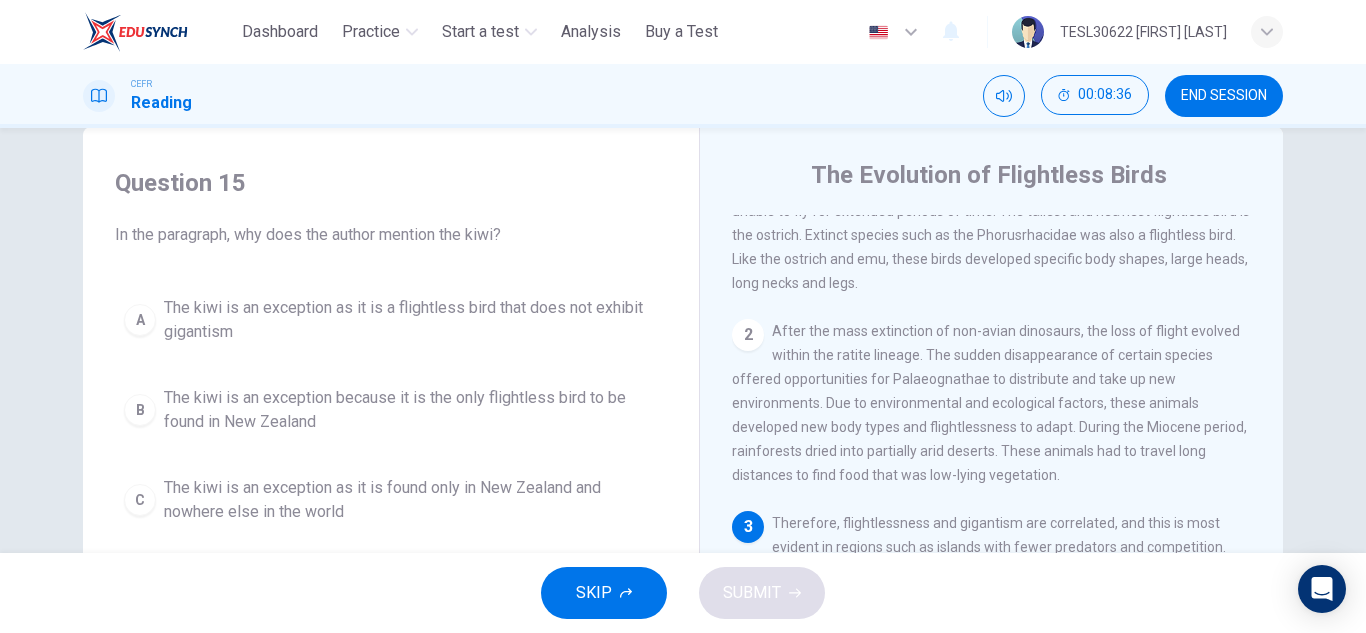 scroll, scrollTop: 43, scrollLeft: 0, axis: vertical 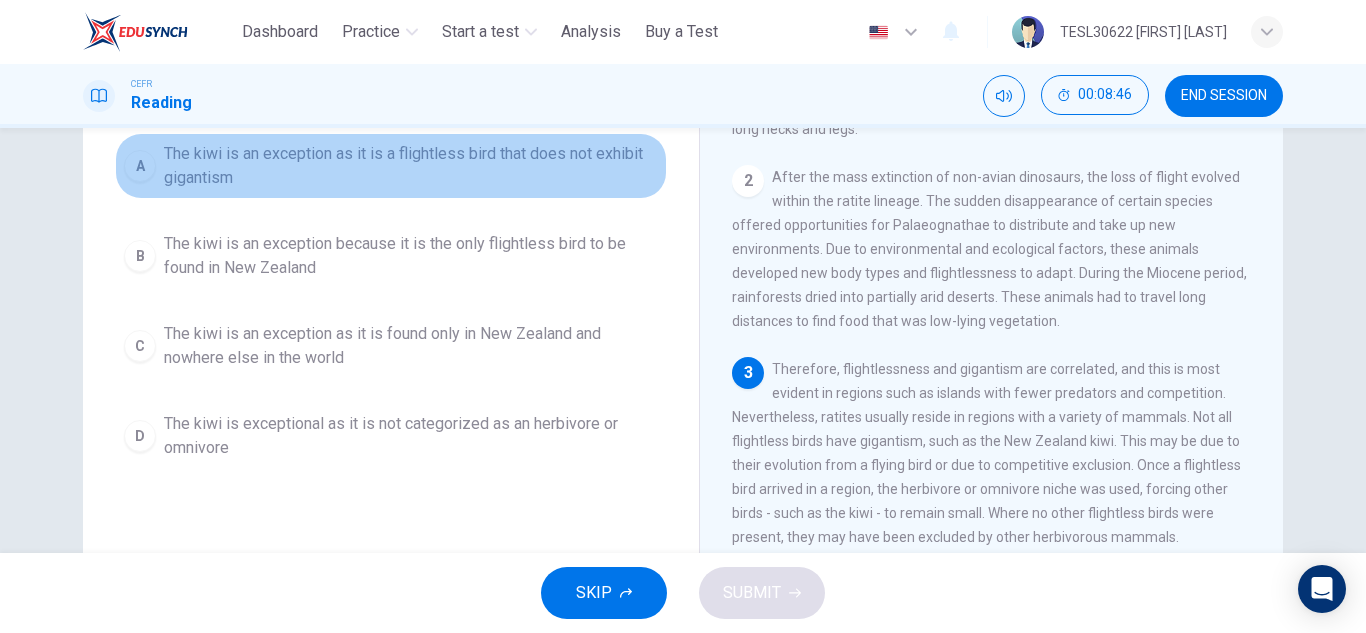 click on "The kiwi is an exception as it is a flightless bird that does not exhibit gigantism" at bounding box center (411, 166) 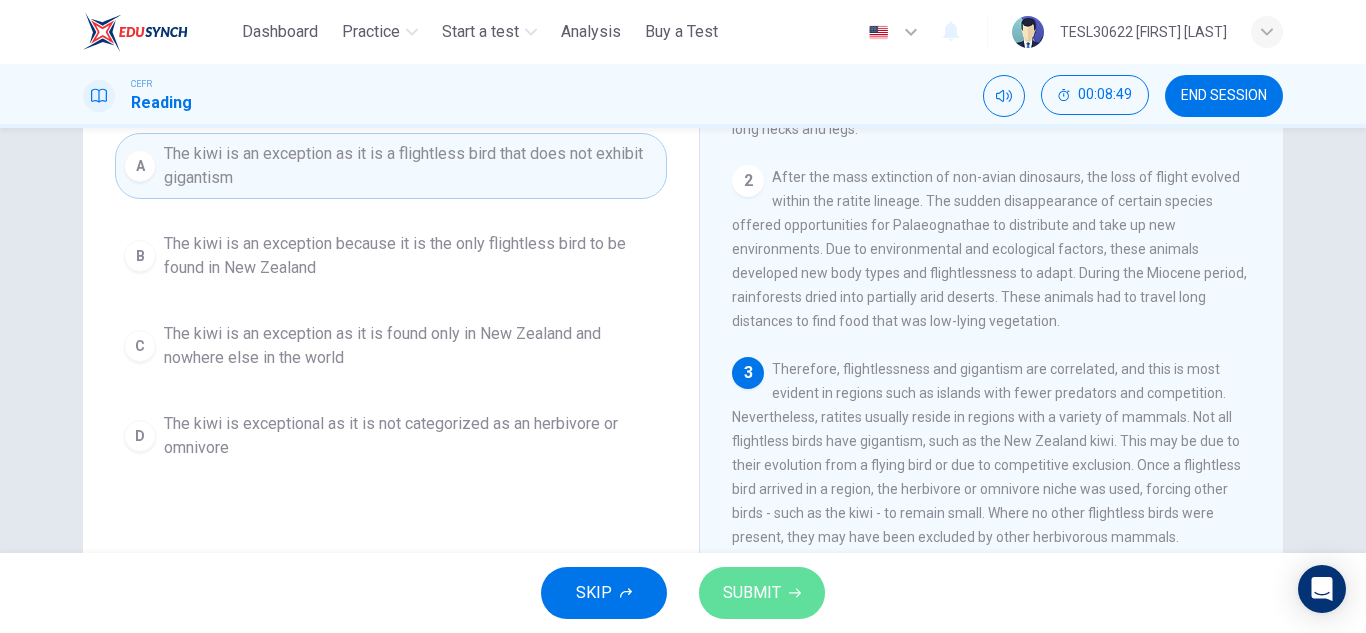 click on "SUBMIT" at bounding box center [752, 593] 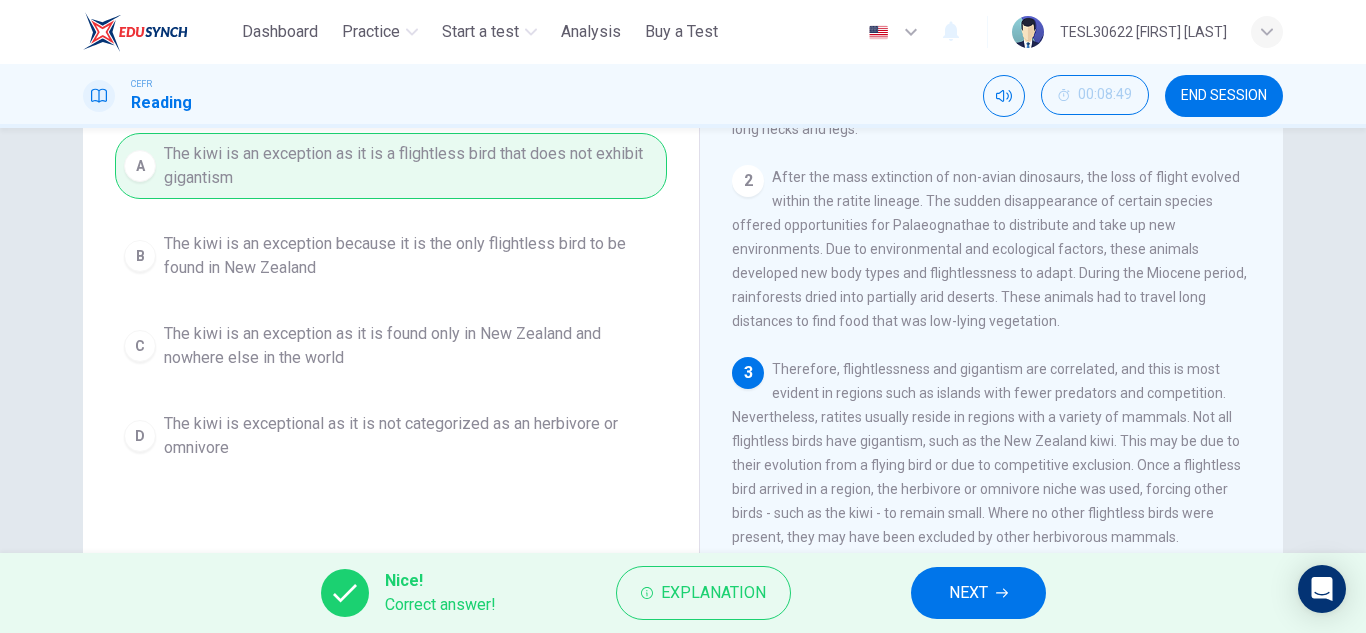 click on "NEXT" at bounding box center (978, 593) 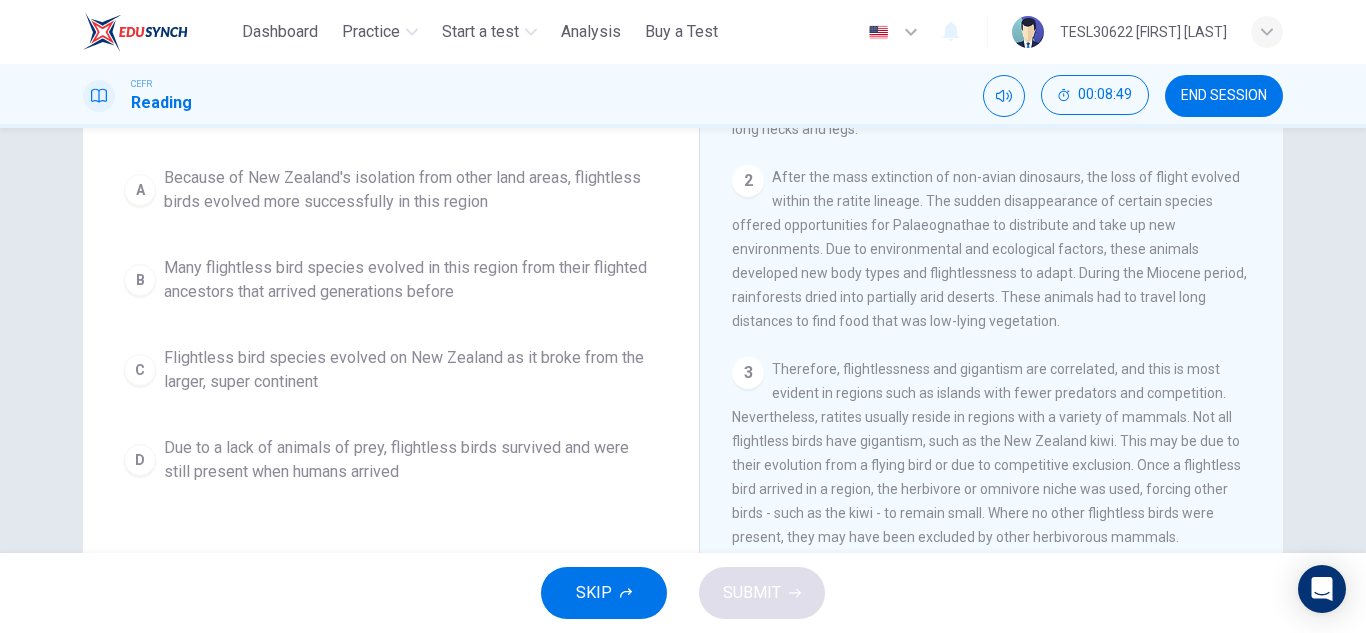 scroll, scrollTop: 219, scrollLeft: 0, axis: vertical 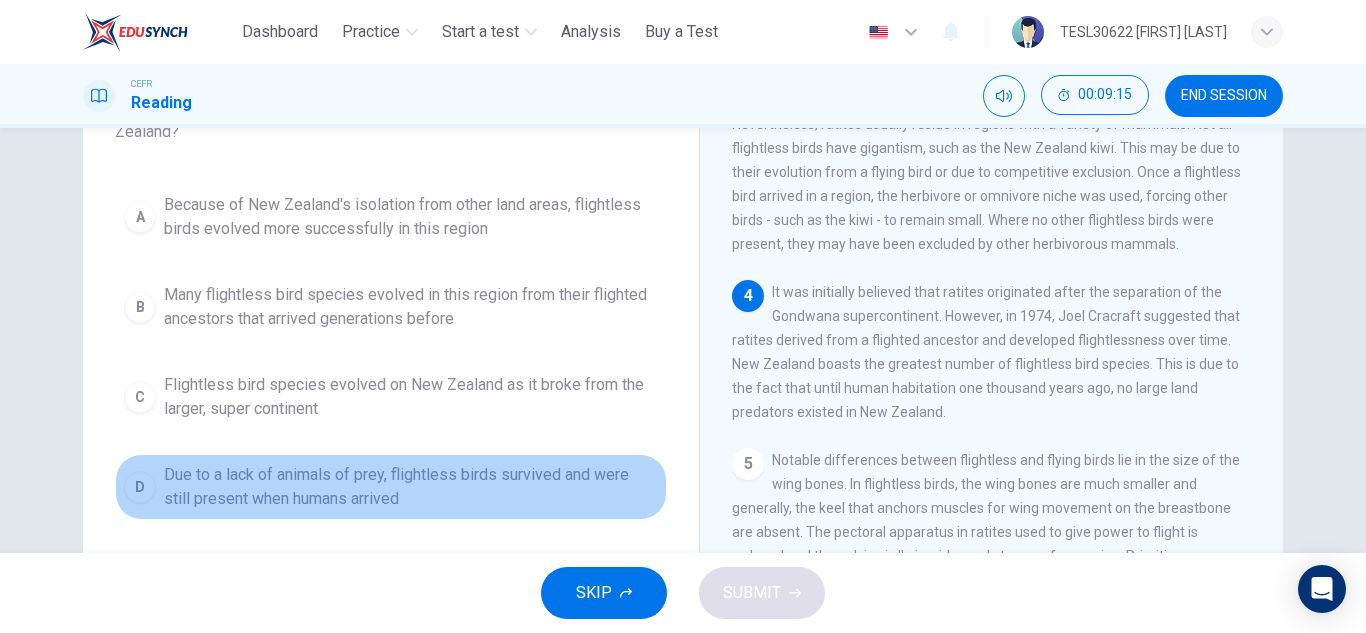 click on "Due to a lack of animals of prey, flightless birds survived and were still present when humans arrived" at bounding box center (411, 487) 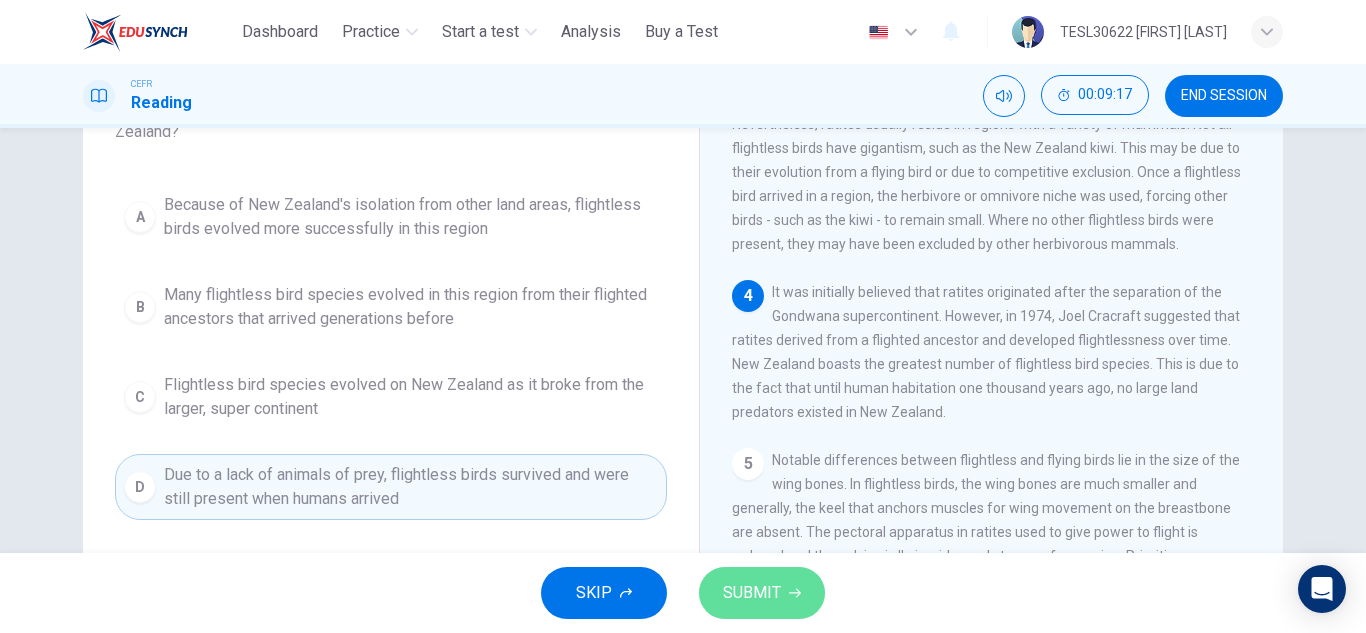 click on "SUBMIT" at bounding box center (752, 593) 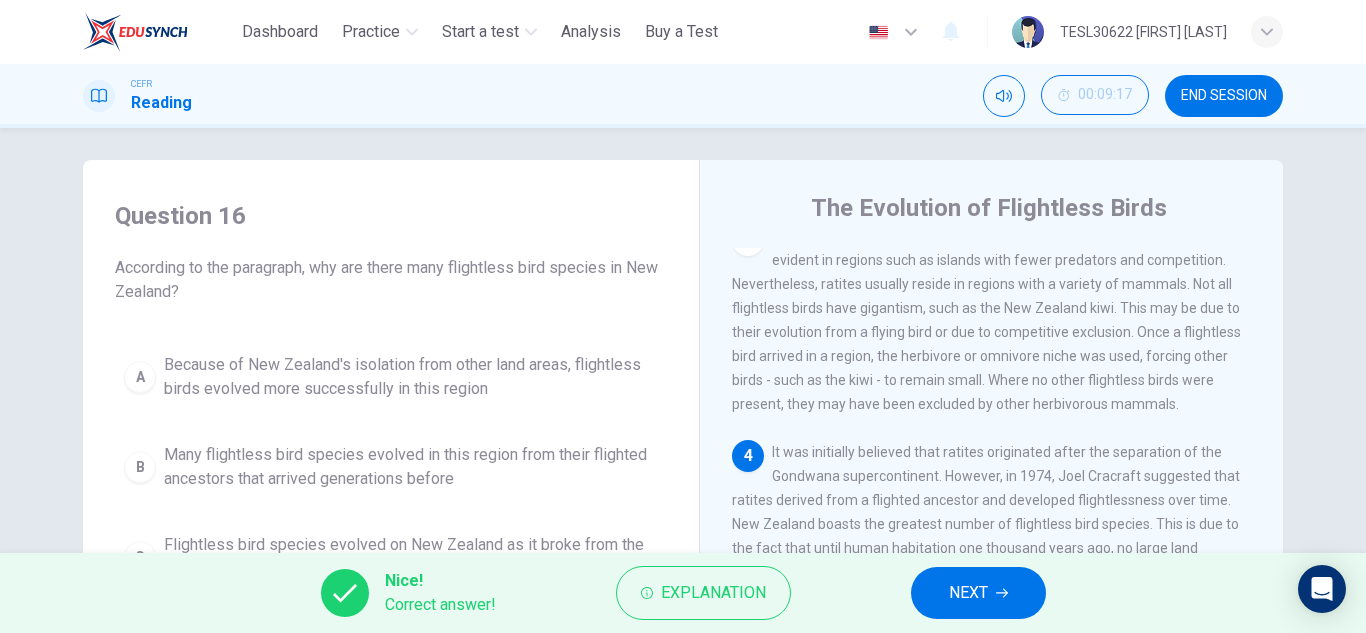 scroll, scrollTop: 0, scrollLeft: 0, axis: both 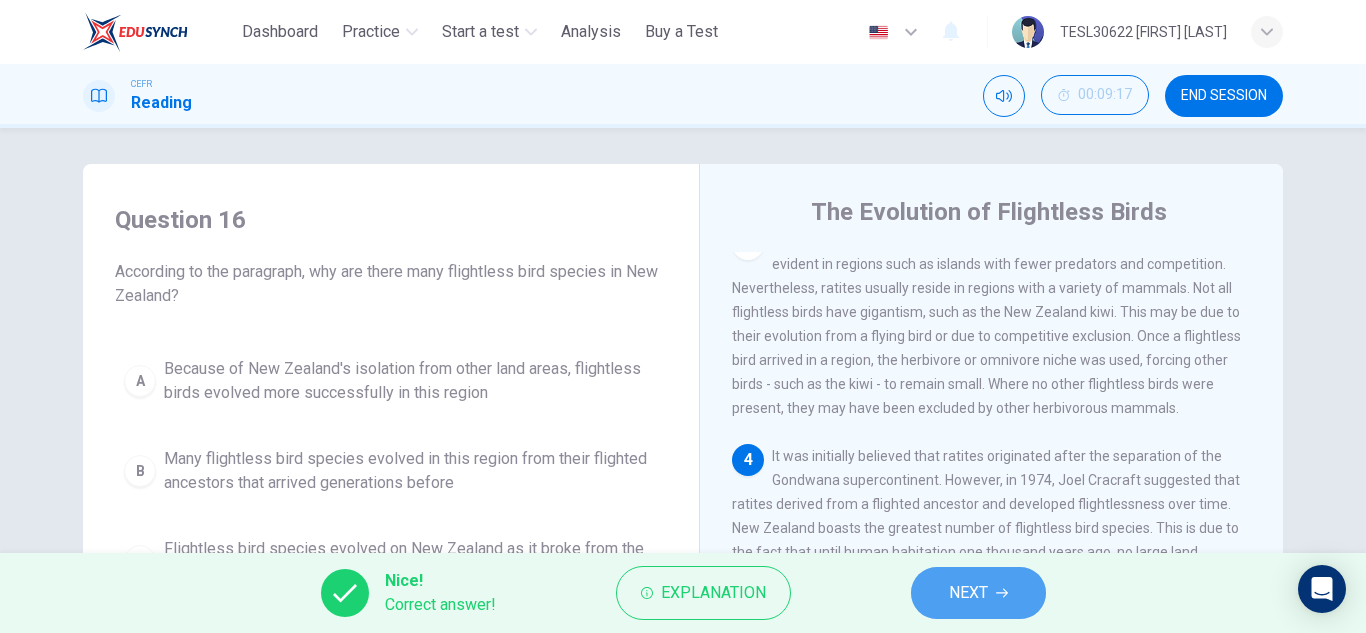 click on "NEXT" at bounding box center [968, 593] 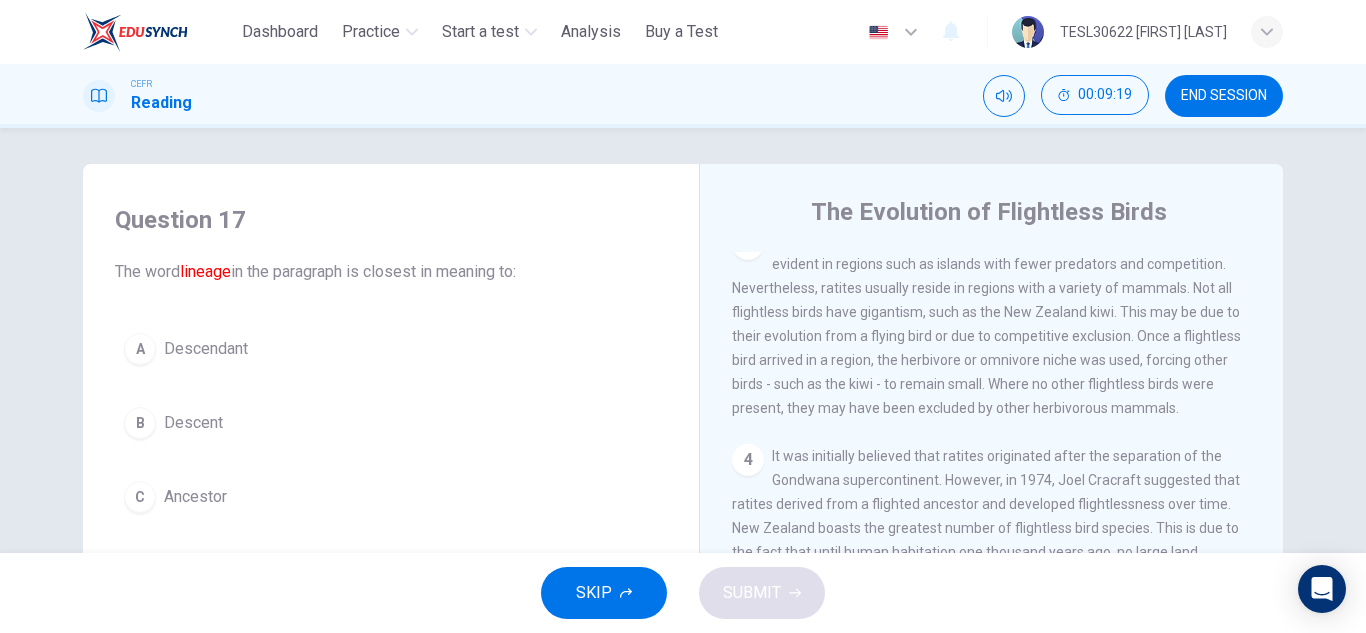 click on "Descendant" at bounding box center (206, 349) 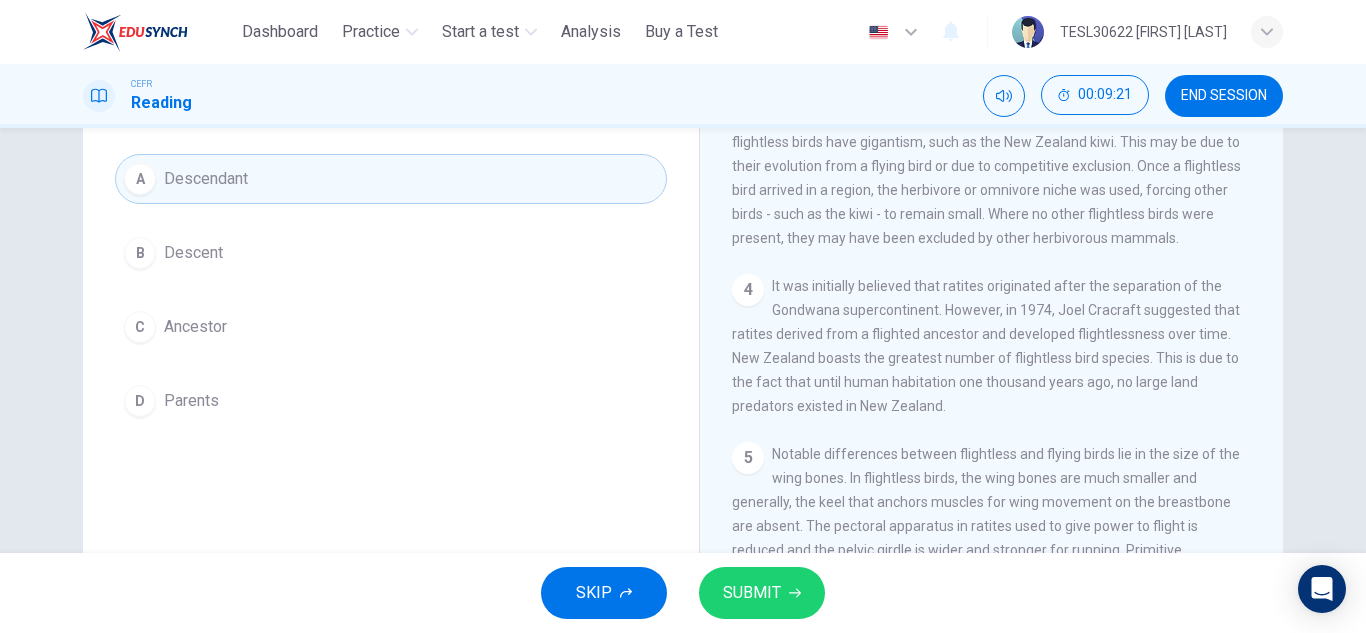 scroll, scrollTop: 213, scrollLeft: 0, axis: vertical 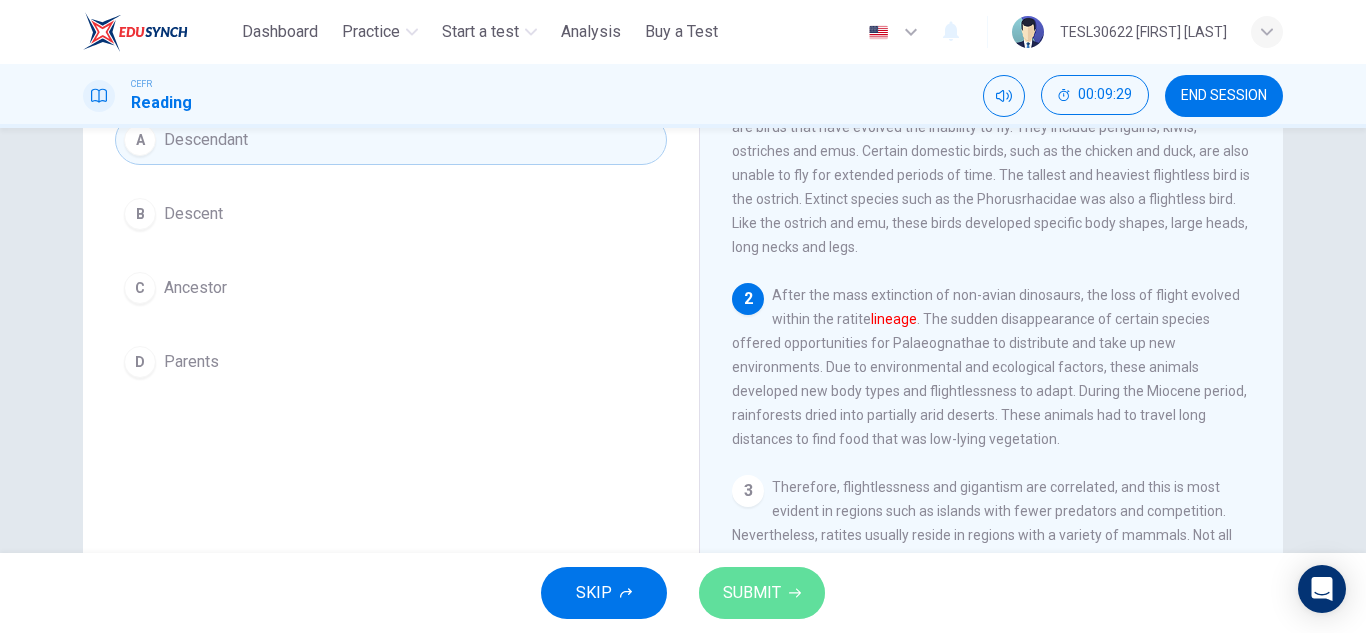 click on "SUBMIT" at bounding box center [752, 593] 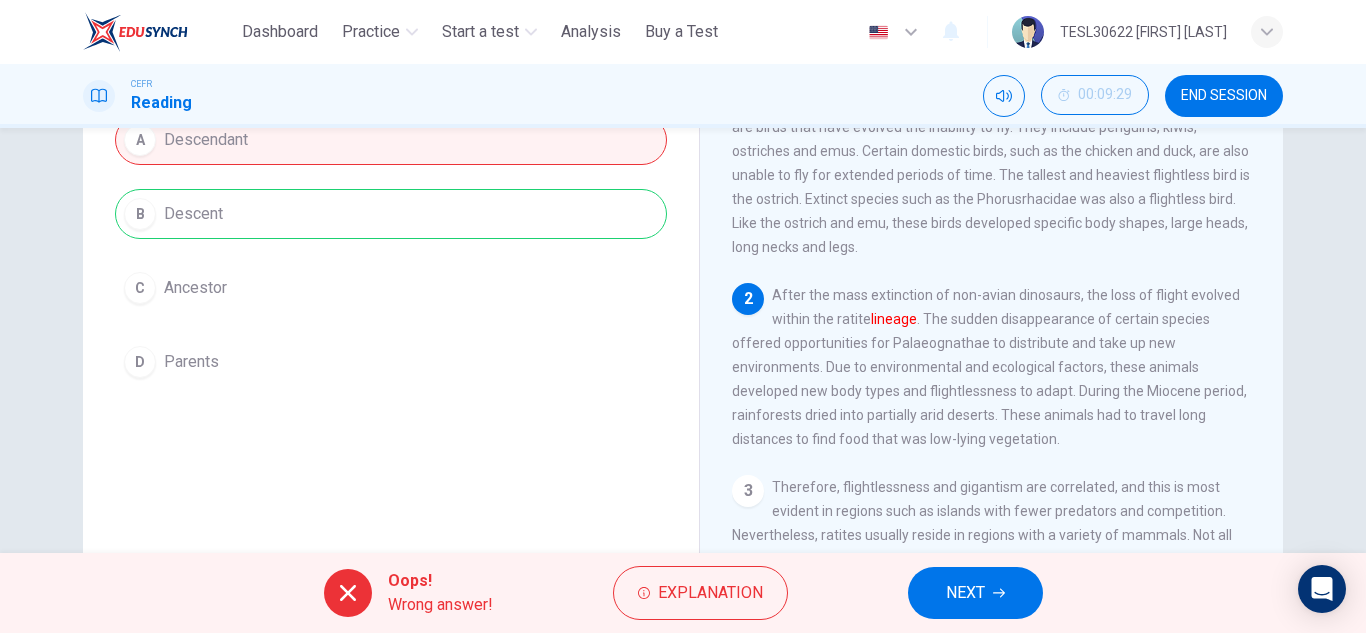 click on "A Descendant B Descent C Ancestor D Parents" at bounding box center [391, 251] 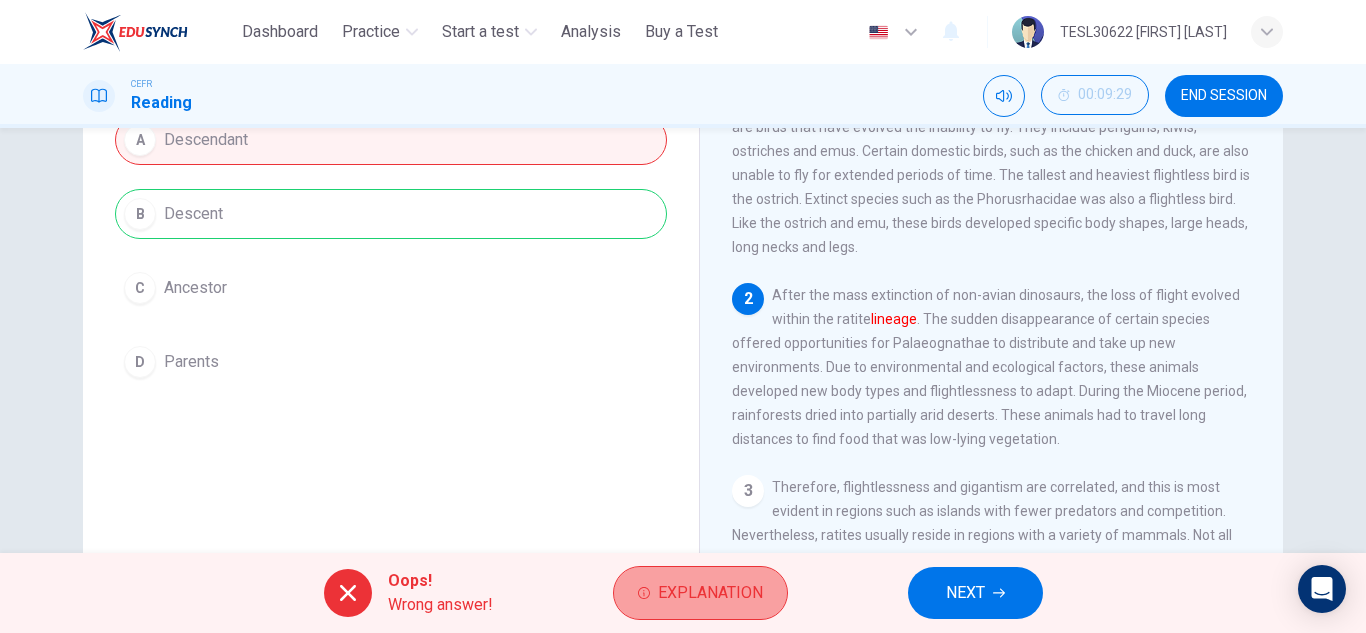 click on "Explanation" at bounding box center (700, 593) 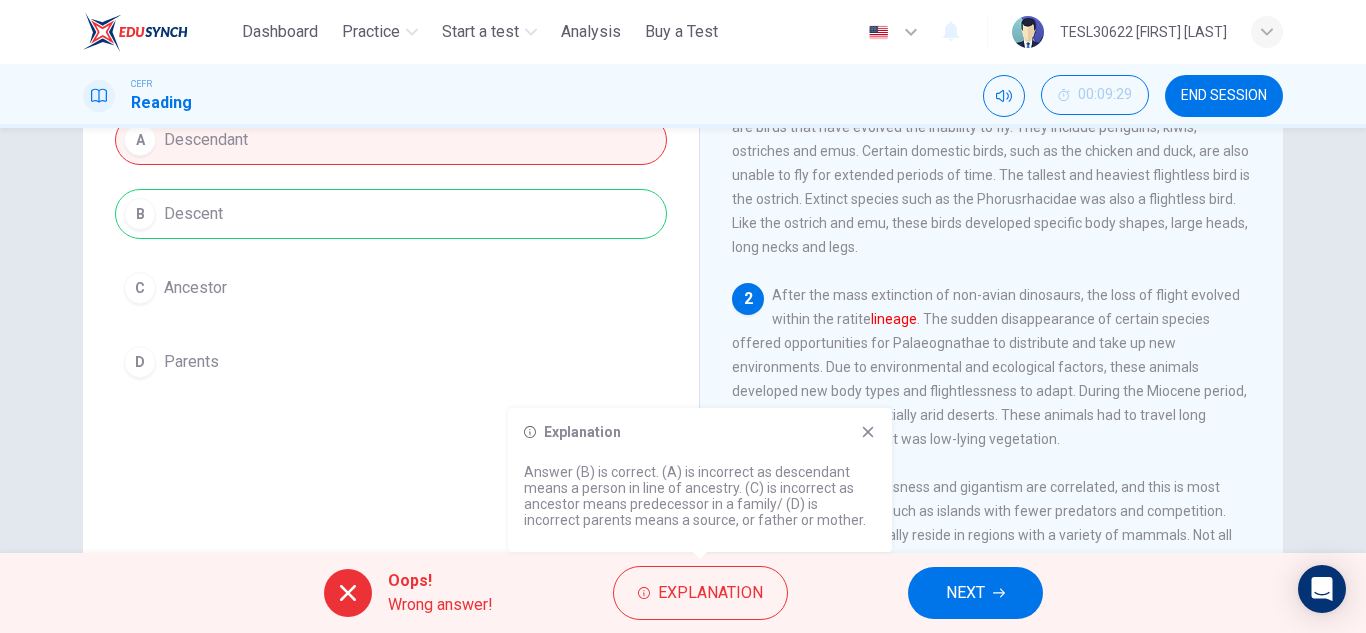 click on "Explanation" at bounding box center (700, 432) 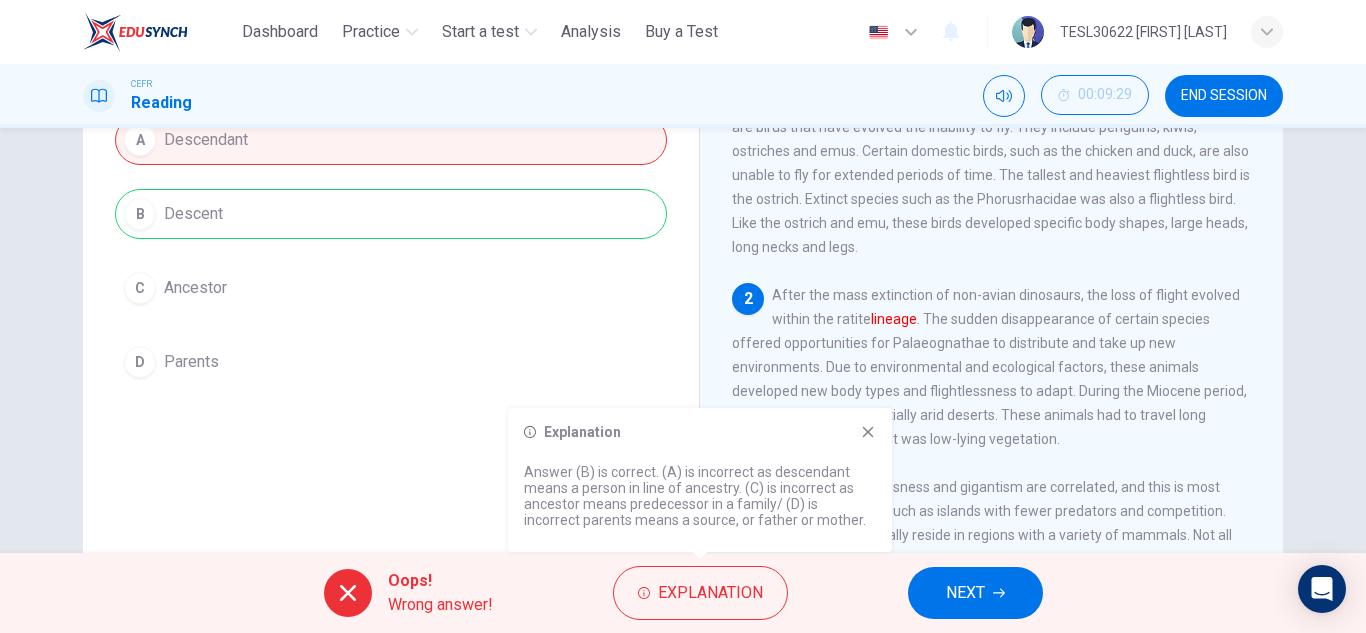 click 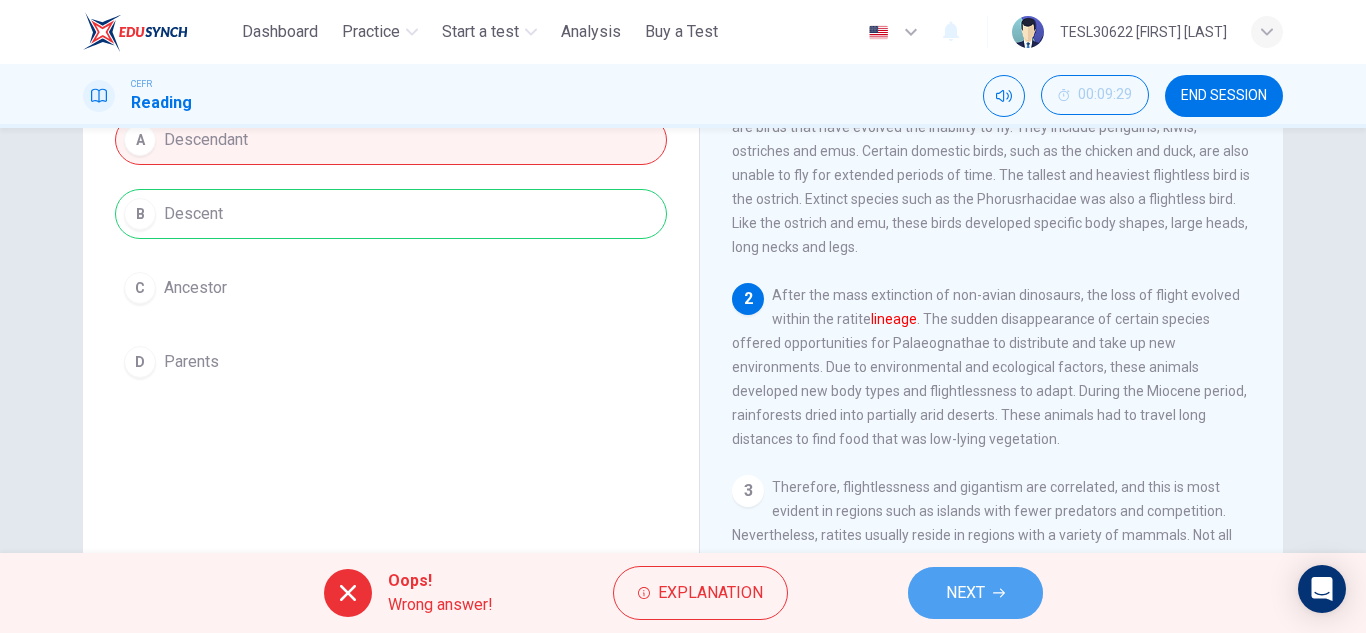 click on "NEXT" at bounding box center (975, 593) 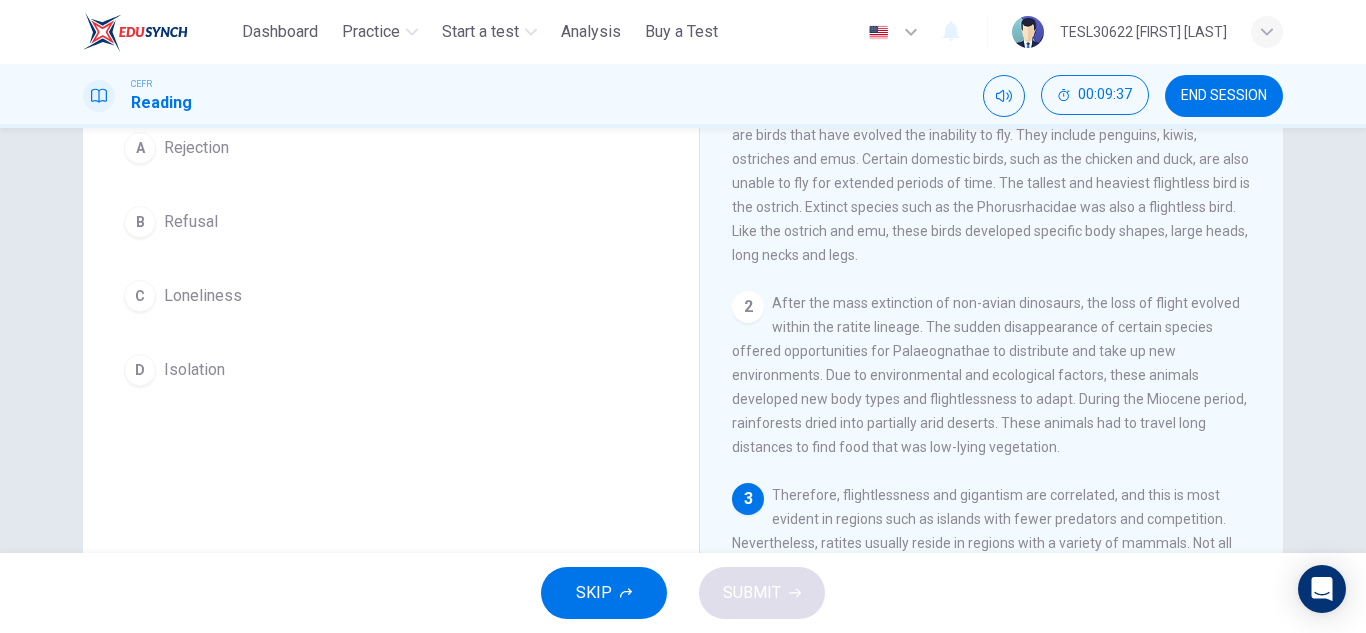 scroll, scrollTop: 193, scrollLeft: 0, axis: vertical 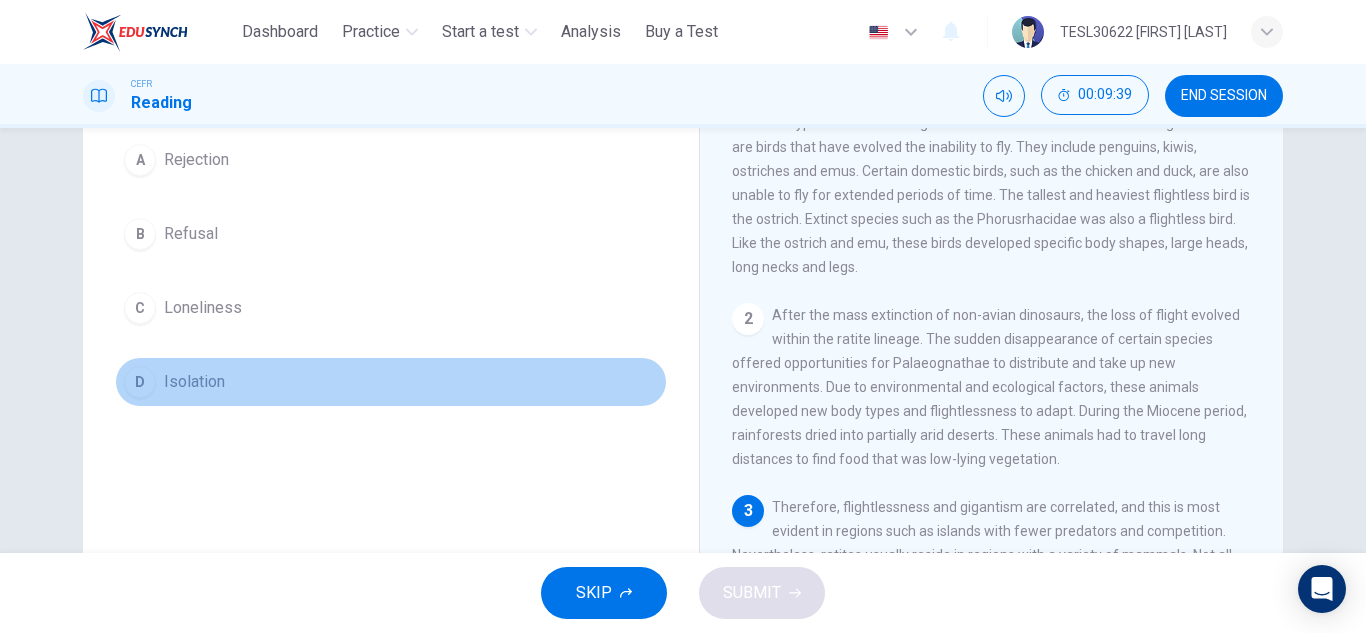 click on "D Isolation" at bounding box center [391, 382] 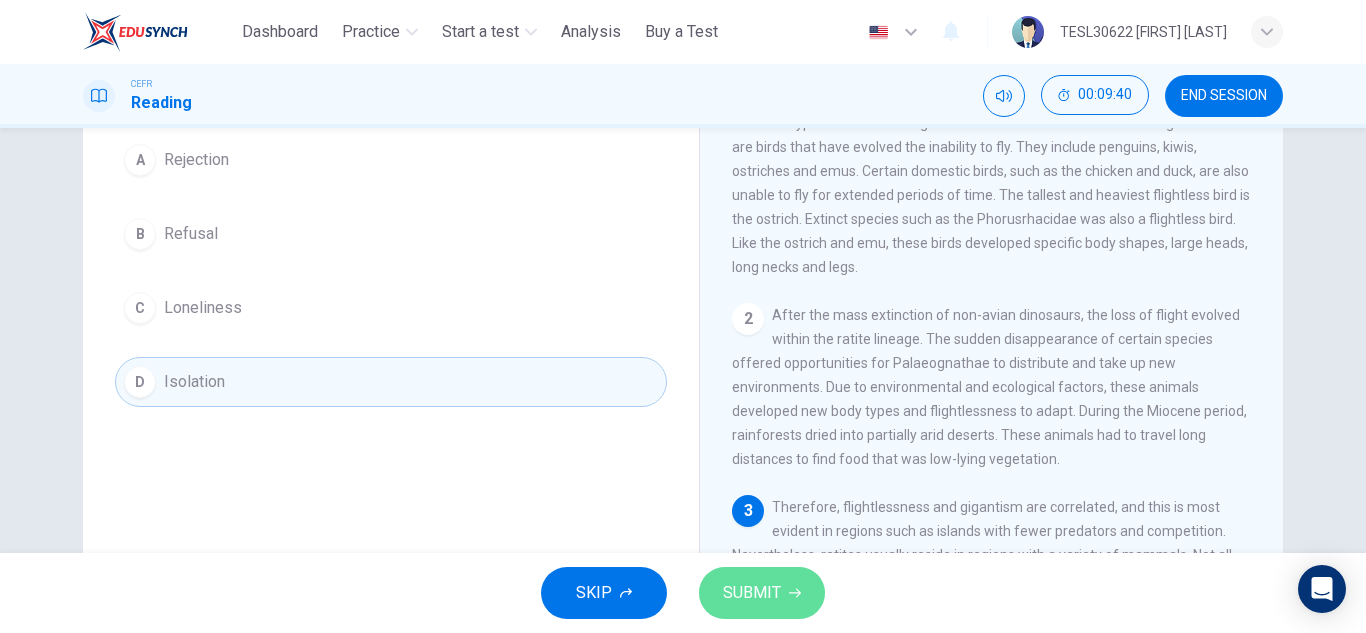click on "SUBMIT" at bounding box center [752, 593] 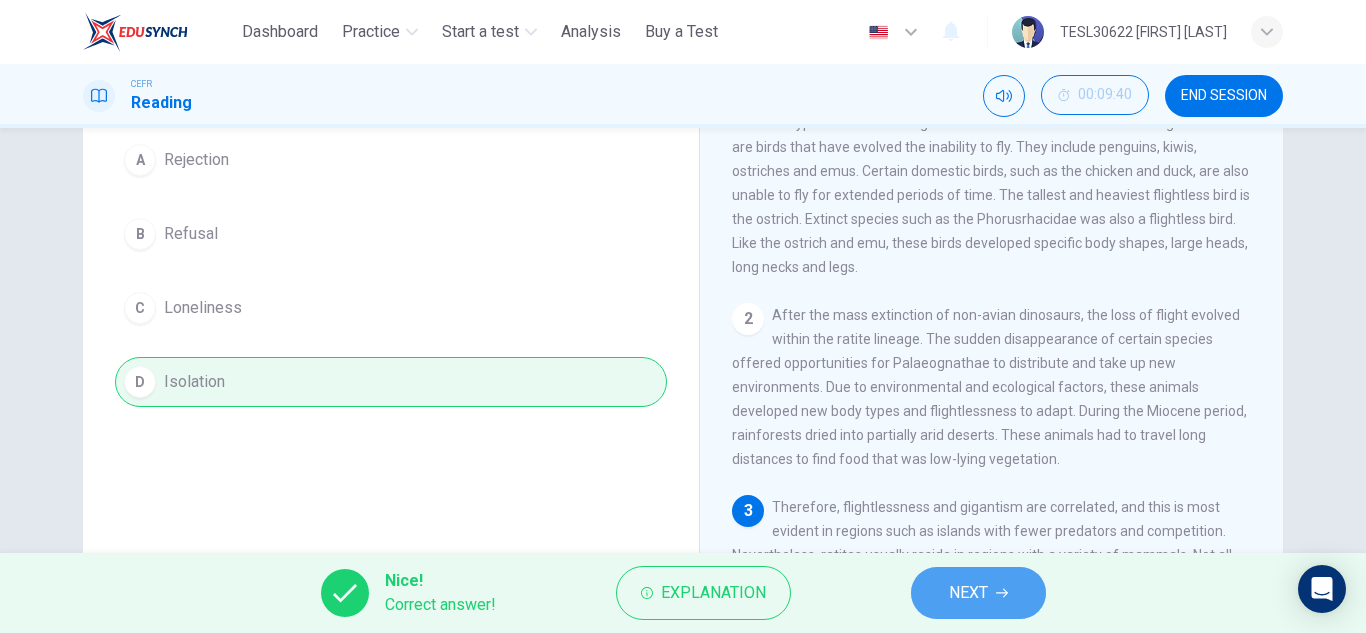 click on "NEXT" at bounding box center [978, 593] 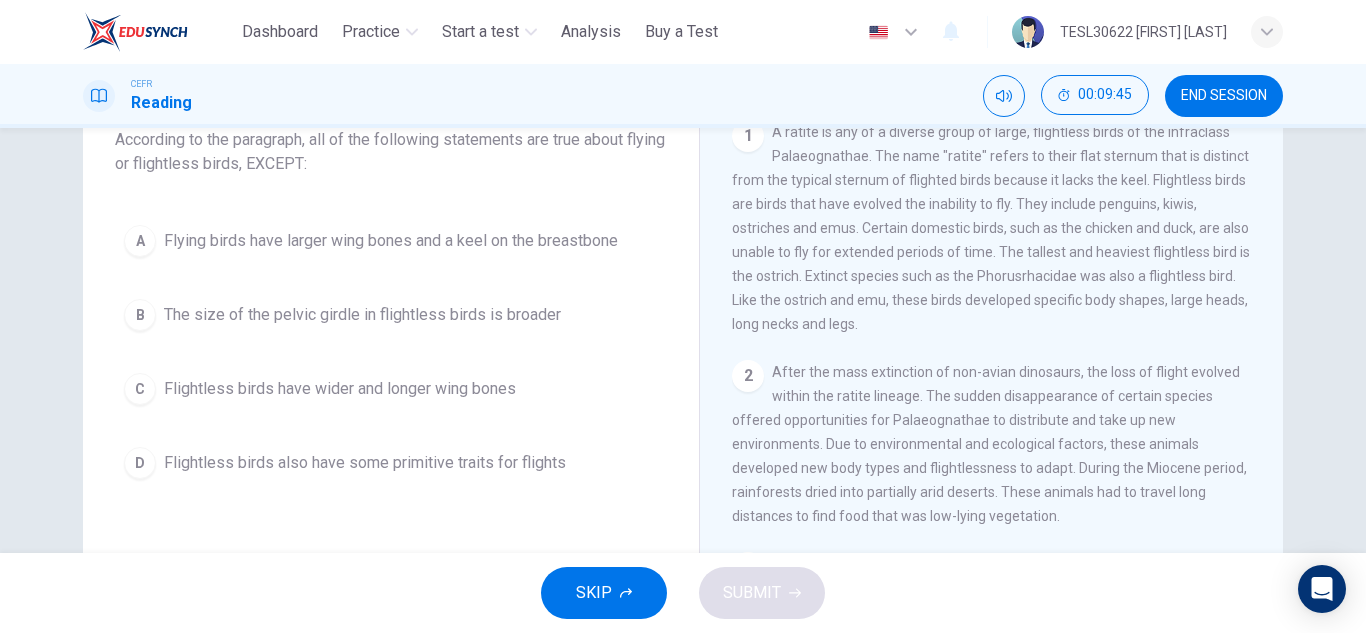 scroll, scrollTop: 138, scrollLeft: 0, axis: vertical 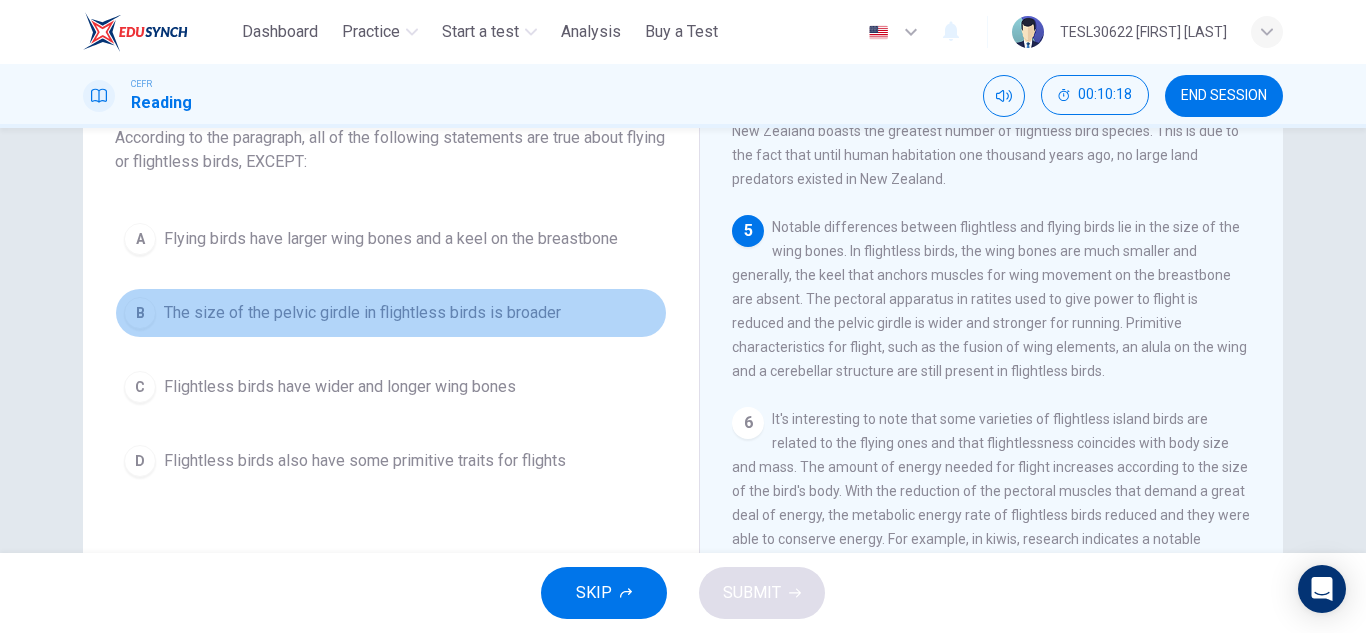 click on "The size of the pelvic girdle in flightless birds is broader" at bounding box center (362, 313) 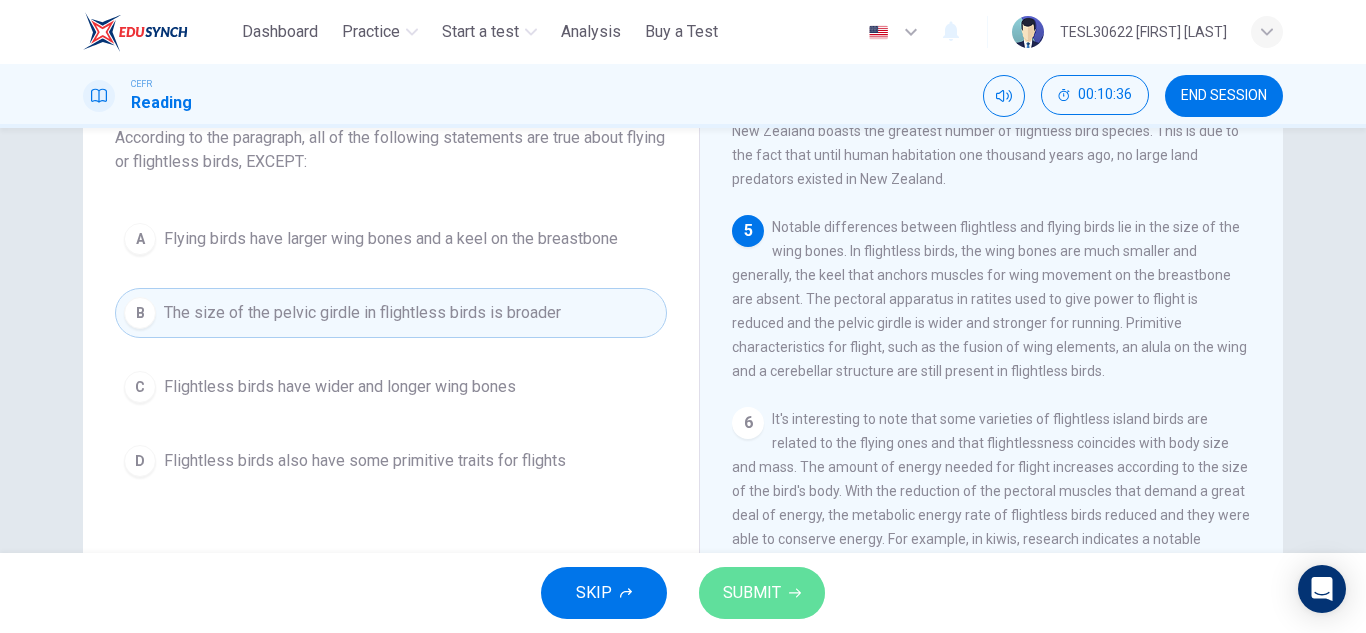 click on "SUBMIT" at bounding box center [762, 593] 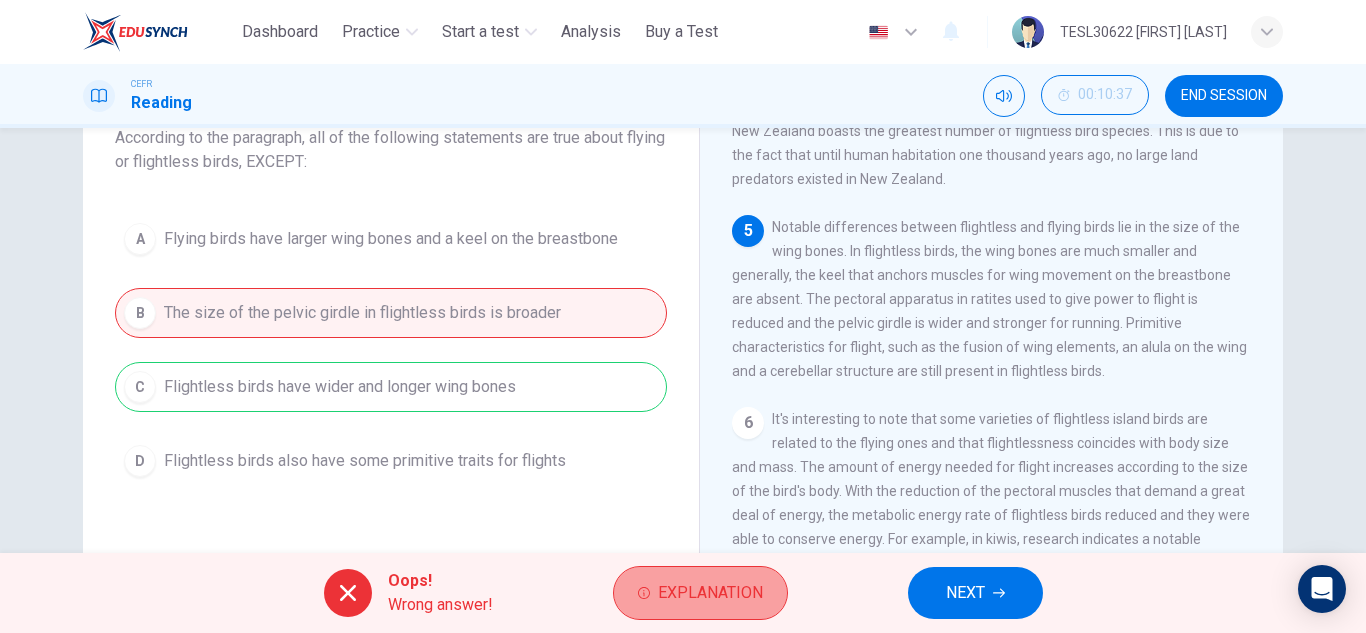 click on "Explanation" at bounding box center (710, 593) 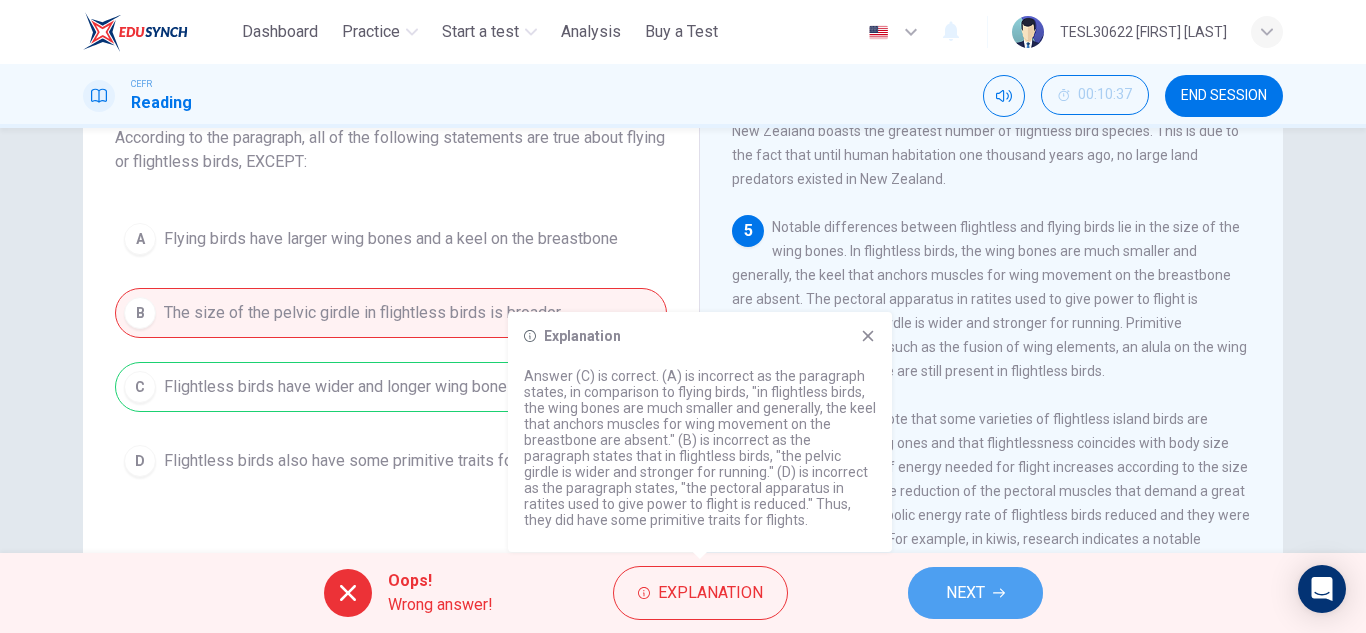 click on "NEXT" at bounding box center [975, 593] 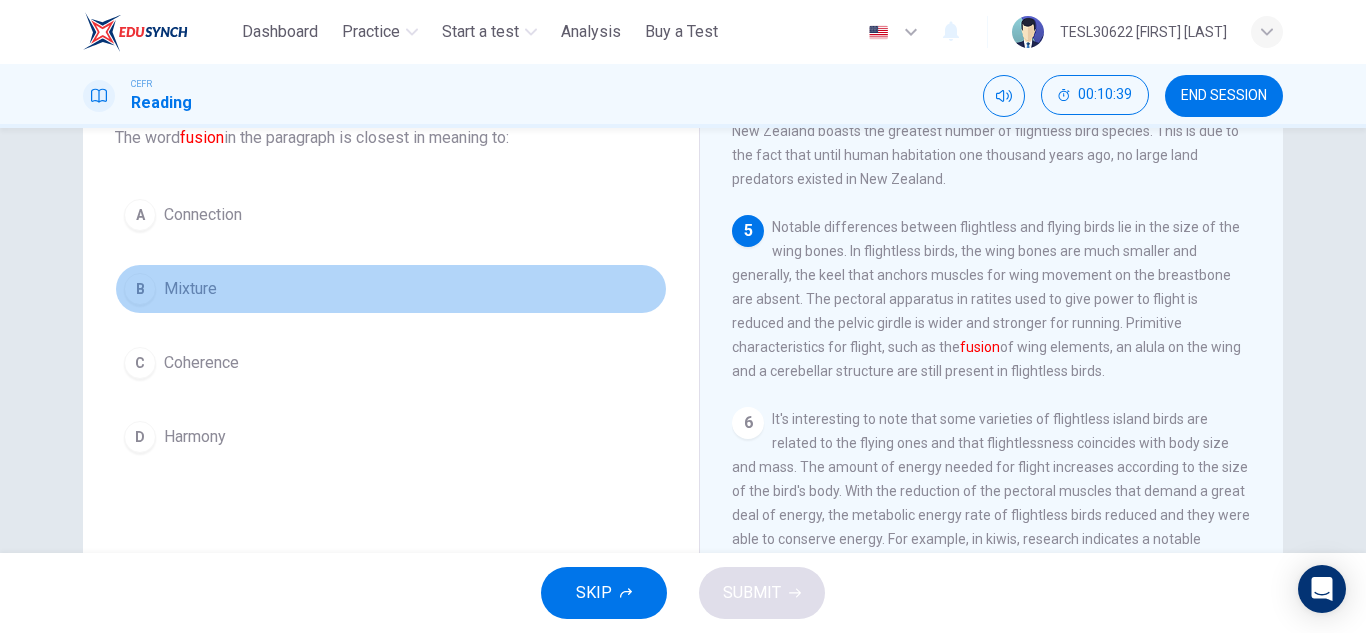 click on "Mixture" at bounding box center [190, 289] 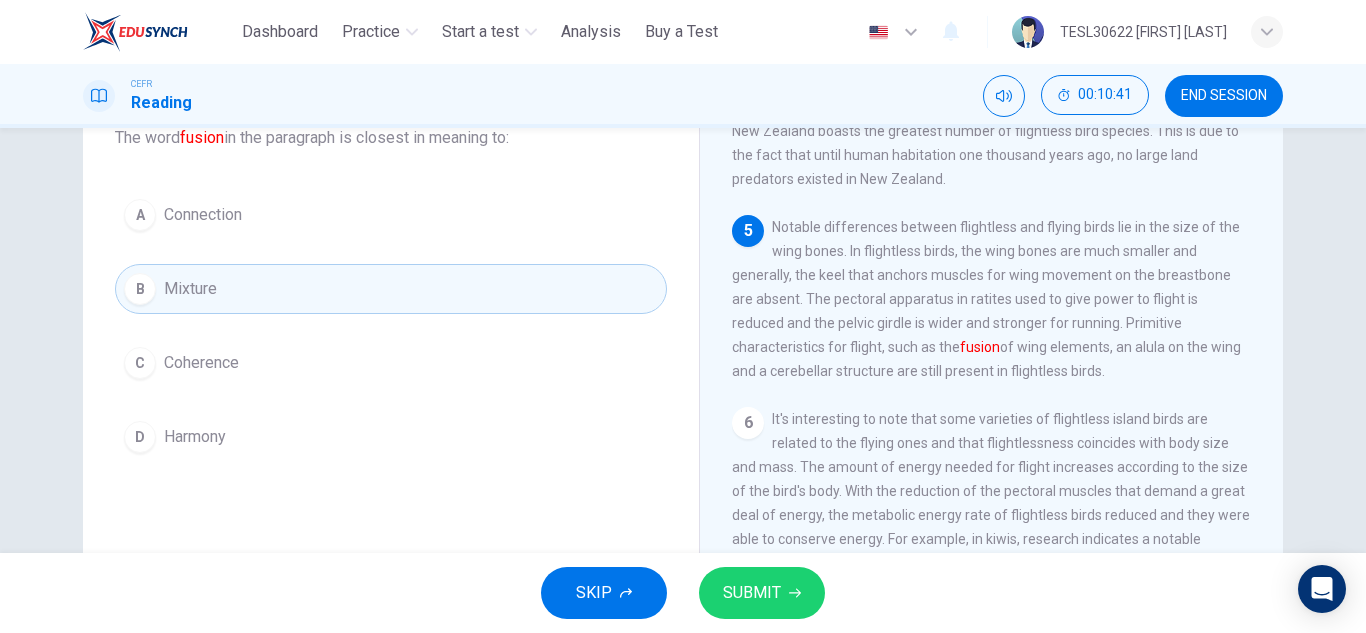click on "SKIP SUBMIT" at bounding box center [683, 593] 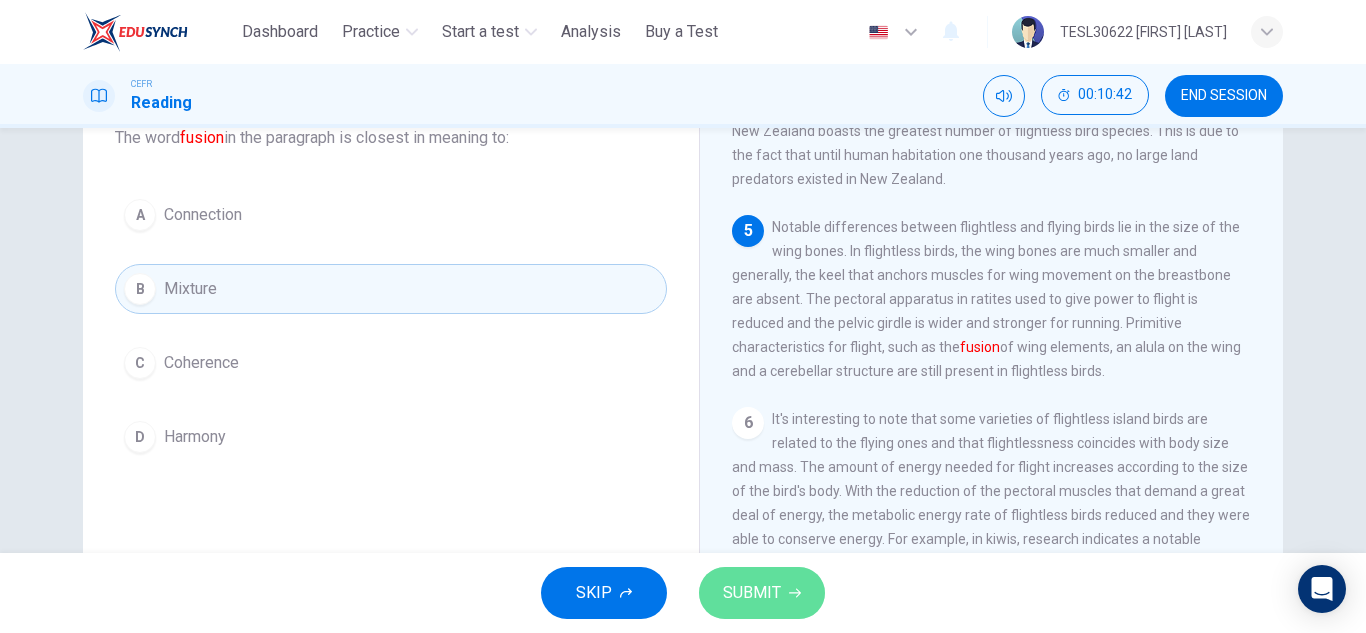 click on "SUBMIT" at bounding box center [762, 593] 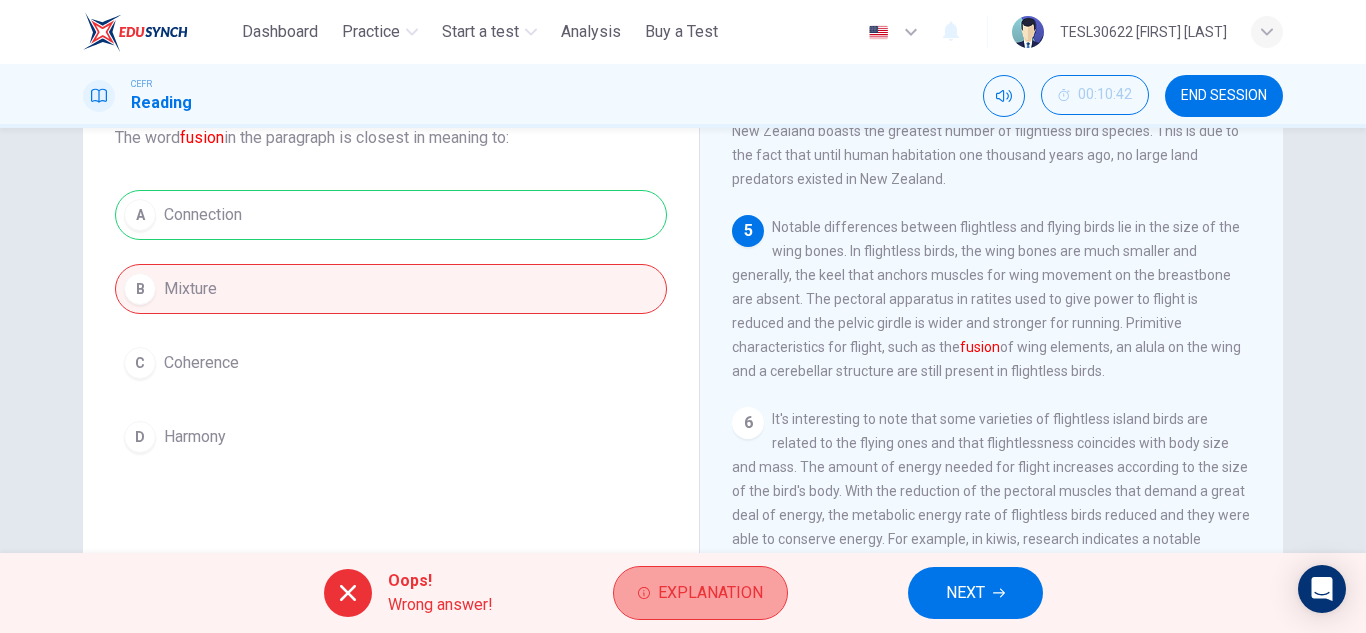 click on "Explanation" at bounding box center [710, 593] 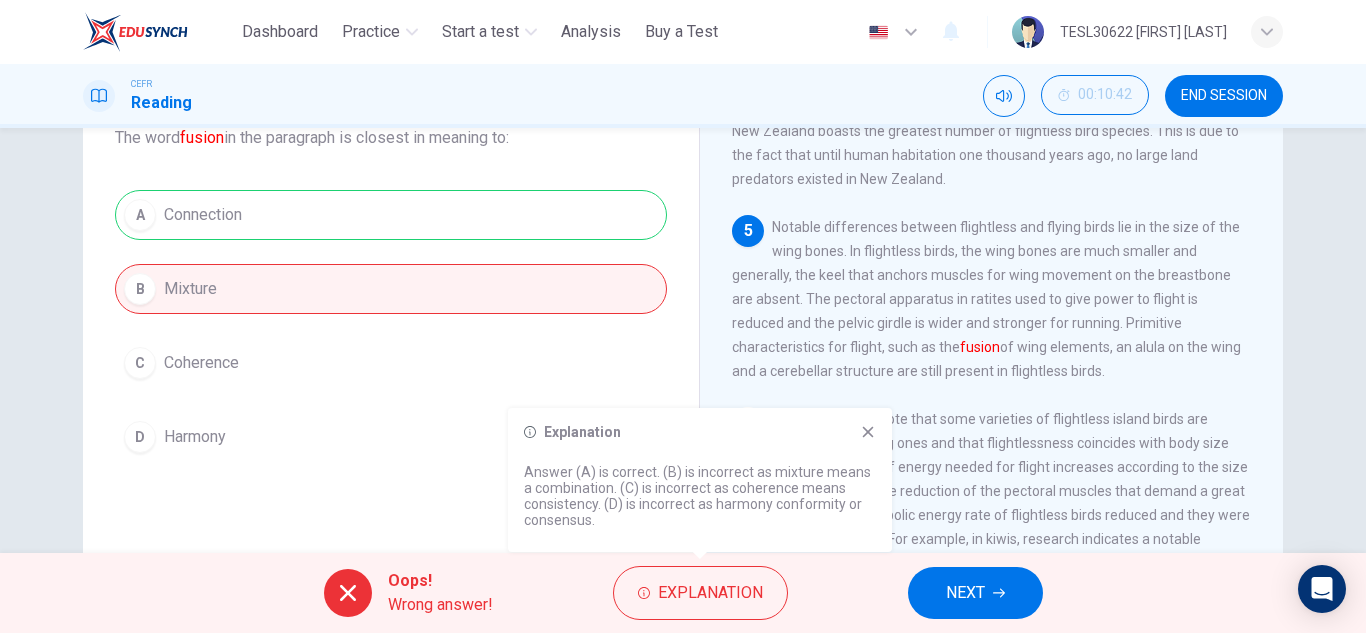 click on "NEXT" at bounding box center [975, 593] 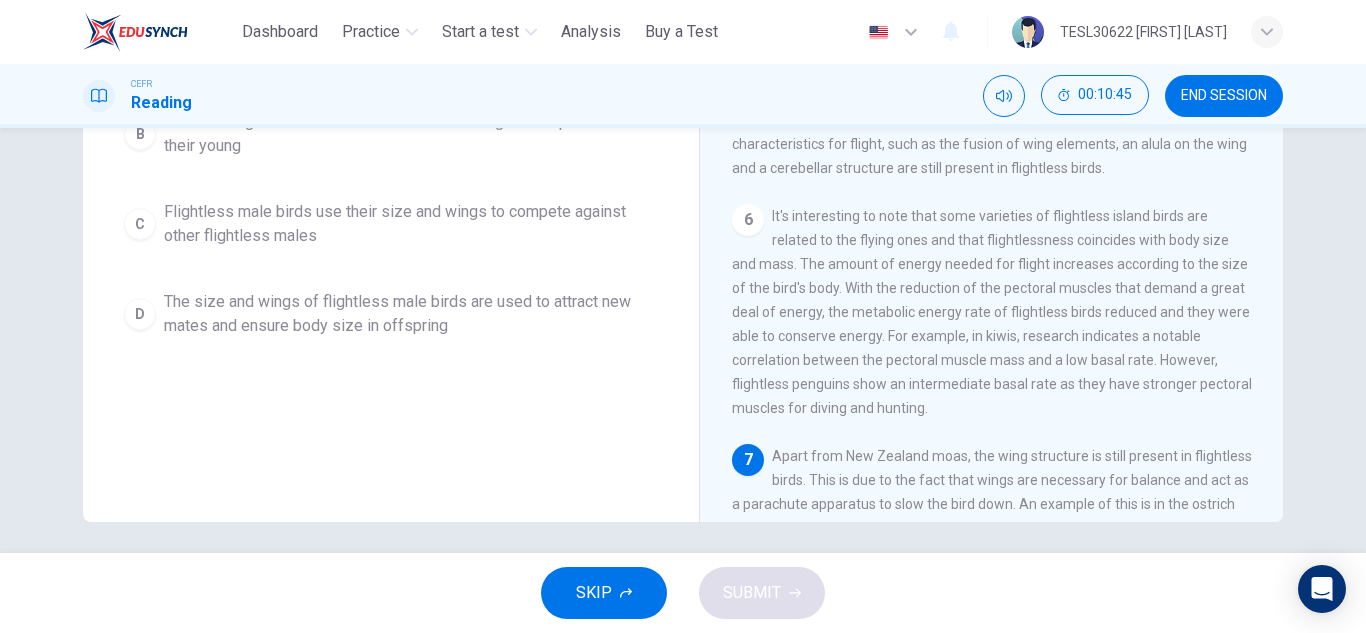 scroll, scrollTop: 350, scrollLeft: 0, axis: vertical 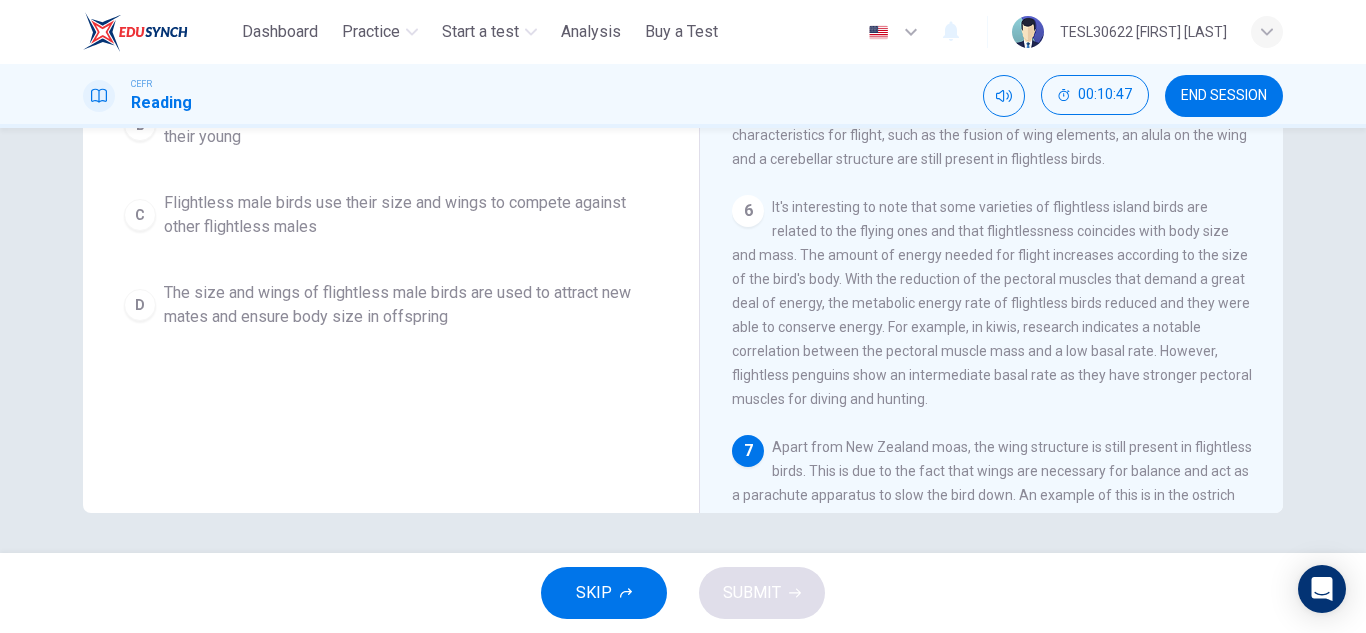 click on "Question 21 The paragraph supports which of the following statements about the size and wings of flightless male birds: A The size and wings of the flightless male bird are used for the search of vegetation and water B The male flightless birds use their size and wings in the protection of their young C Flightless male birds use their size and wings to compete against other flightless males D The size and wings of flightless male birds are used to attract new mates and ensure body size in offspring The Evolution of Flightless Birds 1 2 3 4 It was initially believed that ratites originated after the separation of the Gondwana supercontinent. However, in 1974, Joel Cracraft suggested that ratites derived from a flighted ancestor and developed flightlessness over time. New Zealand boasts the greatest number of flightless bird species. This is due to the fact that until human habitation one thousand years ago, no large land predators existed in New Zealand. 5 6 7" at bounding box center (683, 340) 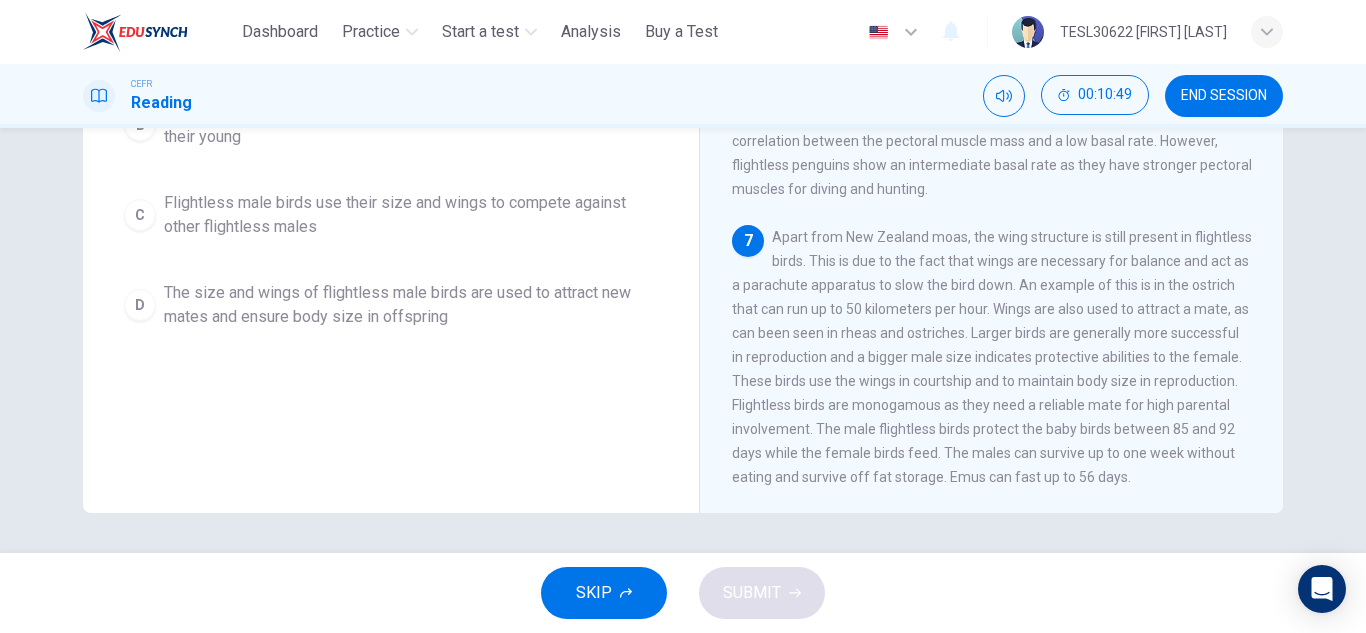 scroll, scrollTop: 1011, scrollLeft: 0, axis: vertical 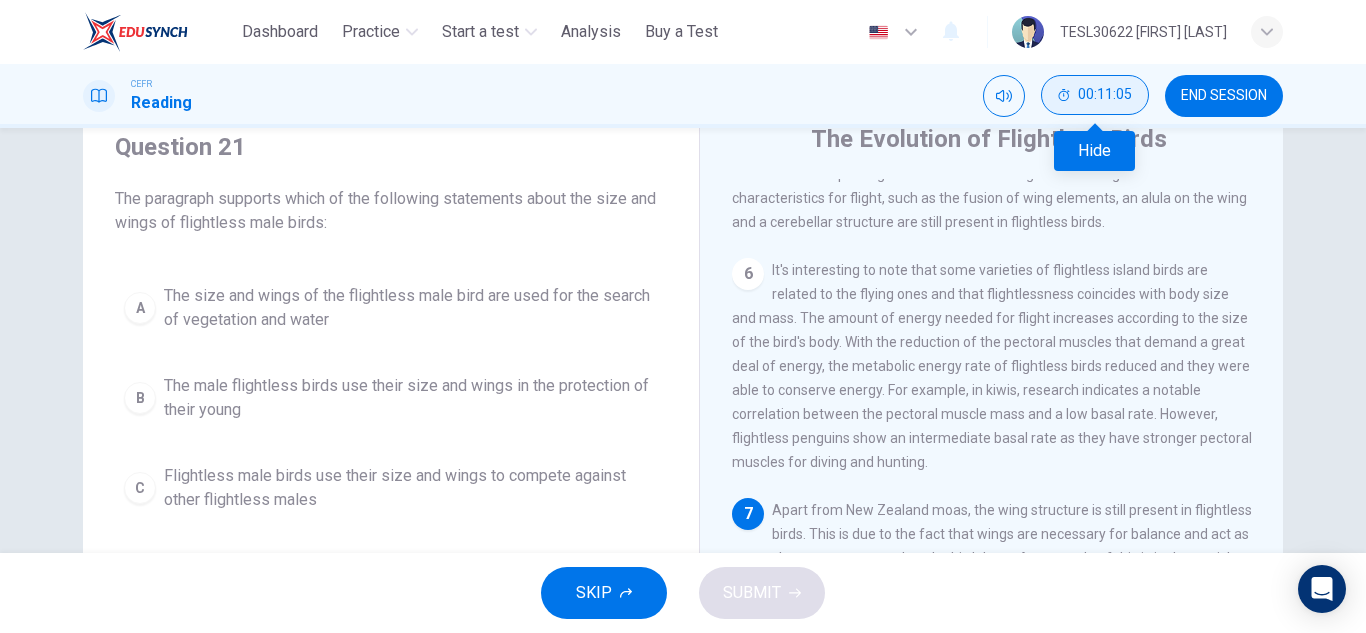 click on "00:11:05" at bounding box center (1095, 95) 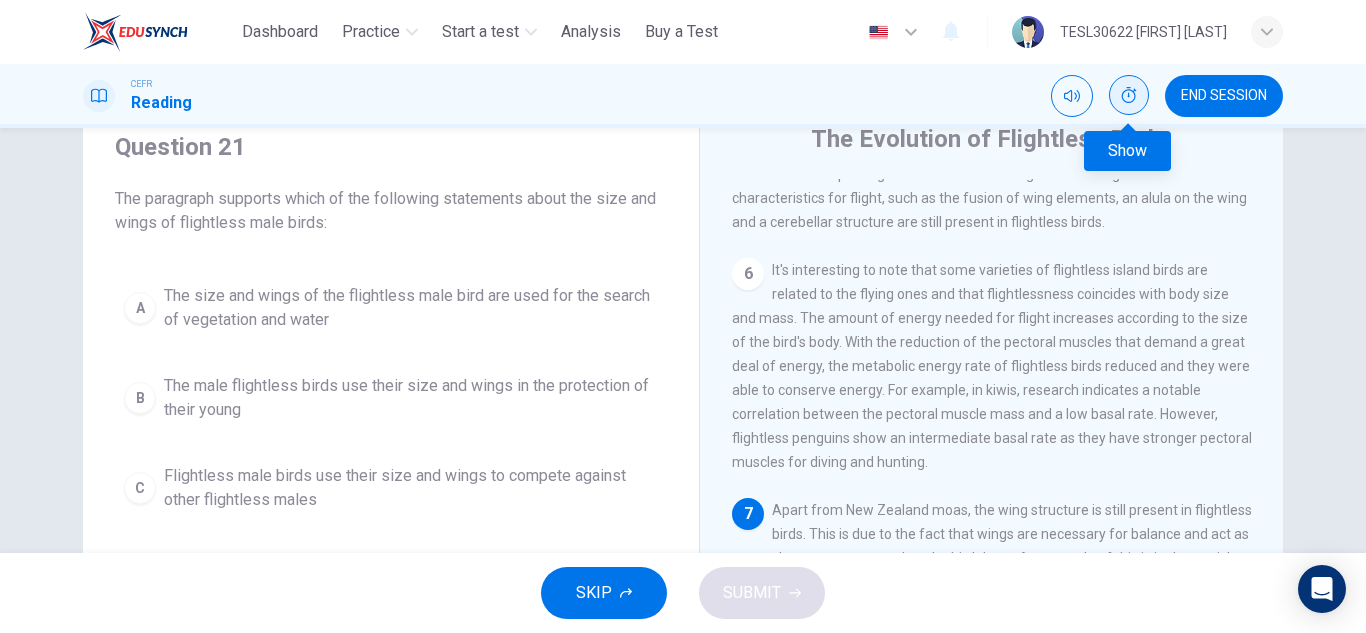 click at bounding box center [1129, 95] 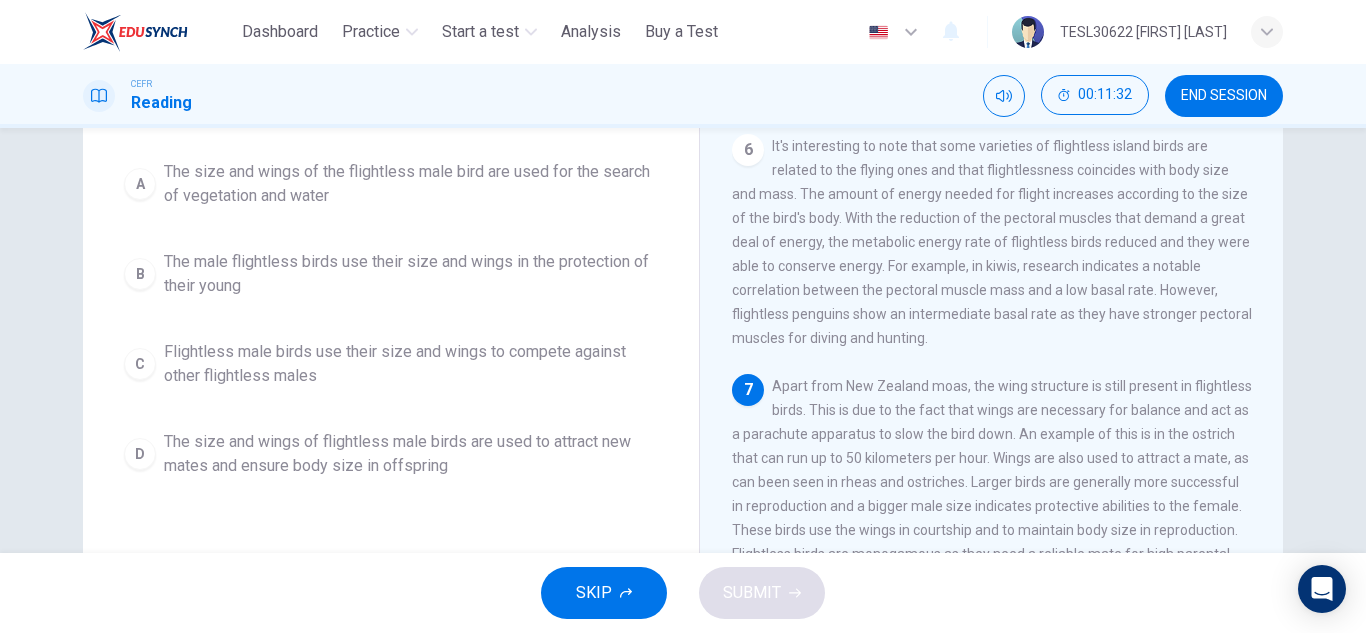 scroll, scrollTop: 213, scrollLeft: 0, axis: vertical 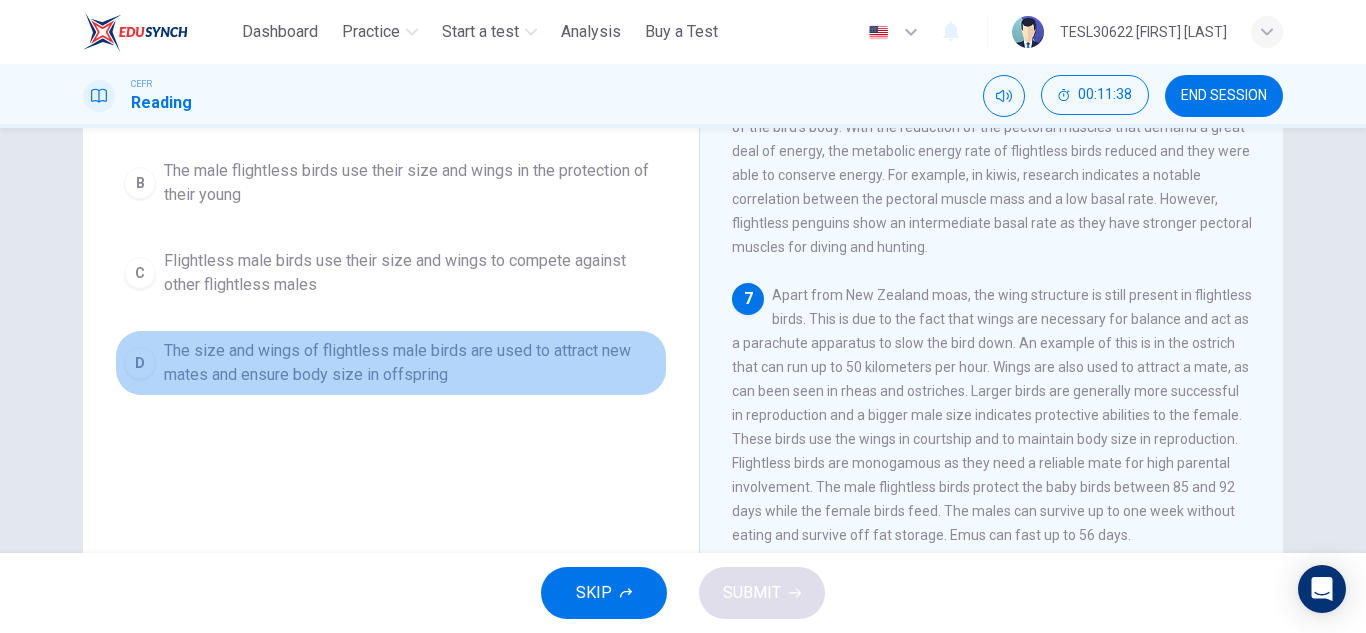 click on "D The size and wings of flightless male birds are used to attract new mates and ensure body size in offspring" at bounding box center (391, 363) 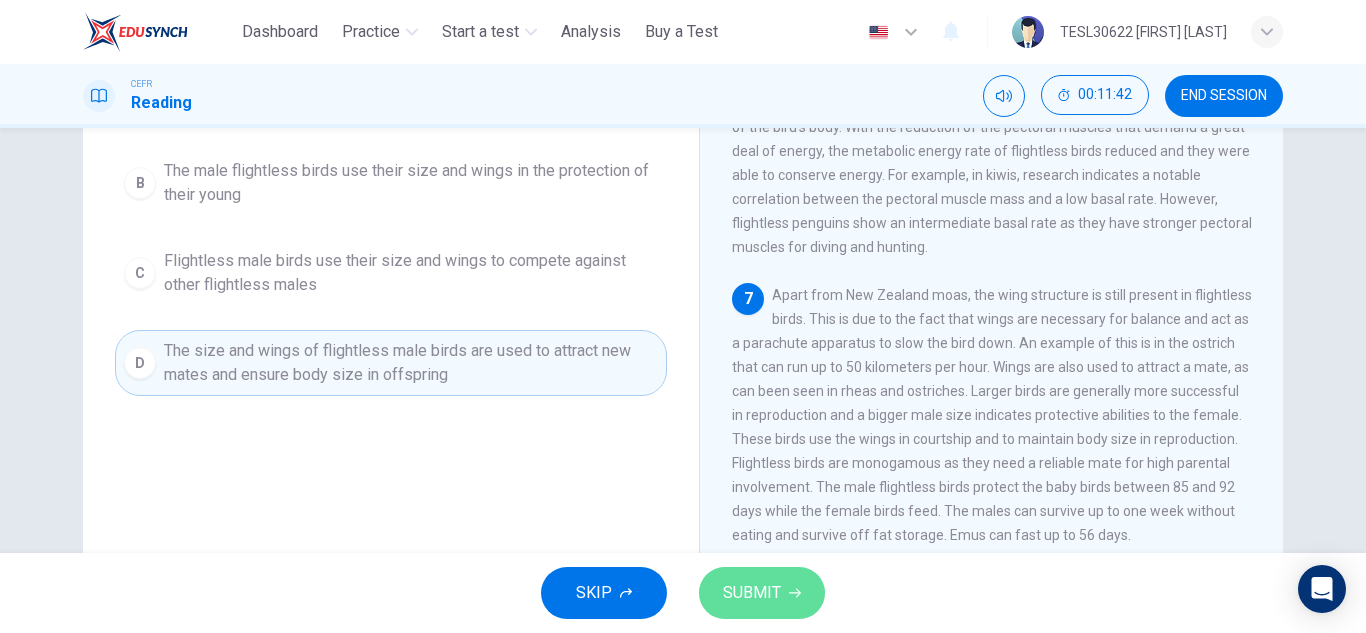 click on "SUBMIT" at bounding box center [752, 593] 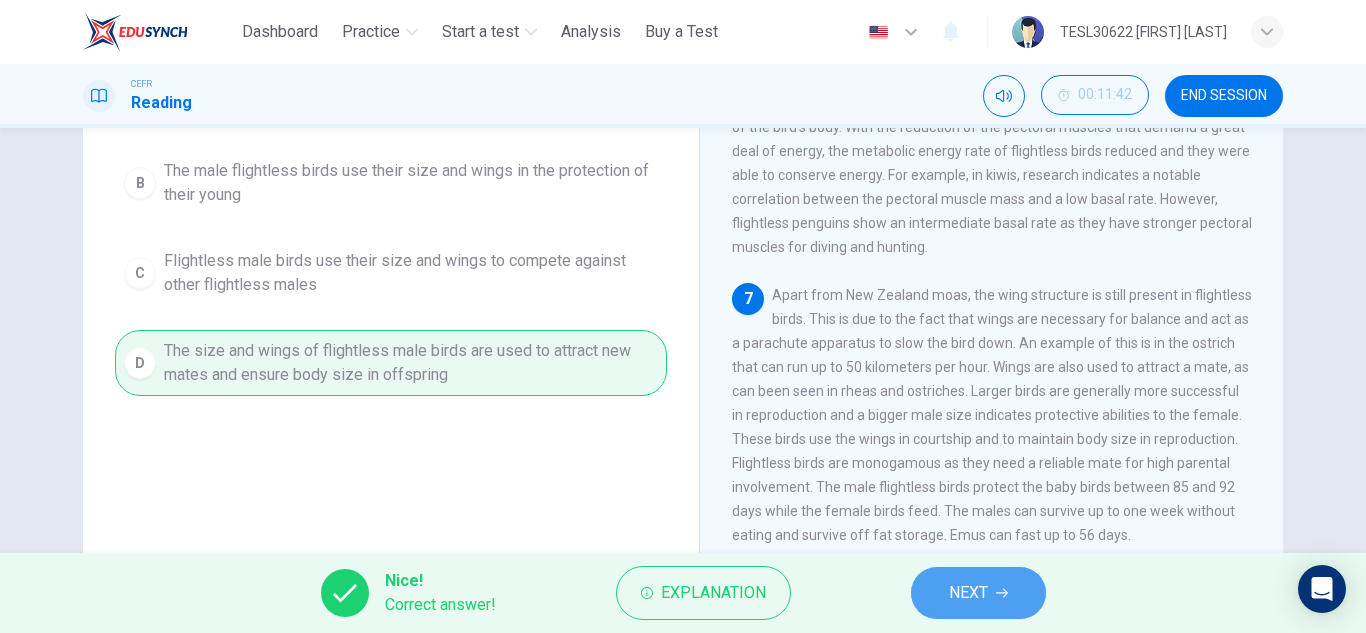 click on "NEXT" at bounding box center (978, 593) 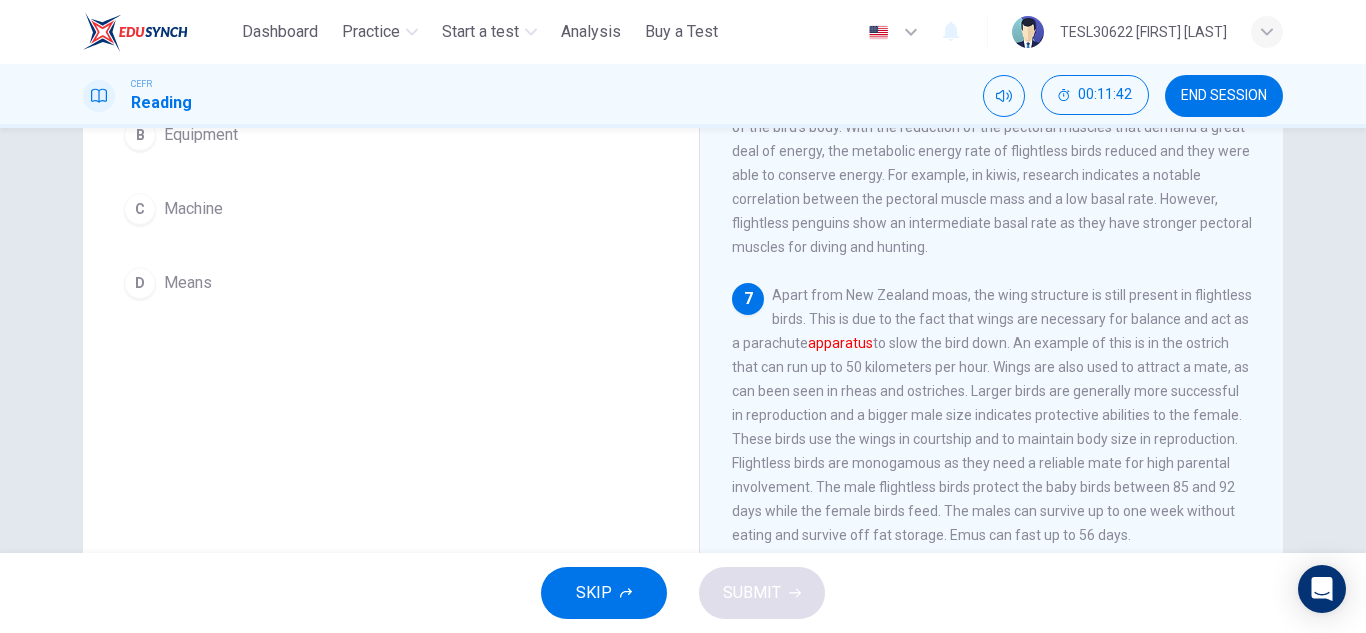 scroll, scrollTop: 268, scrollLeft: 0, axis: vertical 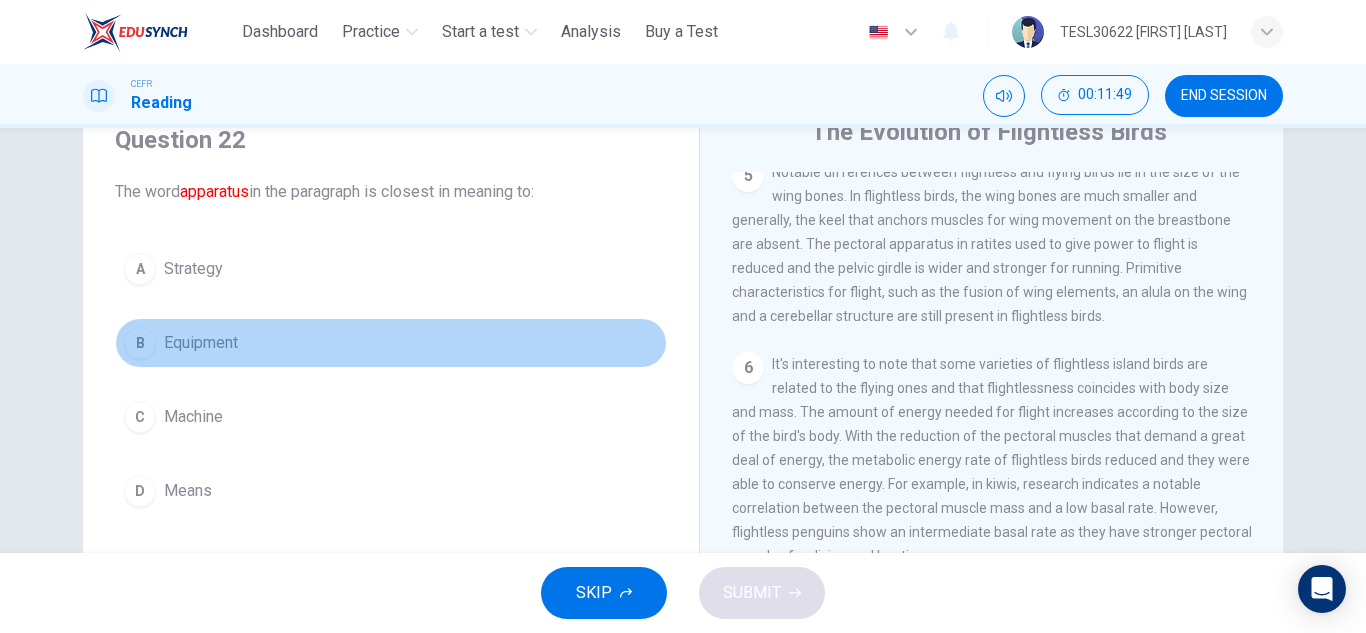 click on "B" at bounding box center (140, 343) 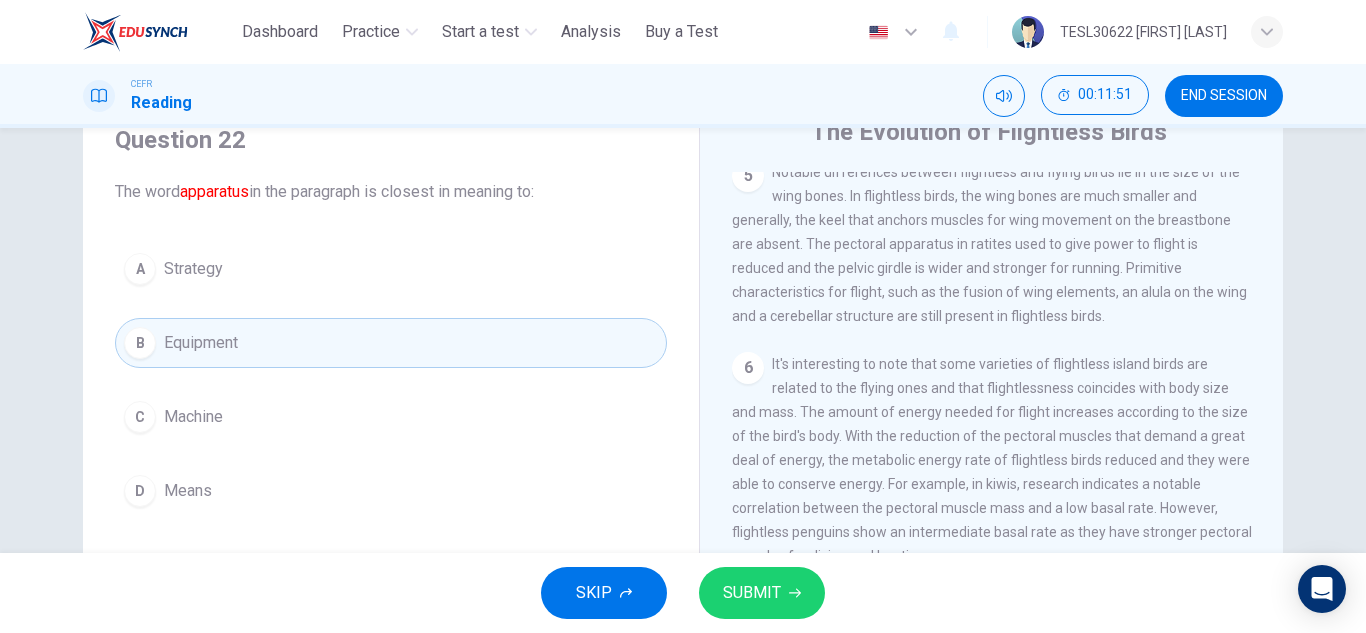 click on "SUBMIT" at bounding box center (762, 593) 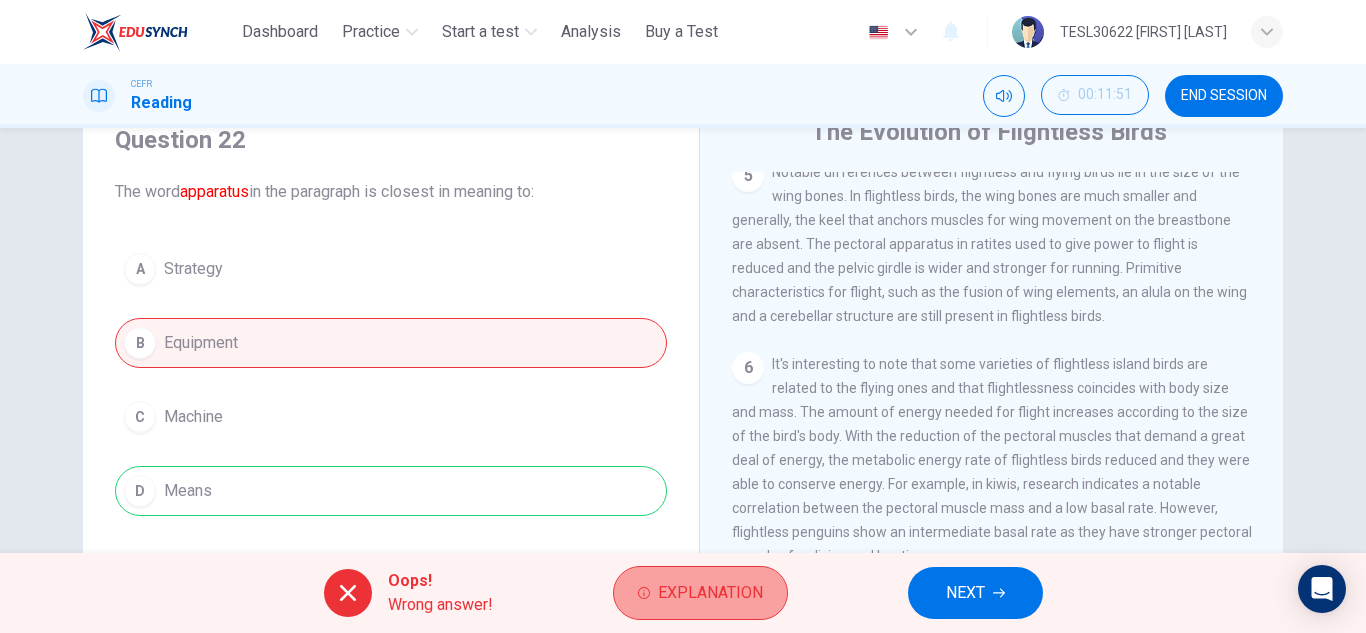 click on "Explanation" at bounding box center (710, 593) 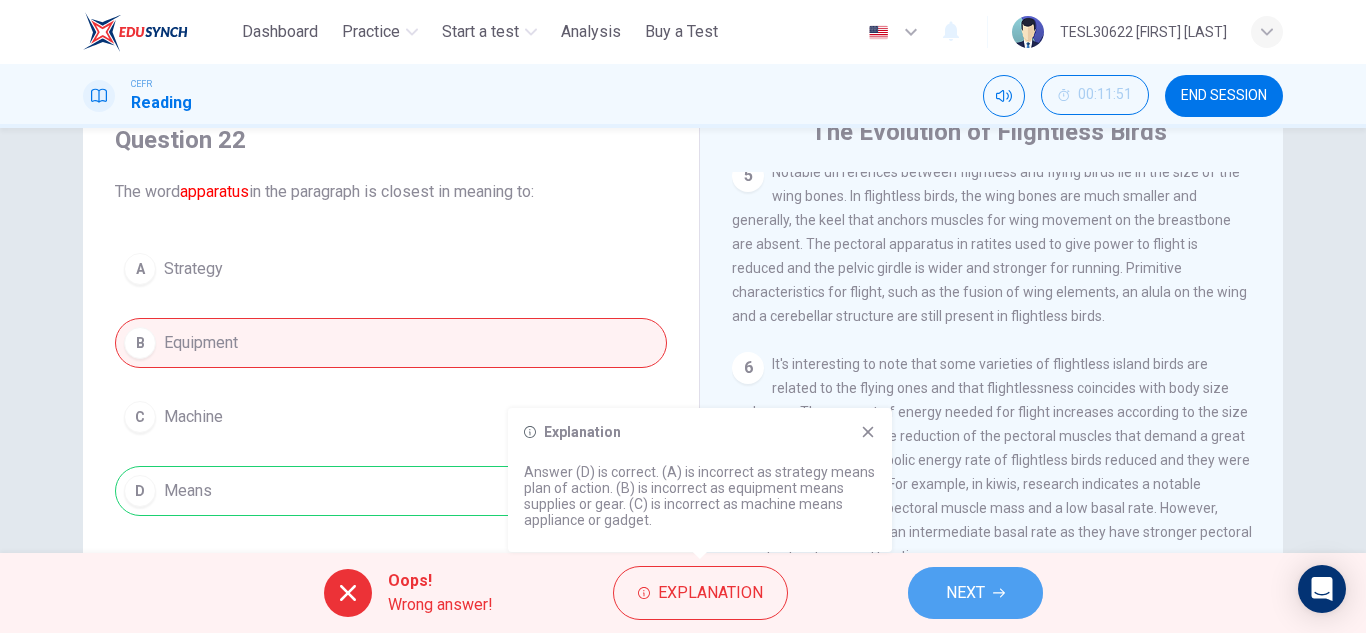 click on "NEXT" at bounding box center (965, 593) 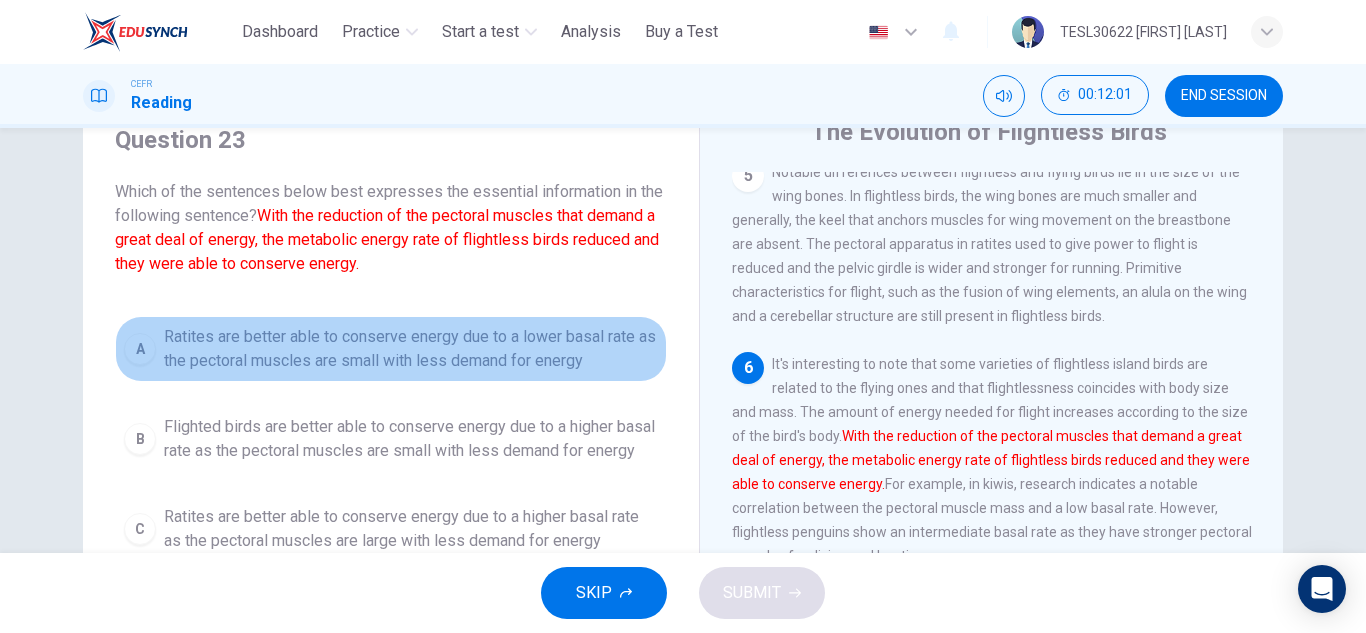 click on "A Ratites are better able to conserve energy due to a lower basal rate as the pectoral muscles are small with less demand for energy" at bounding box center (391, 349) 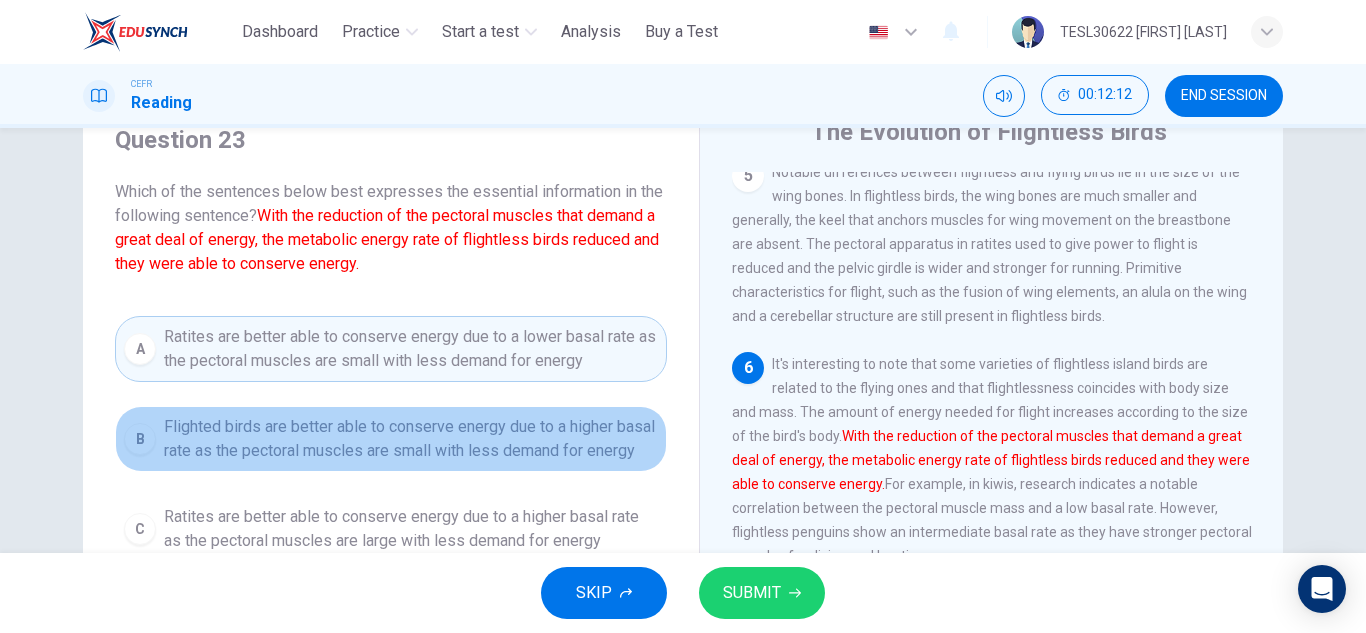 click on "Flighted birds are better able to conserve energy due to a higher basal rate as the pectoral muscles are small with less demand for energy" at bounding box center [411, 439] 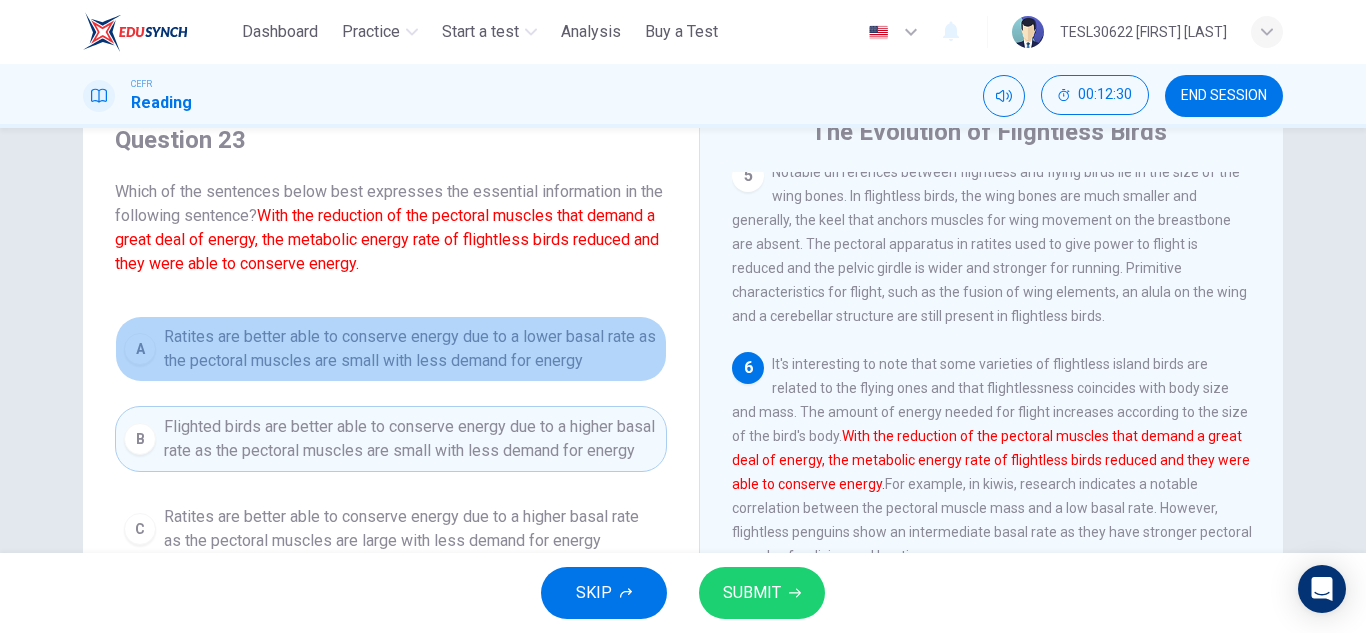 click on "Ratites are better able to conserve energy due to a lower basal rate as the pectoral muscles are small with less demand for energy" at bounding box center [411, 349] 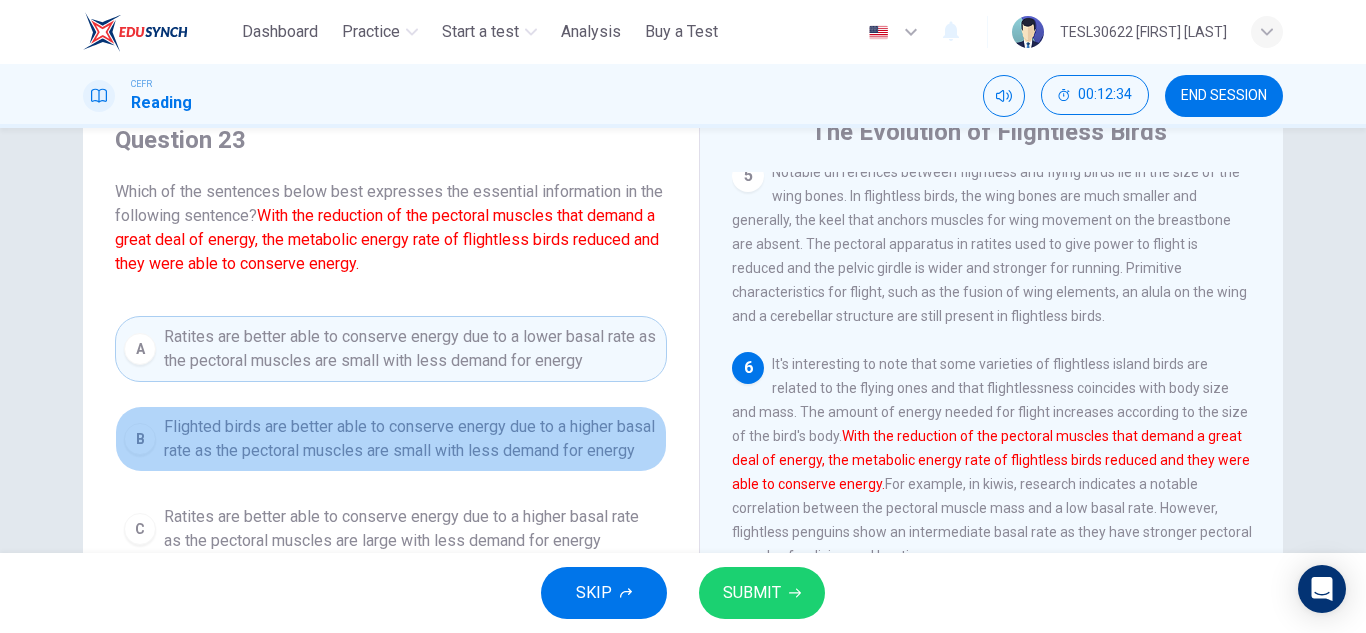 click on "Flighted birds are better able to conserve energy due to a higher basal rate as the pectoral muscles are small with less demand for energy" at bounding box center (411, 439) 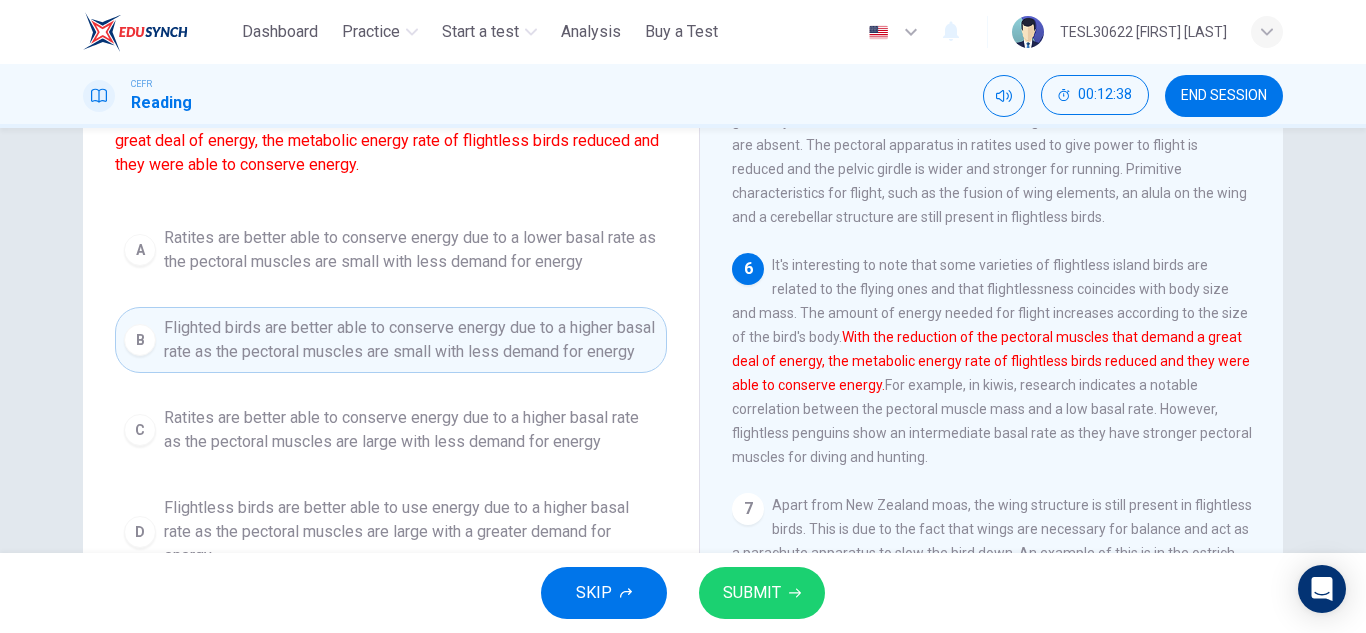 scroll, scrollTop: 185, scrollLeft: 0, axis: vertical 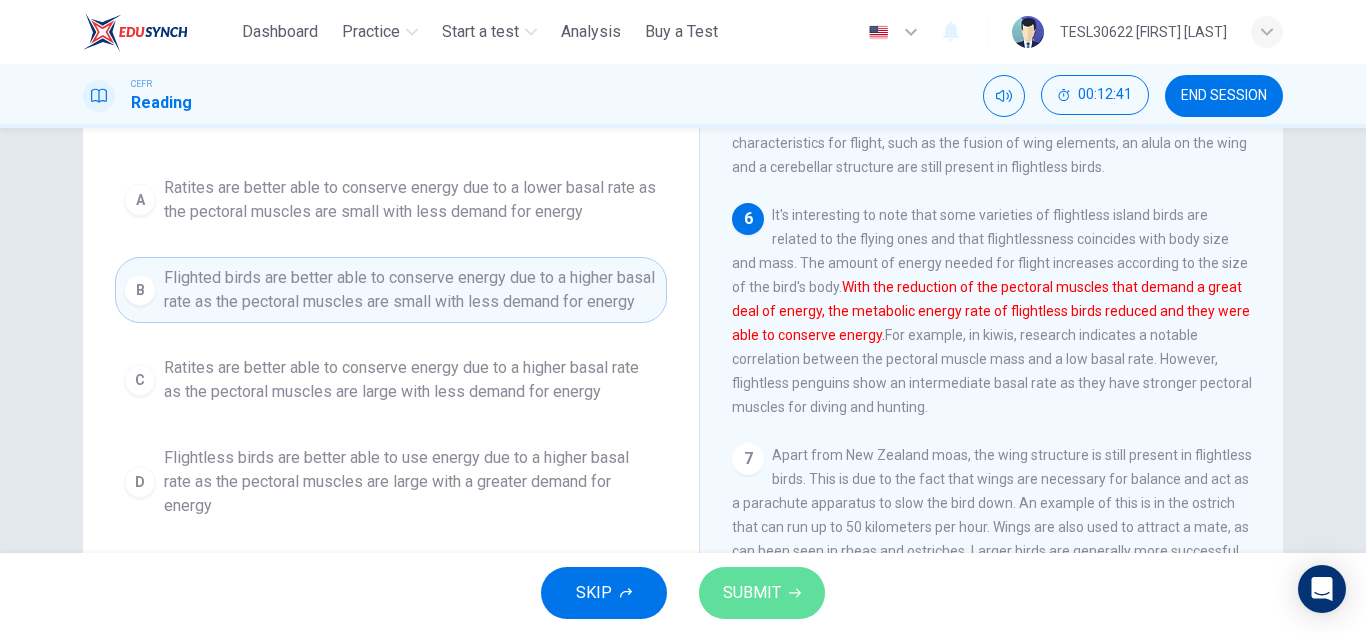 click on "SUBMIT" at bounding box center (752, 593) 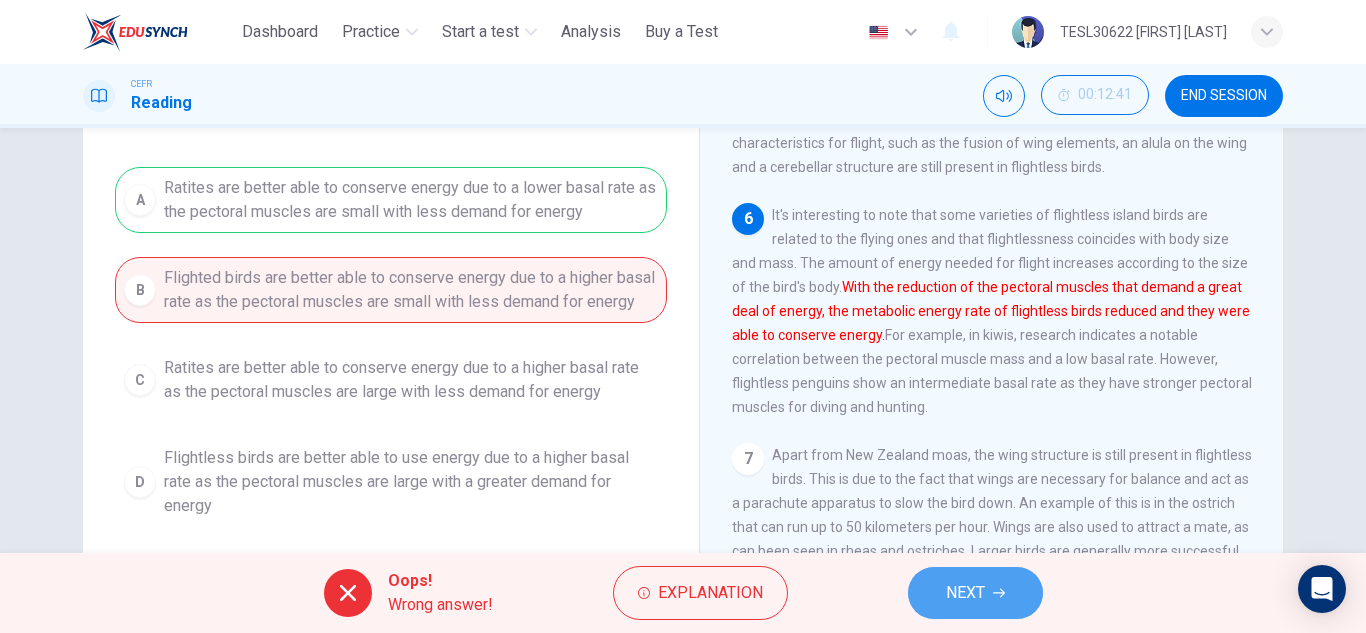 click on "NEXT" at bounding box center [965, 593] 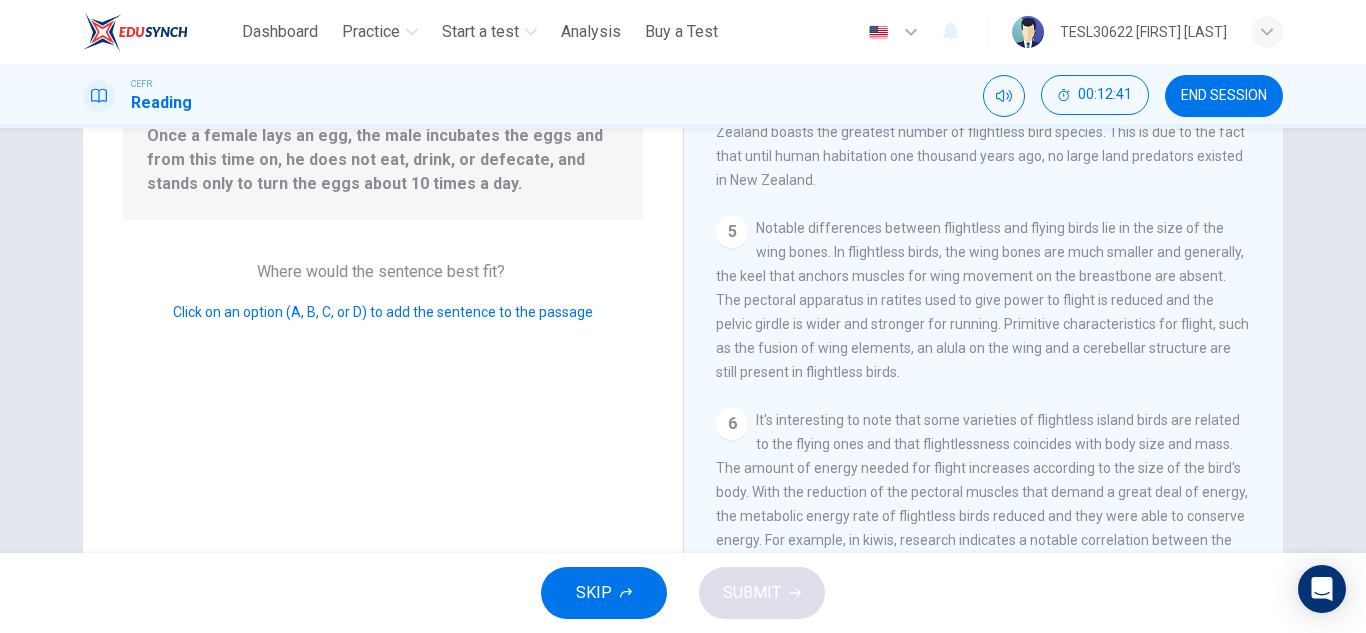 scroll, scrollTop: 1039, scrollLeft: 0, axis: vertical 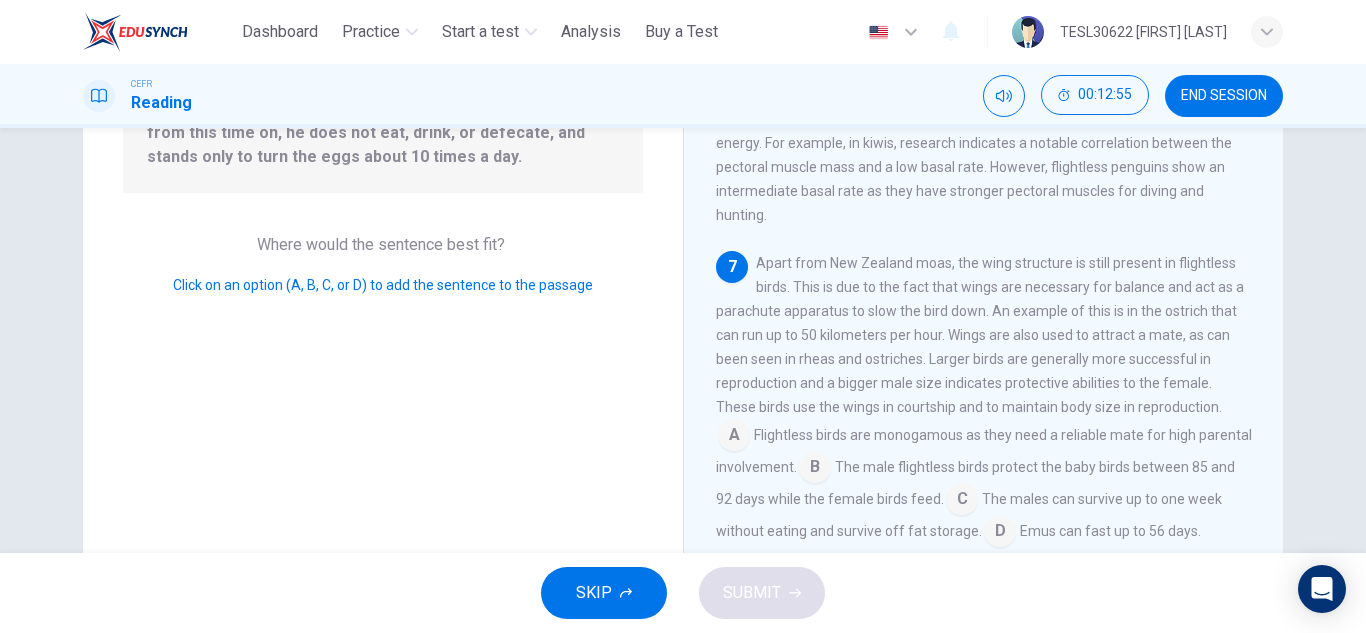 click at bounding box center [815, 469] 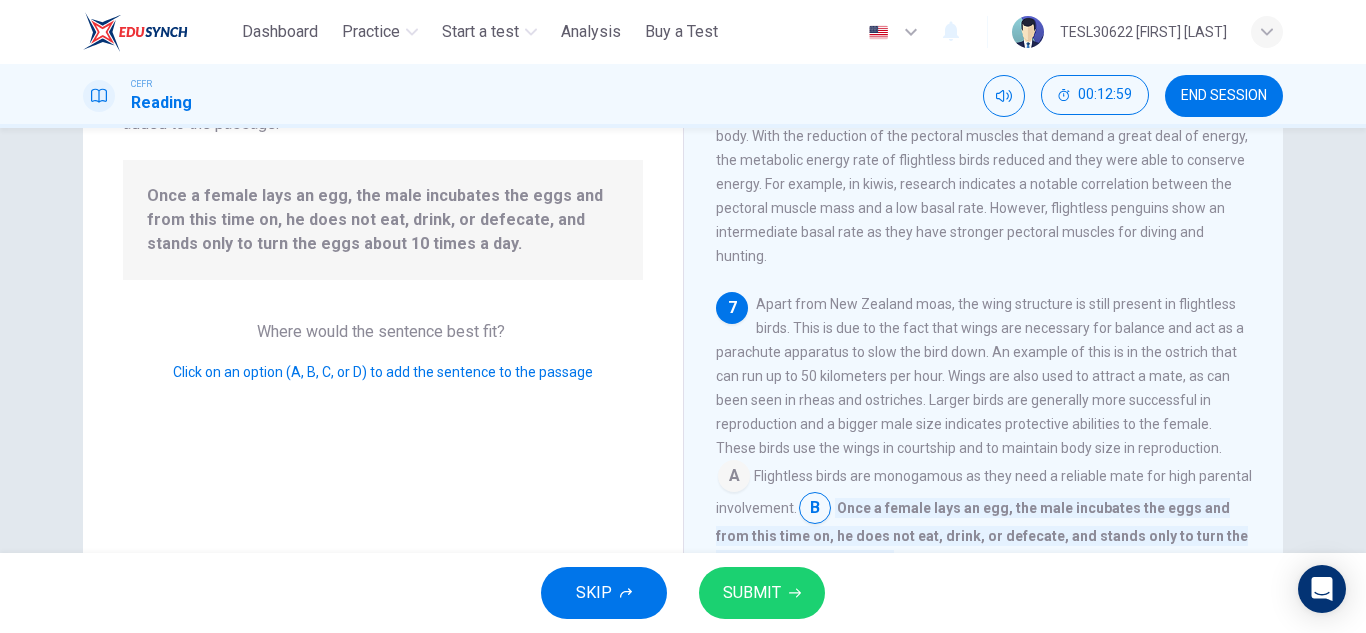 scroll, scrollTop: 214, scrollLeft: 0, axis: vertical 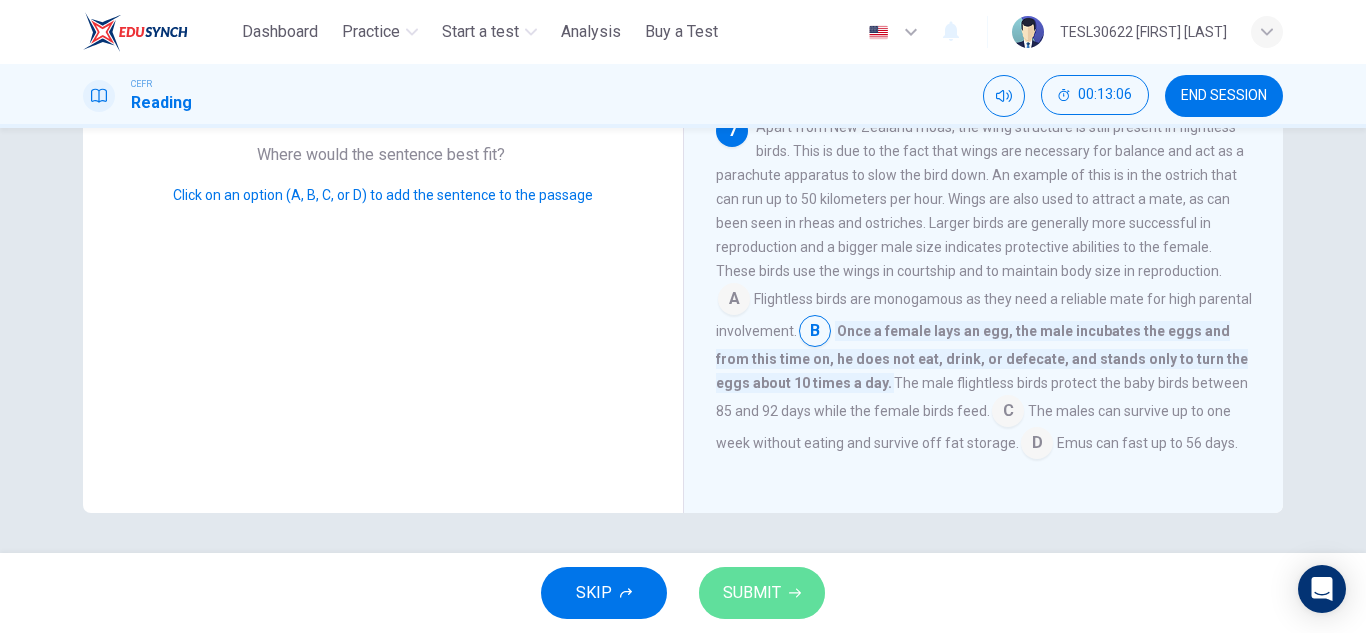 click on "SUBMIT" at bounding box center [752, 593] 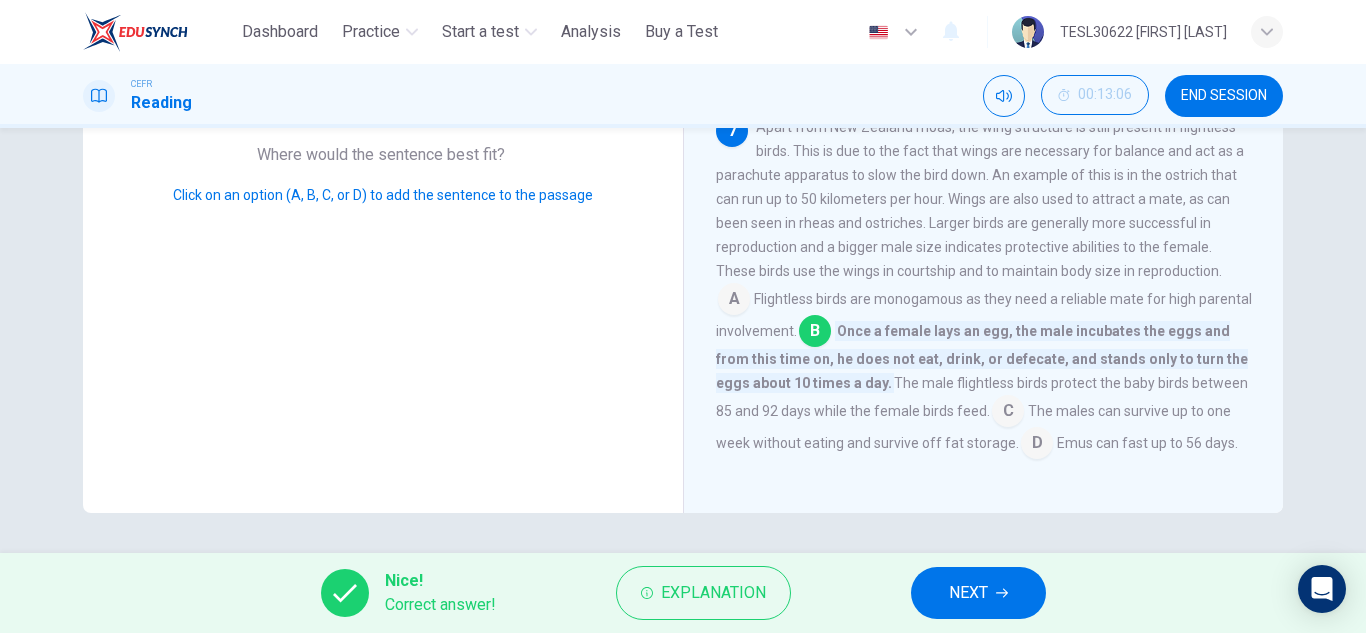 click on "NEXT" at bounding box center [968, 593] 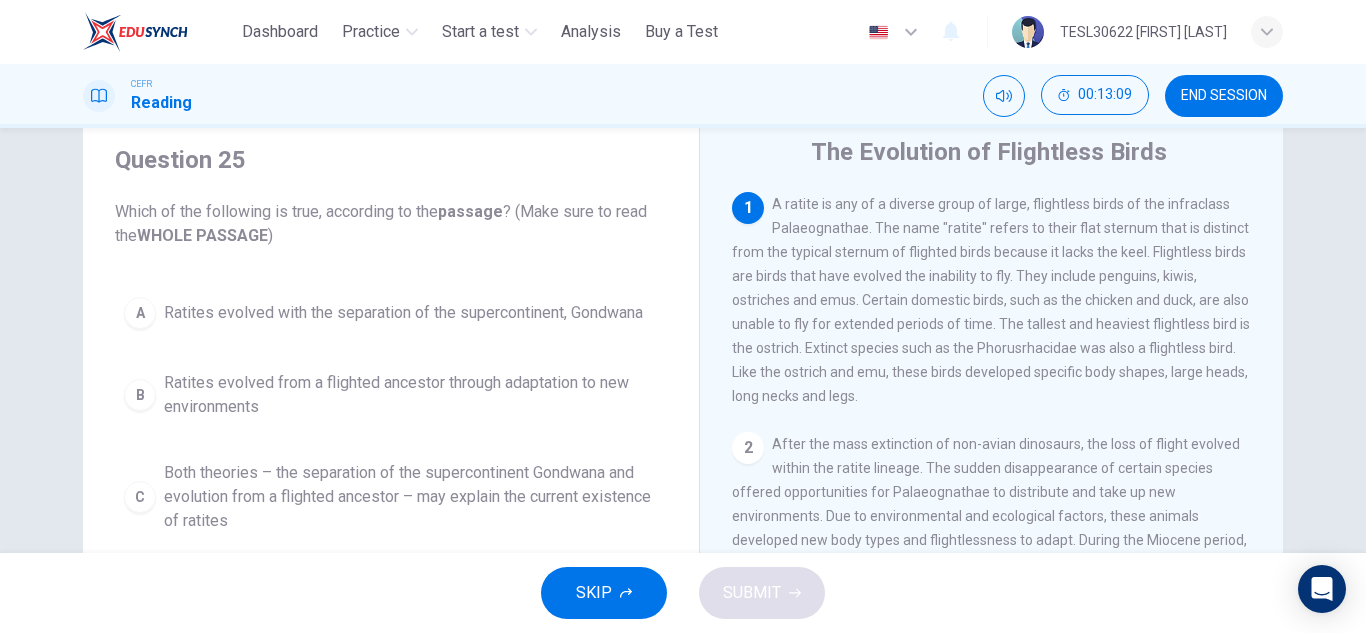 scroll, scrollTop: 0, scrollLeft: 0, axis: both 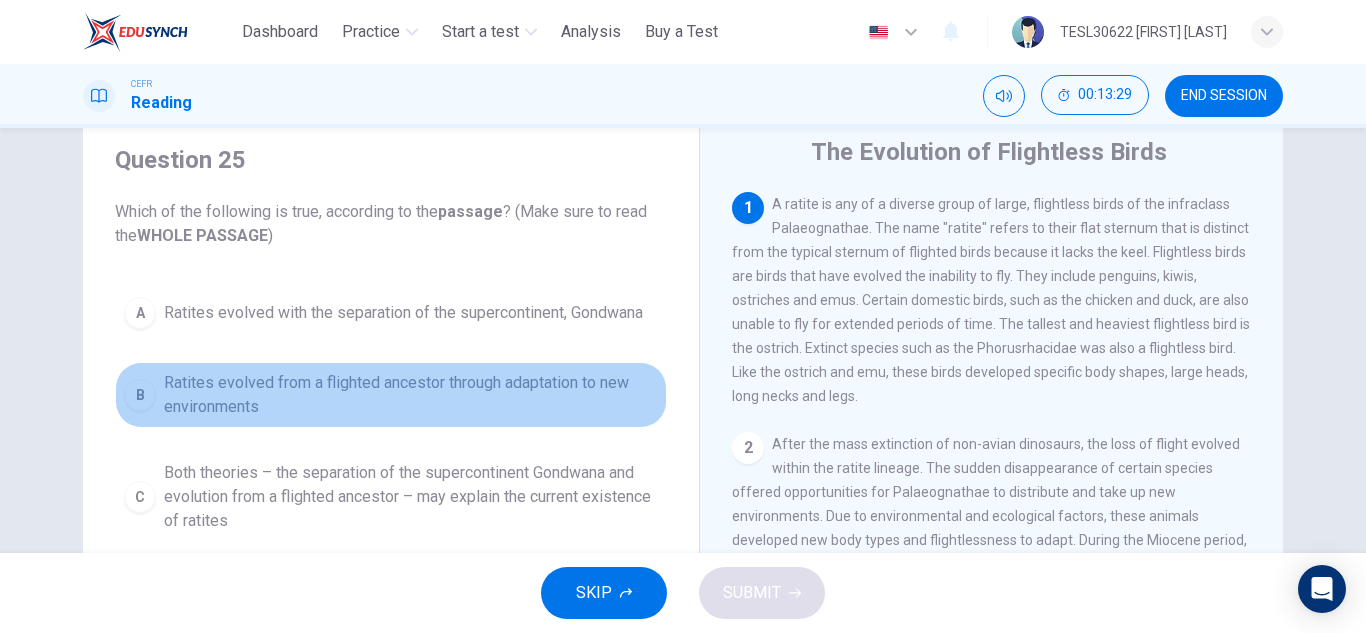 click on "Ratites evolved from a flighted ancestor through adaptation to new environments" at bounding box center (411, 395) 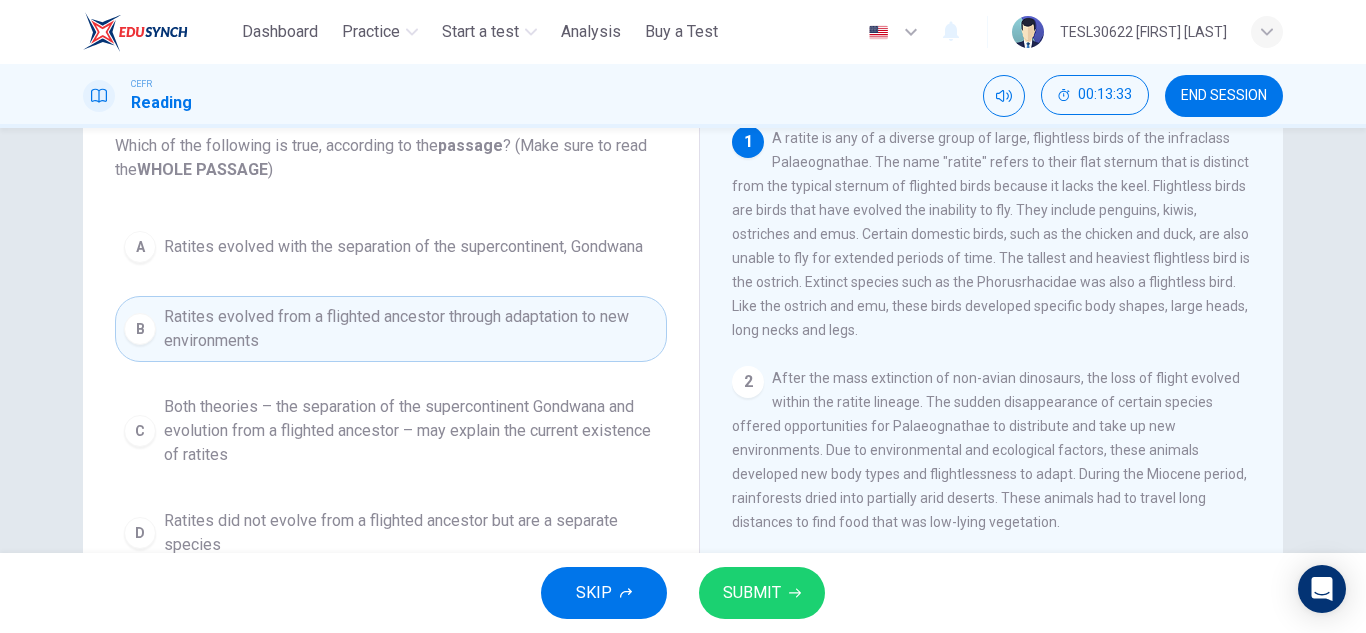 scroll, scrollTop: 122, scrollLeft: 0, axis: vertical 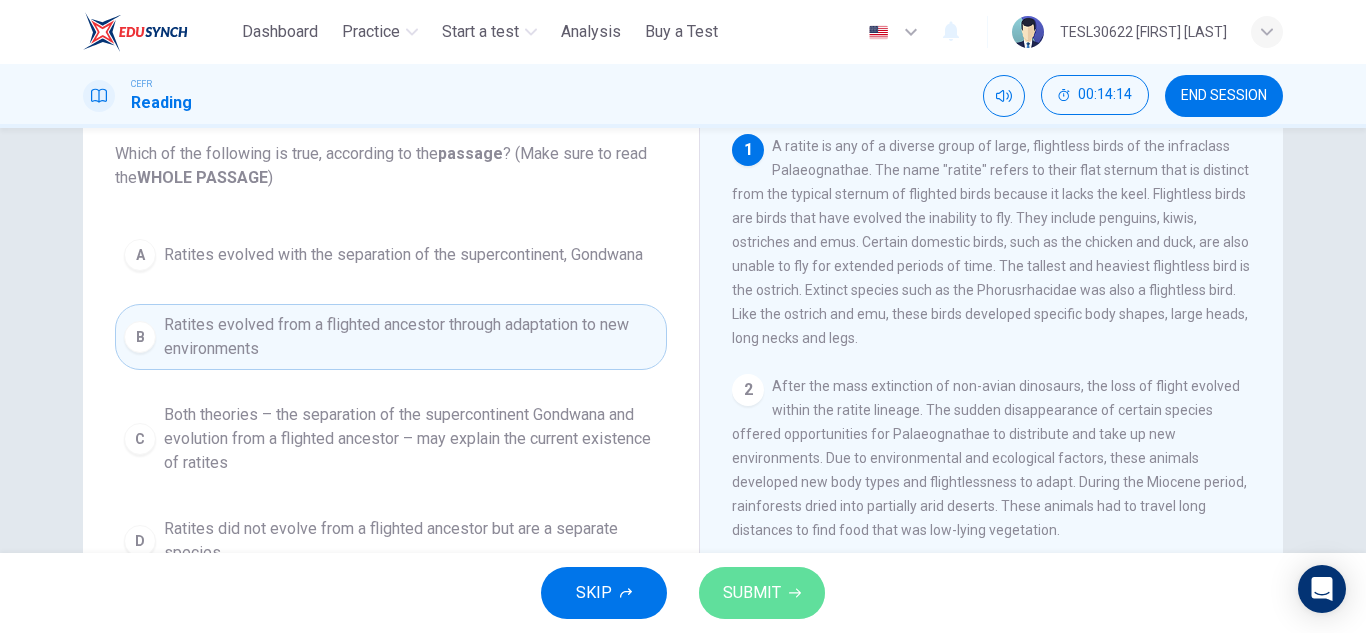 click on "SUBMIT" at bounding box center (762, 593) 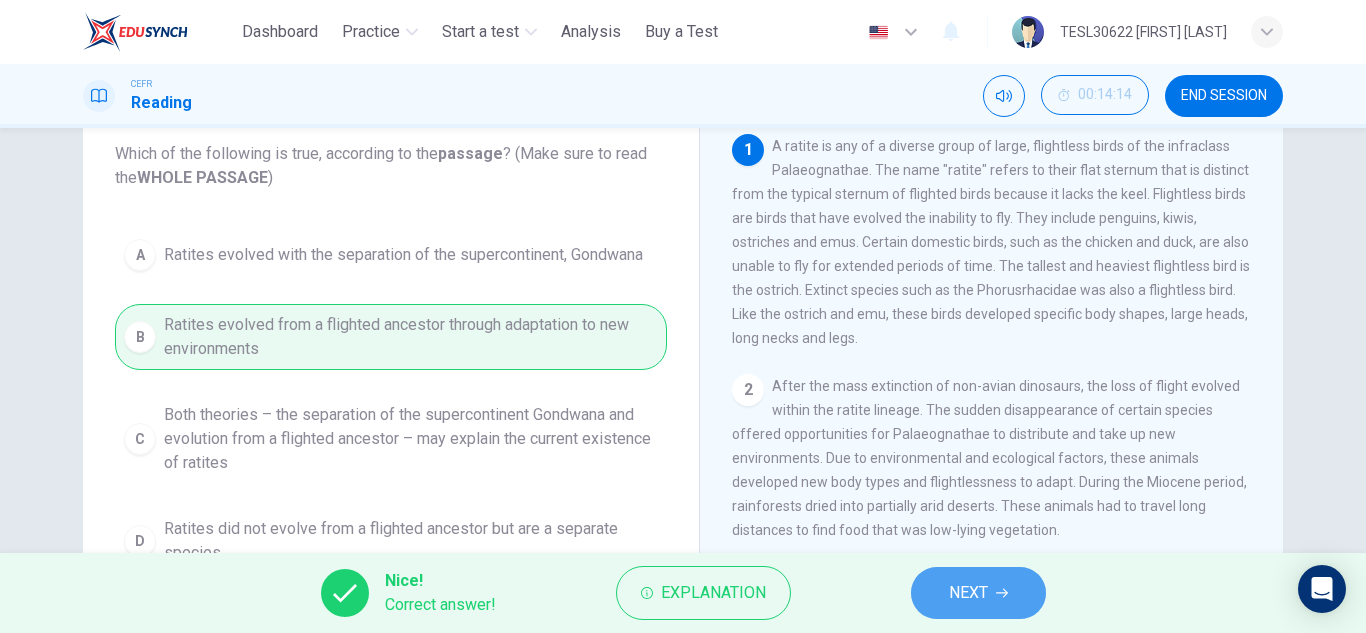 click on "NEXT" at bounding box center (978, 593) 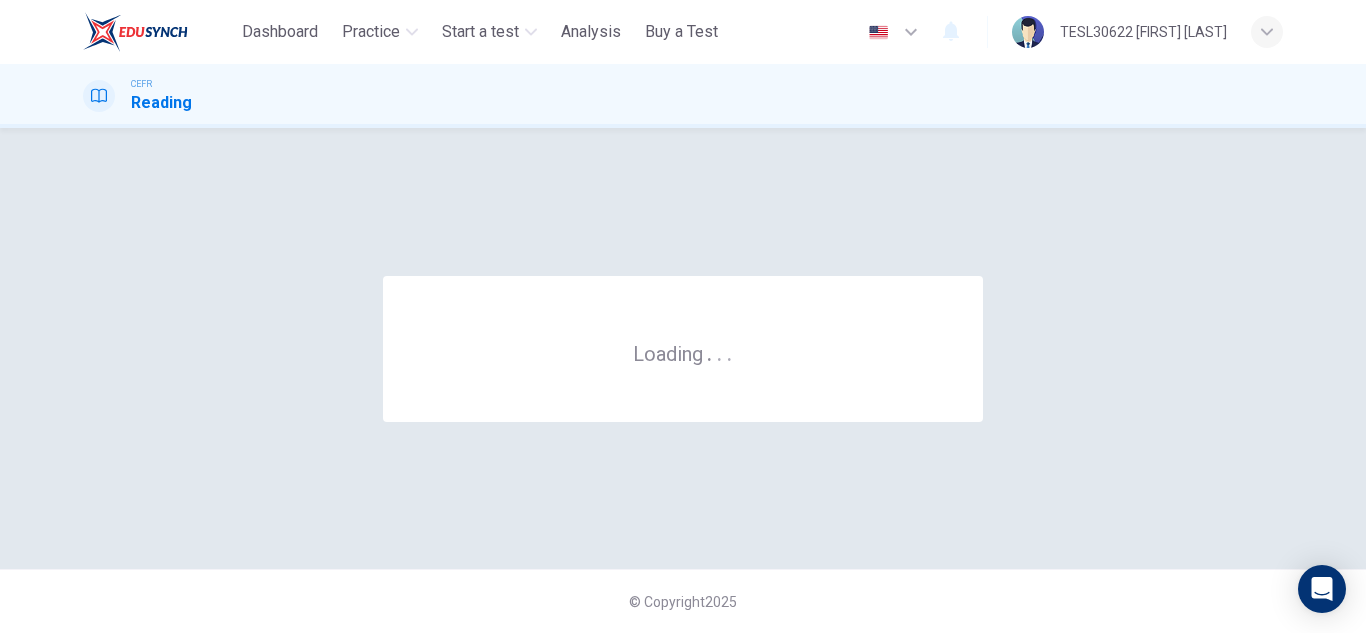 scroll, scrollTop: 0, scrollLeft: 0, axis: both 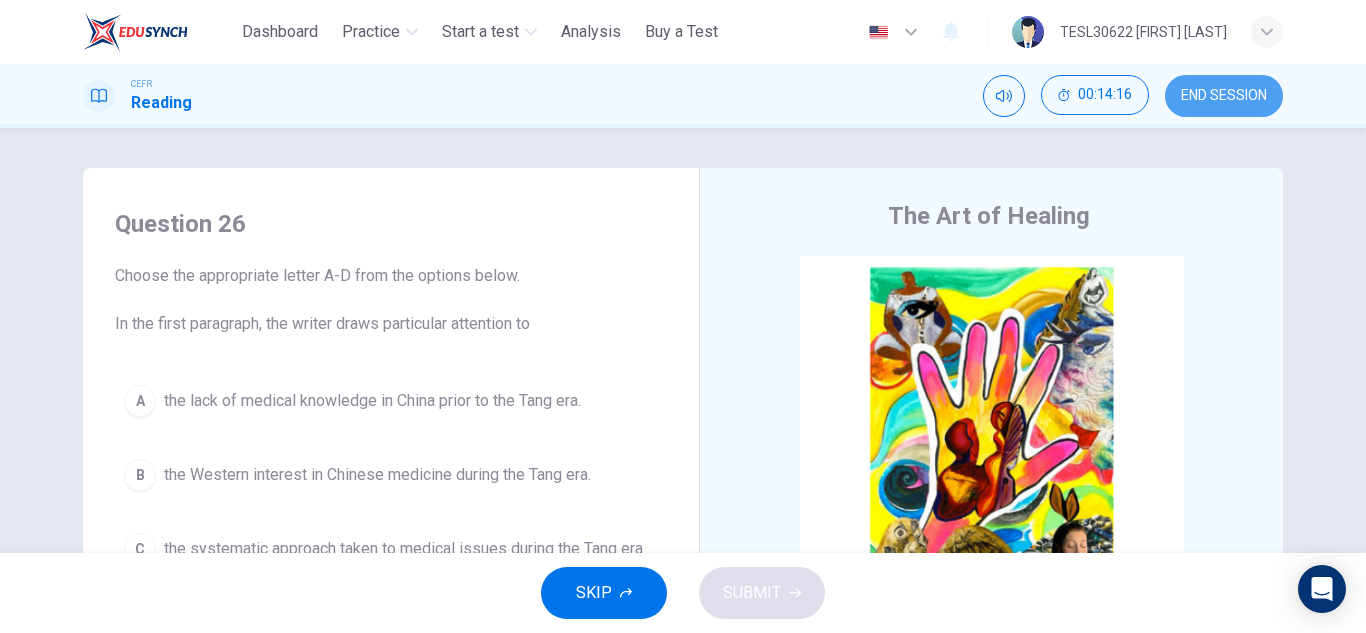 click on "END SESSION" at bounding box center [1224, 96] 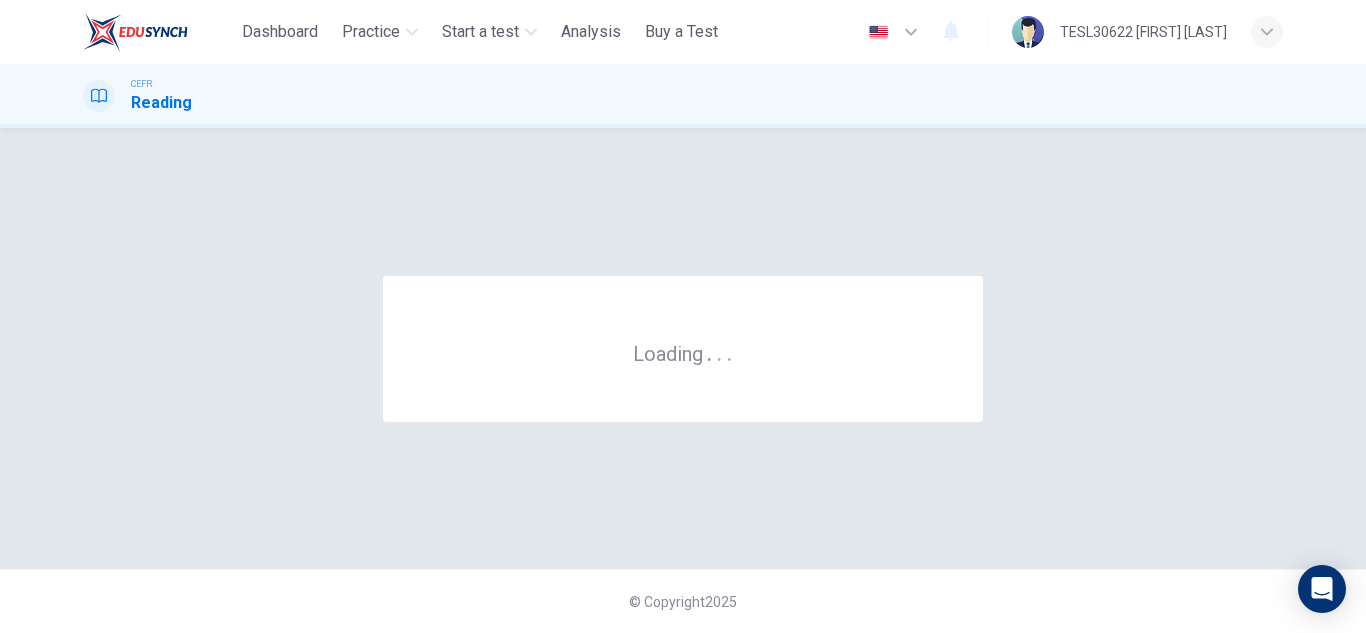 click on "CEFR Reading" at bounding box center (683, 96) 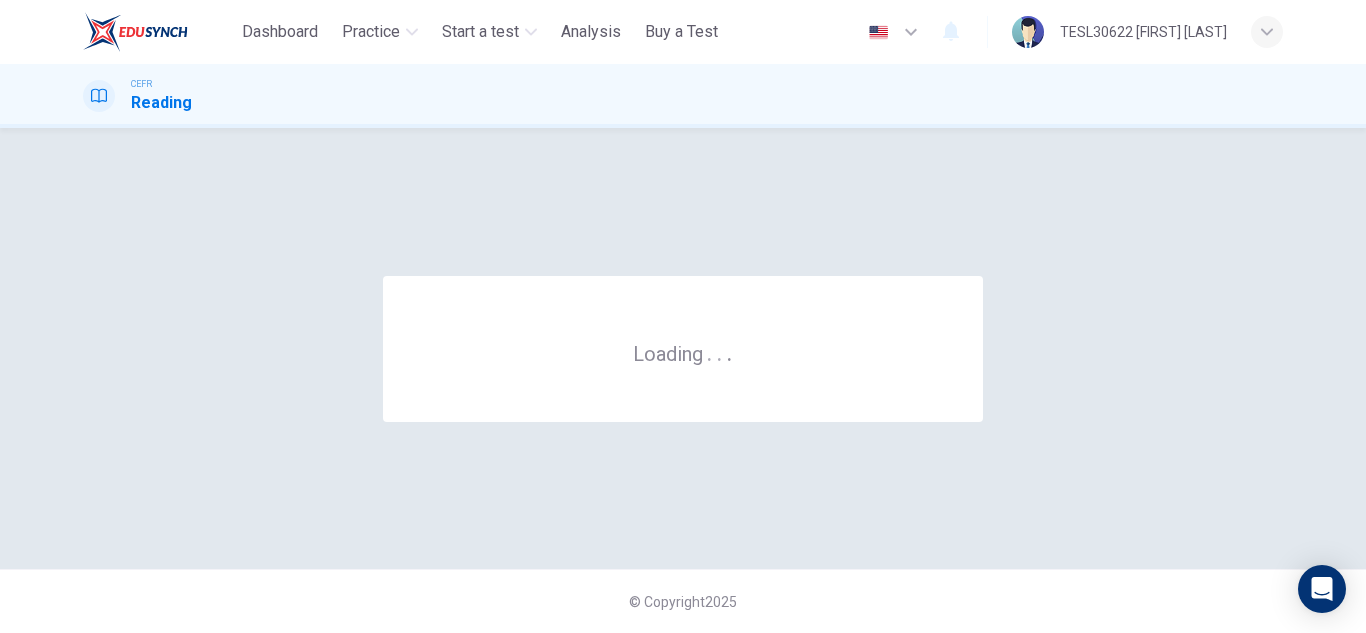 click on "CEFR Reading" at bounding box center (683, 96) 